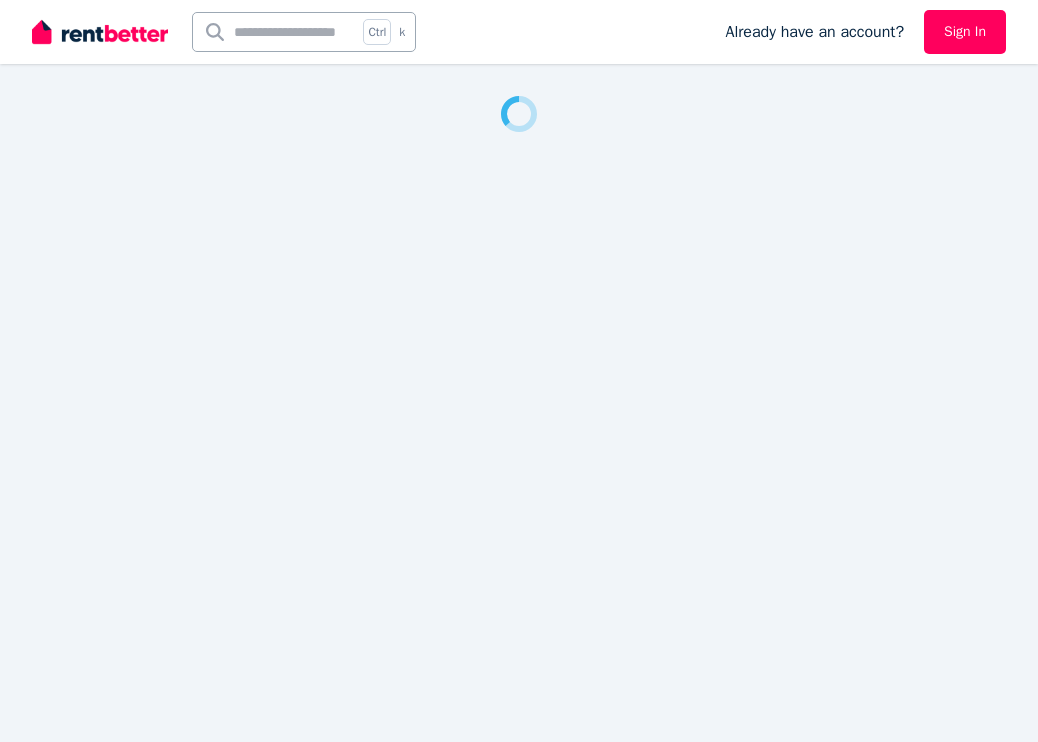 scroll, scrollTop: 0, scrollLeft: 0, axis: both 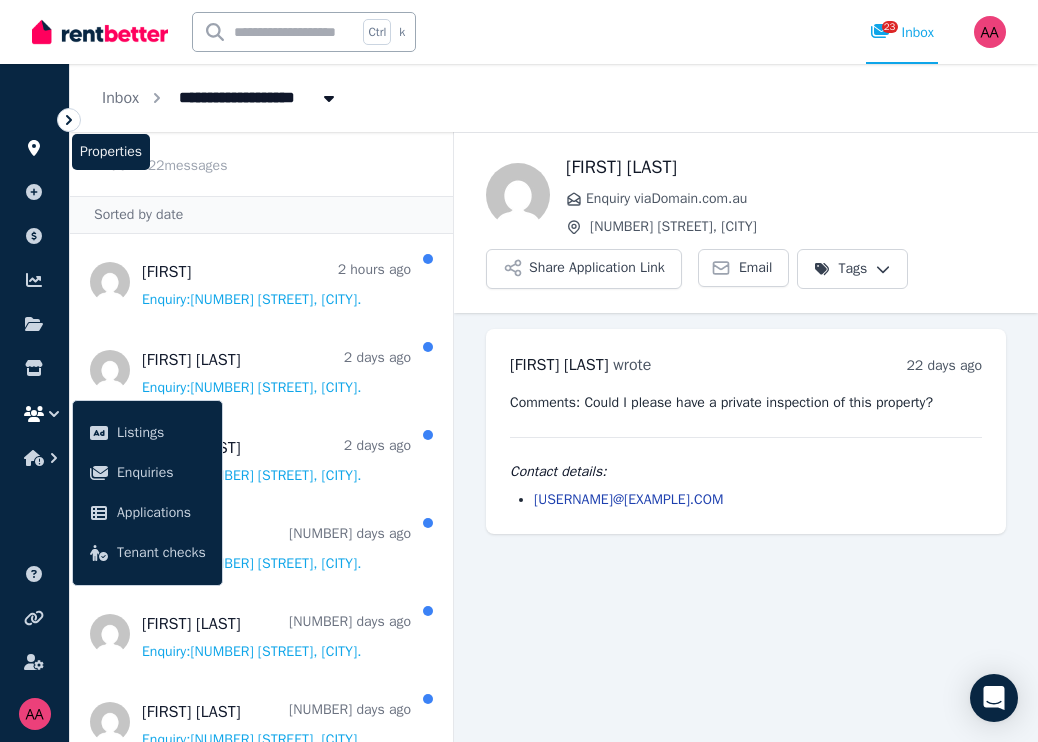 click 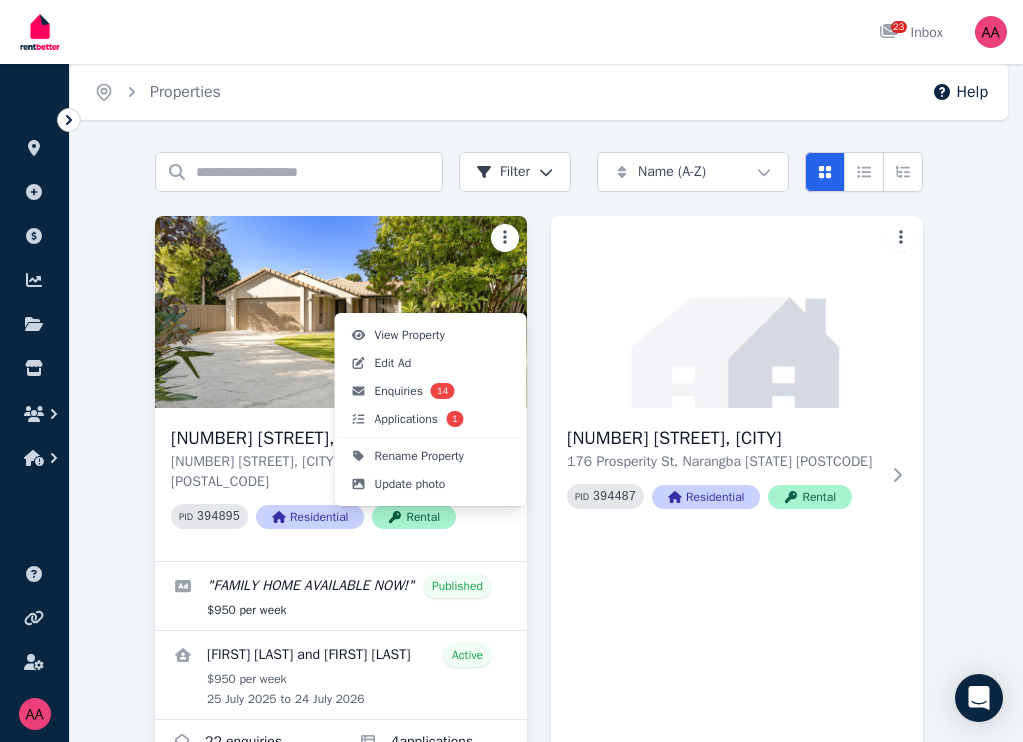 click on "Open main menu 23 Inbox Open user menu ORGANISE Properties Add property Payments Finance report Documents Marketplace Help centre Refer a friend Account settings Your profile [FIRST] [LAST] Home Properties Help Search properties Filter Name (A-Z) Add Property 5 Lowe Ct, Tewantin 5 Lowe Ct, Tewantin QLD 4565 PID   394895 Residential Rental " FAMILY HOME AVAILABLE NOW! " Published $950 per week [FIRST] [LAST] and [FIRST] [LAST] Active $950 per week 25 July 2025 to 24 July 2026 22   enquiries , 14  new 4  application s , 1  new 176 Prosperity St, Narangba 176 Prosperity St, Narangba QLD 4504 PID   394487 Residential Rental 177 Prosperity St, Narangba 177 Prosperity St, Narangba QLD 4504 PID   394490 Residential Rental " Fabulous family home! " Published $730 per week [FIRST] [LAST], [FIRST] [LAST], [FIRST] [LAST], and [FIRST] [LAST] Active $730 per week 14 July 2025 to 13 Jan 2026 12   enquiries , 9  new 2  application s 0 0 /portal
View Property Edit Ad Enquiries 14 Applications 1" at bounding box center (511, 371) 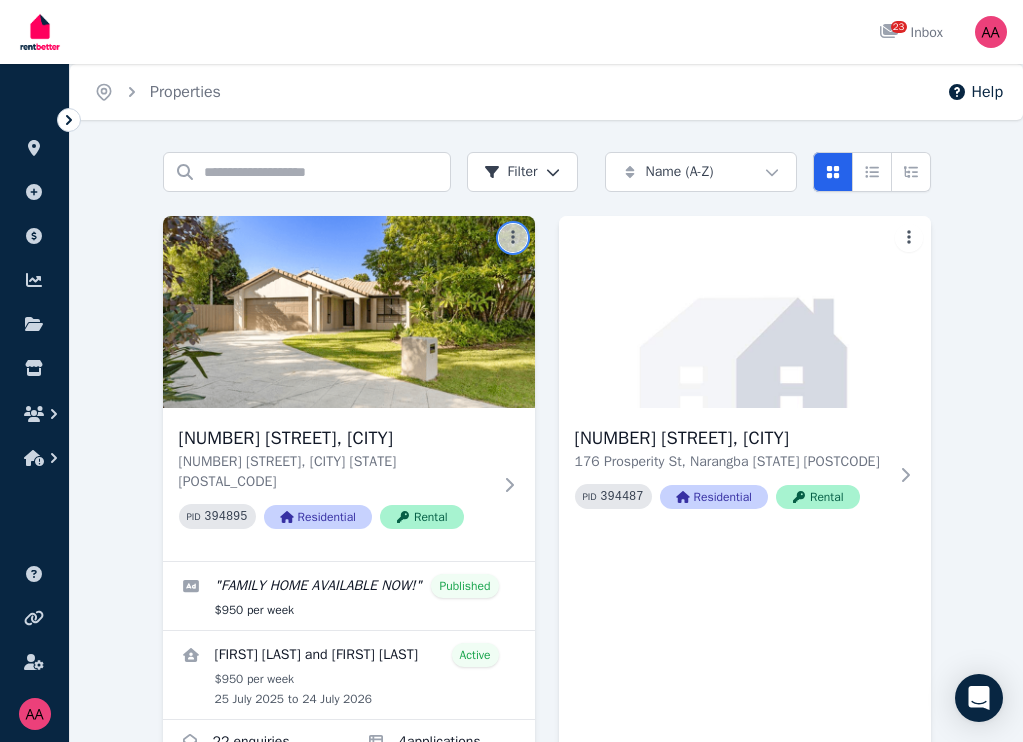 click on "Open main menu 23 Inbox Open user menu ORGANISE Properties Add property Payments Finance report Documents Marketplace Help centre Refer a friend Account settings Your profile [FIRST] [LAST] Home Properties Help Search properties Filter Name (A-Z) Add Property 5 Lowe Ct, Tewantin 5 Lowe Ct, Tewantin QLD 4565 PID   394895 Residential Rental " FAMILY HOME AVAILABLE NOW! " Published $950 per week [FIRST] [LAST] and [FIRST] [LAST] Active $950 per week 25 July 2025 to 24 July 2026 22   enquiries , 14  new 4  application s , 1  new 176 Prosperity St, Narangba 176 Prosperity St, Narangba QLD 4504 PID   394487 Residential Rental 177 Prosperity St, Narangba 177 Prosperity St, Narangba QLD 4504 PID   394490 Residential Rental " Fabulous family home! " Published $730 per week [FIRST] [LAST], [FIRST] [LAST], [FIRST] [LAST], and [FIRST] [LAST] Active $730 per week 14 July 2025 to 13 Jan 2026 12   enquiries , 9  new 2  application s 0 0" at bounding box center (511, 371) 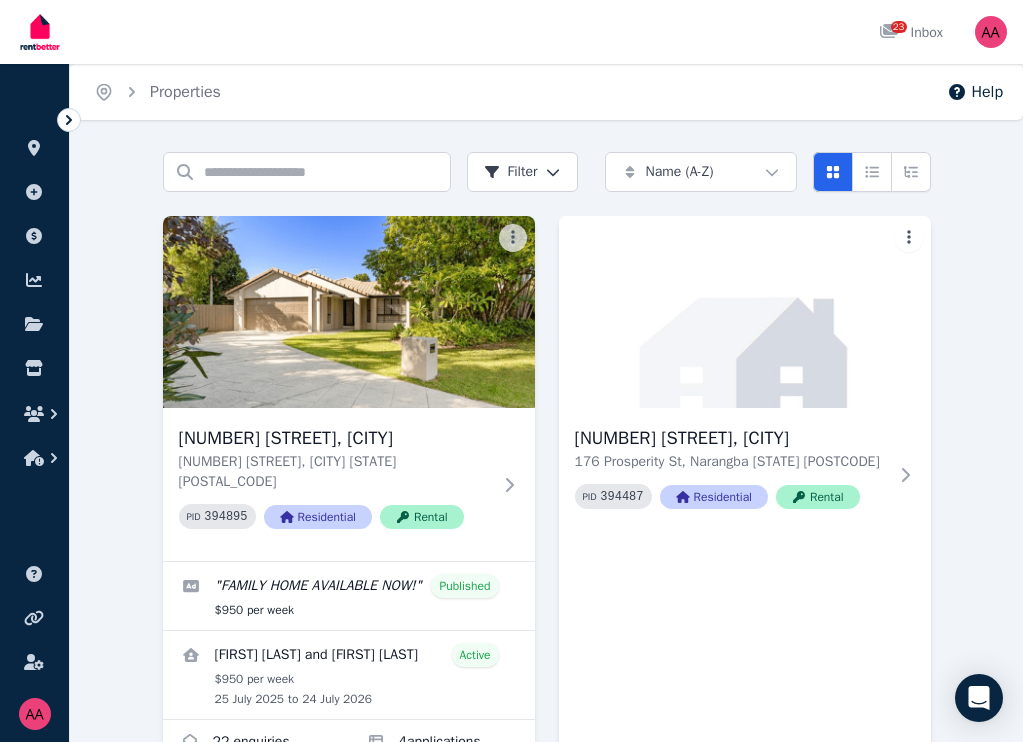 click on "Home Properties Help Search properties Filter Name (A-Z) Add Property 5 Lowe Ct, Tewantin 5 Lowe Ct, Tewantin QLD 4565 PID   394895 Residential Rental " FAMILY HOME AVAILABLE NOW! " Published $950 per week [FIRST] [LAST] and [FIRST] [LAST] Active $950 per week 25 July 2025 to 24 July 2026 22   enquiries , 14  new 4  application s , 1  new 176 Prosperity St, Narangba 176 Prosperity St, Narangba QLD 4504 PID   394487 Residential Rental 177 Prosperity St, Narangba 177 Prosperity St, Narangba QLD 4504 PID   394490 Residential Rental " Fabulous family home! " Published $730 per week [FIRST] [LAST], [FIRST] [LAST], [FIRST] [LAST], and [FIRST] [LAST] Active $730 per week 14 July 2025 to 13 Jan 2026 12   enquiries , 9  new 2  application s 0 0" at bounding box center (511, 371) 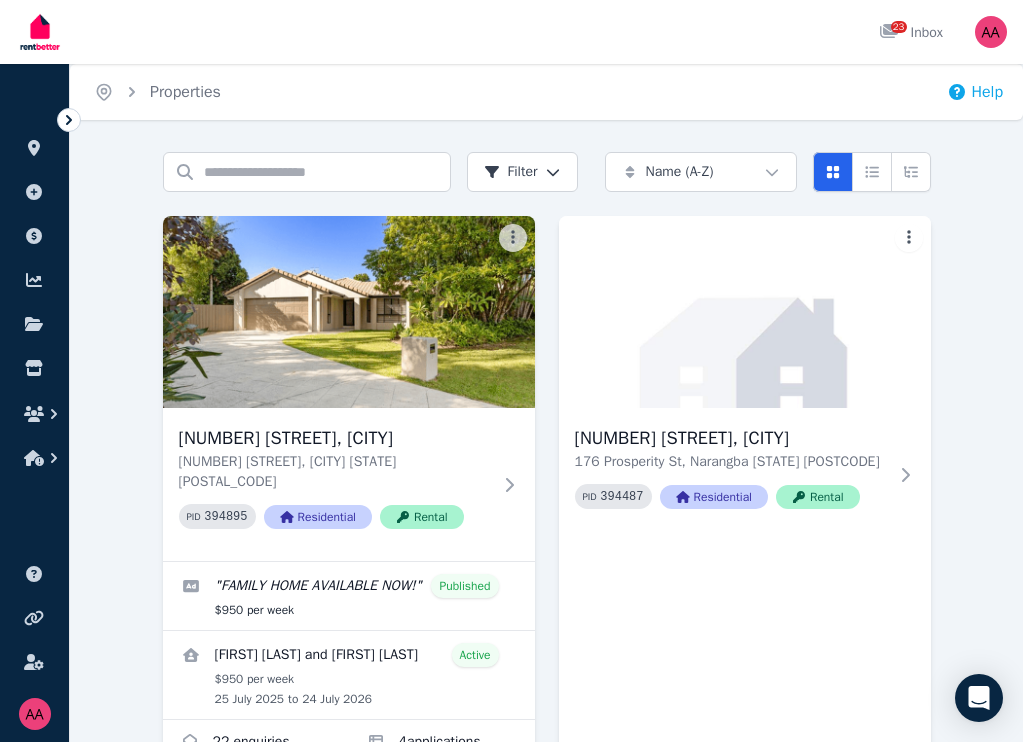 click on "Help" at bounding box center [975, 92] 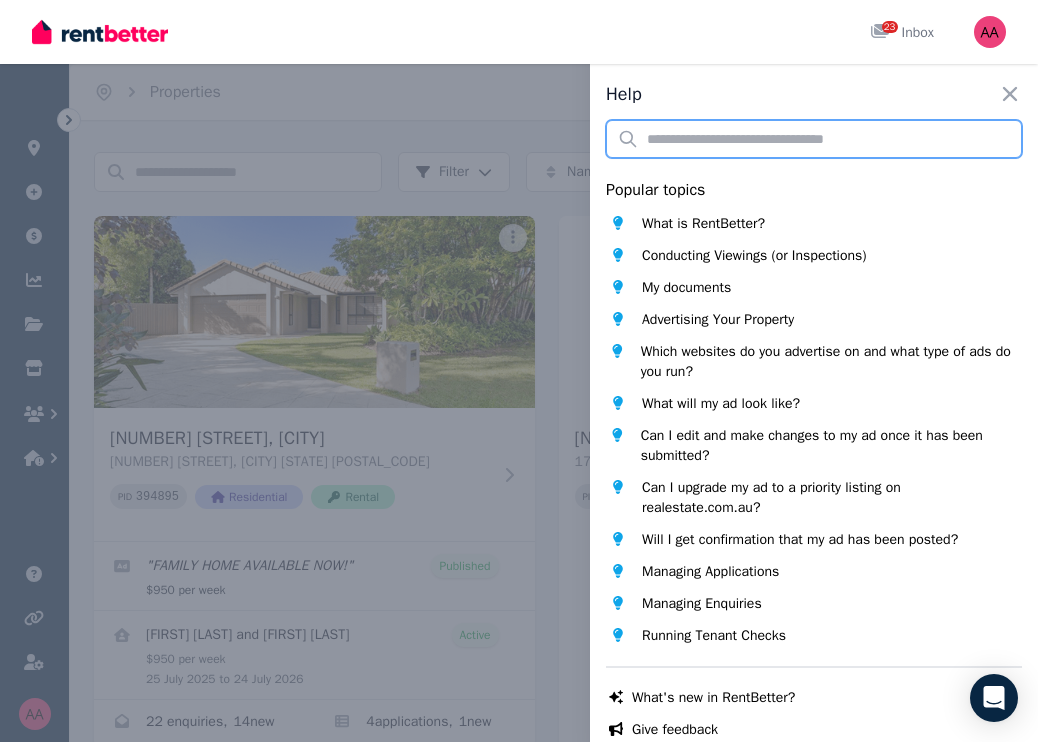 click at bounding box center [814, 139] 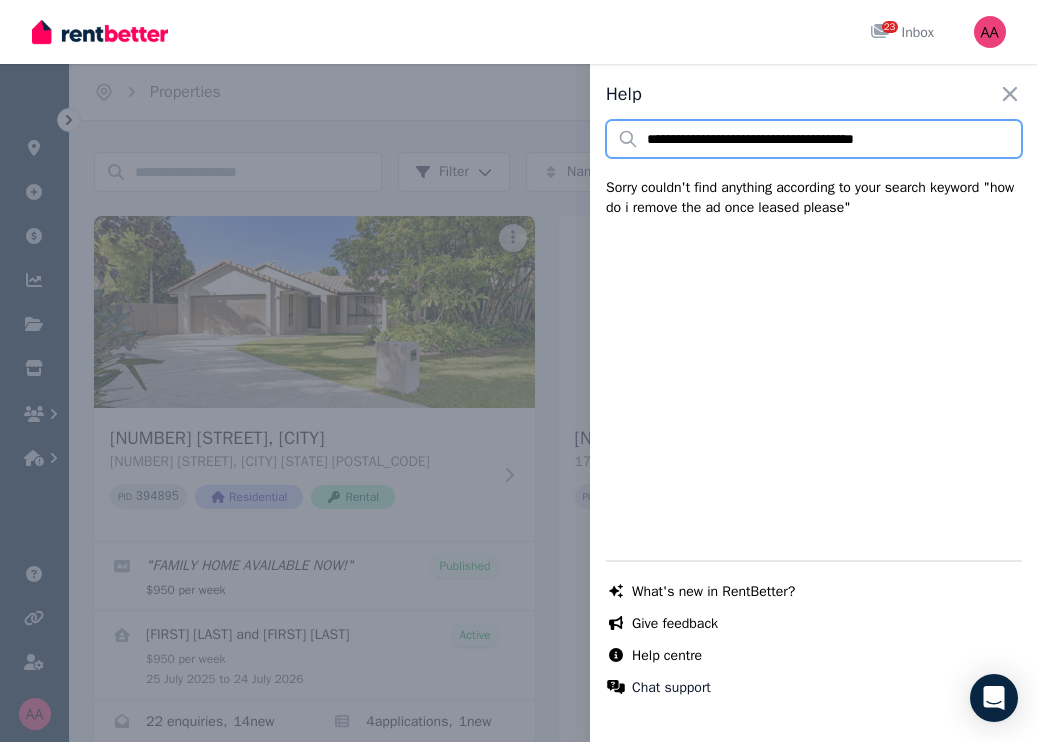 type on "**********" 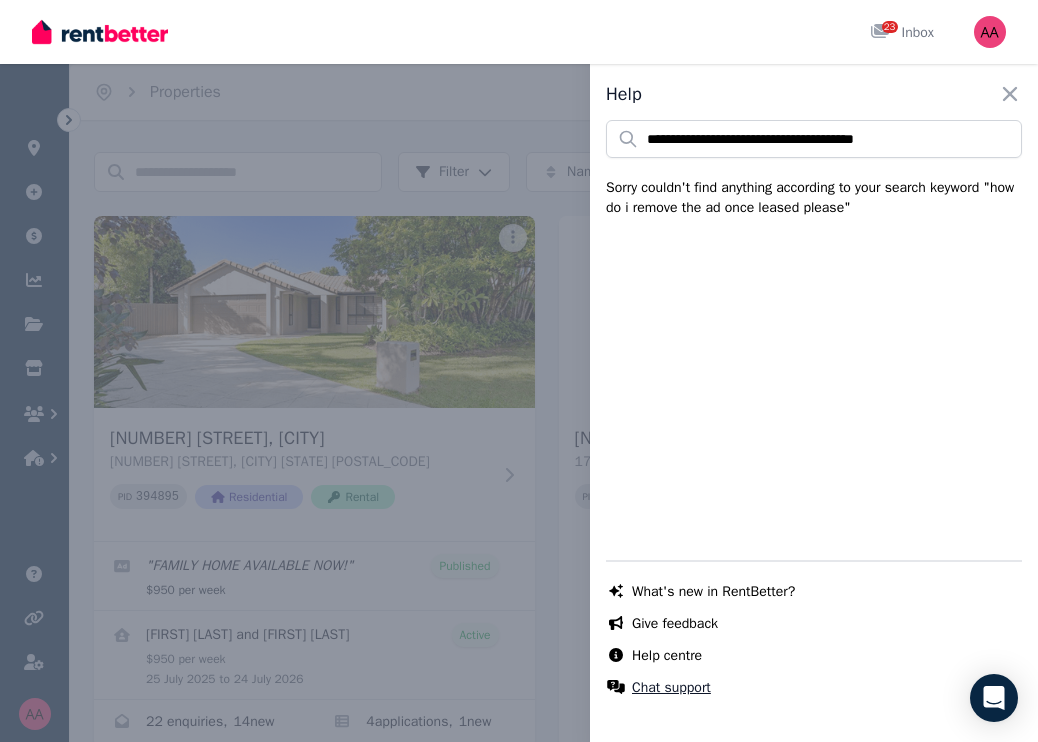 click on "Chat support" at bounding box center [671, 688] 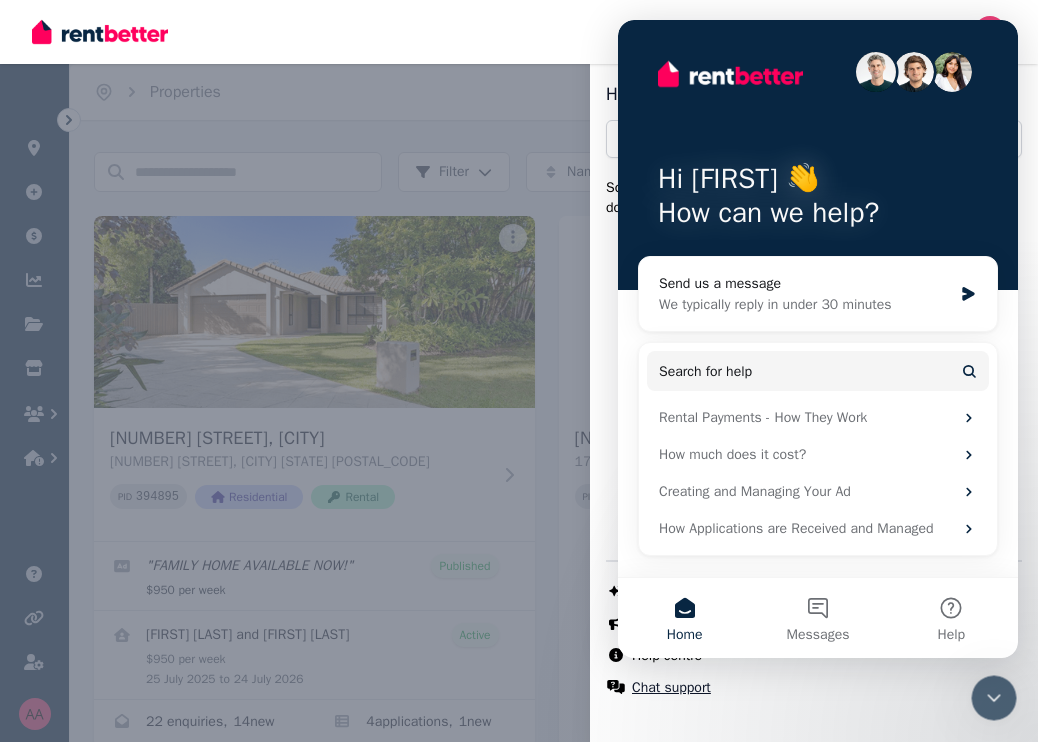 scroll, scrollTop: 0, scrollLeft: 0, axis: both 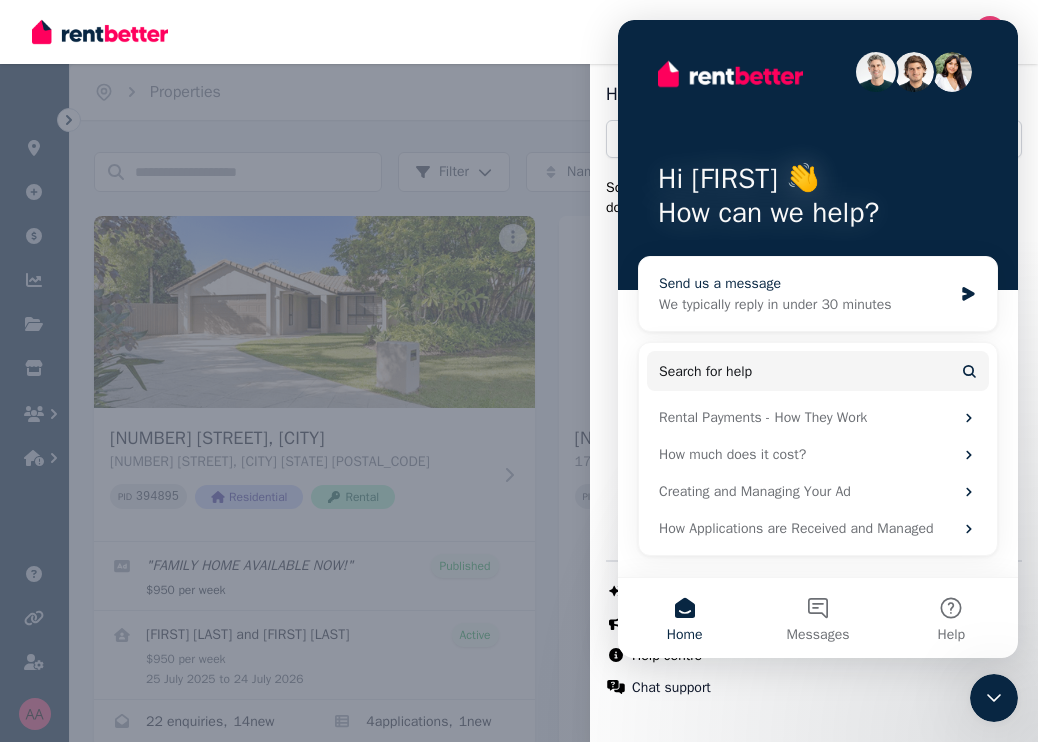 click on "We typically reply in under 30 minutes" at bounding box center [805, 304] 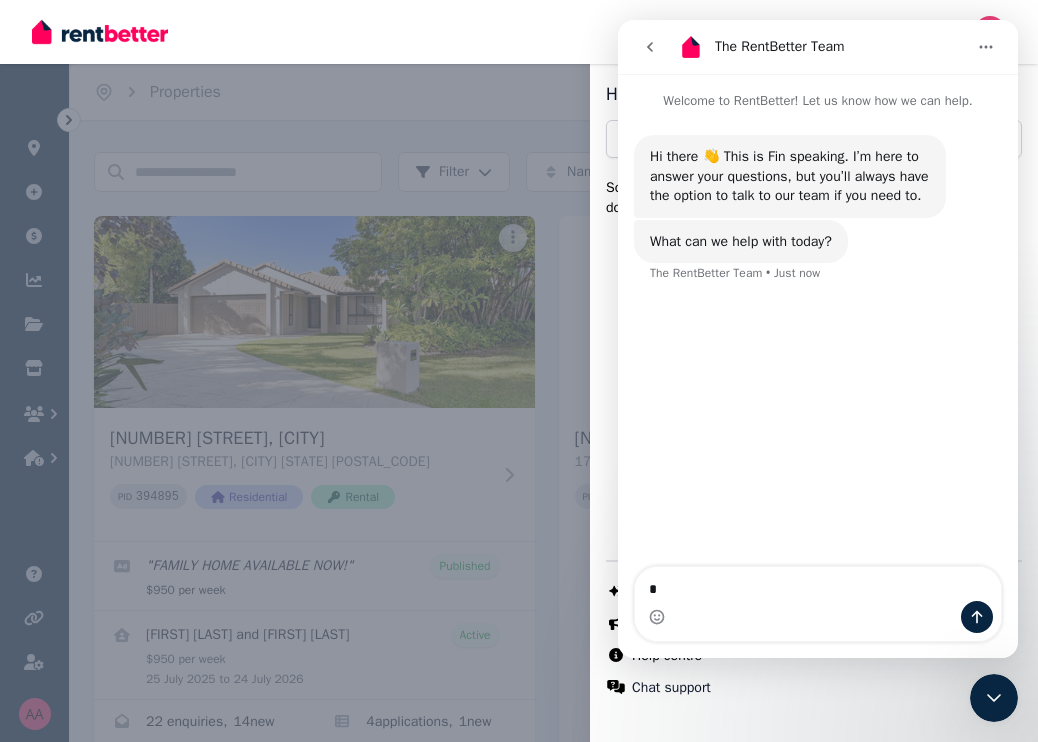 type on "**" 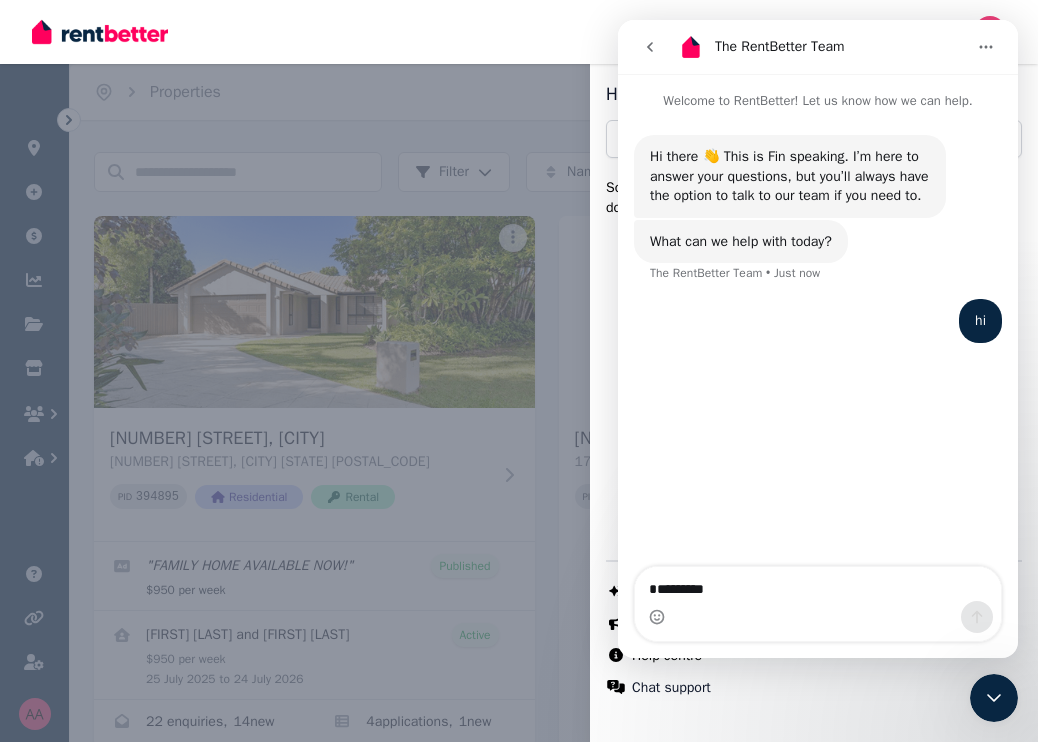 type on "********" 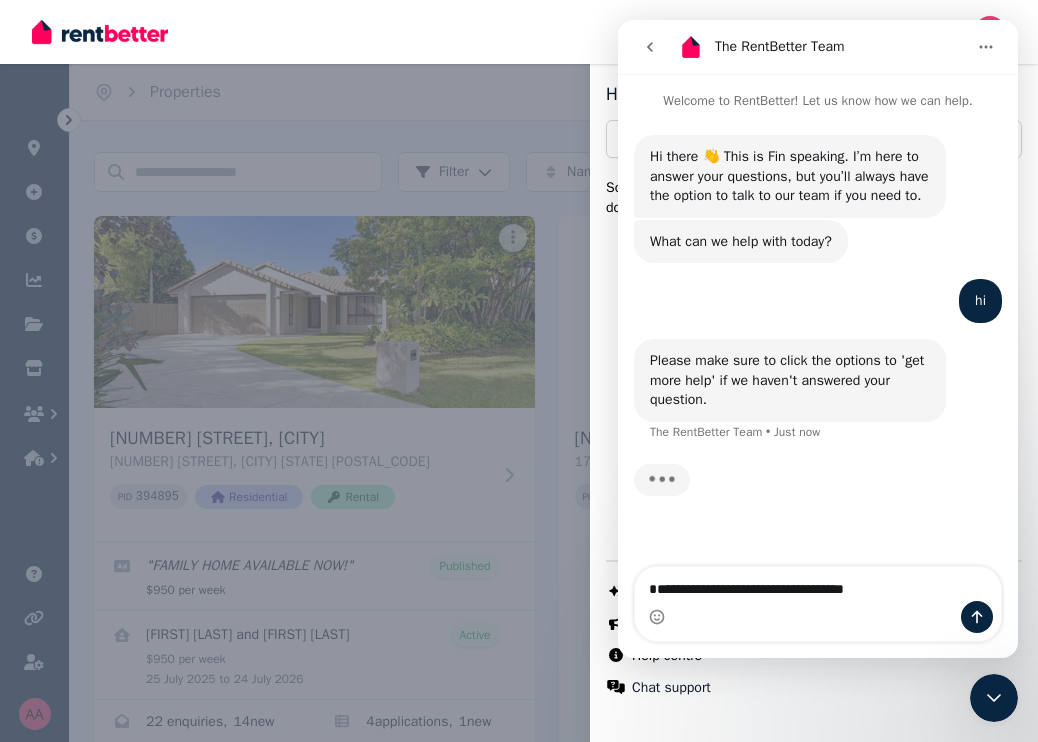 scroll, scrollTop: 1, scrollLeft: 0, axis: vertical 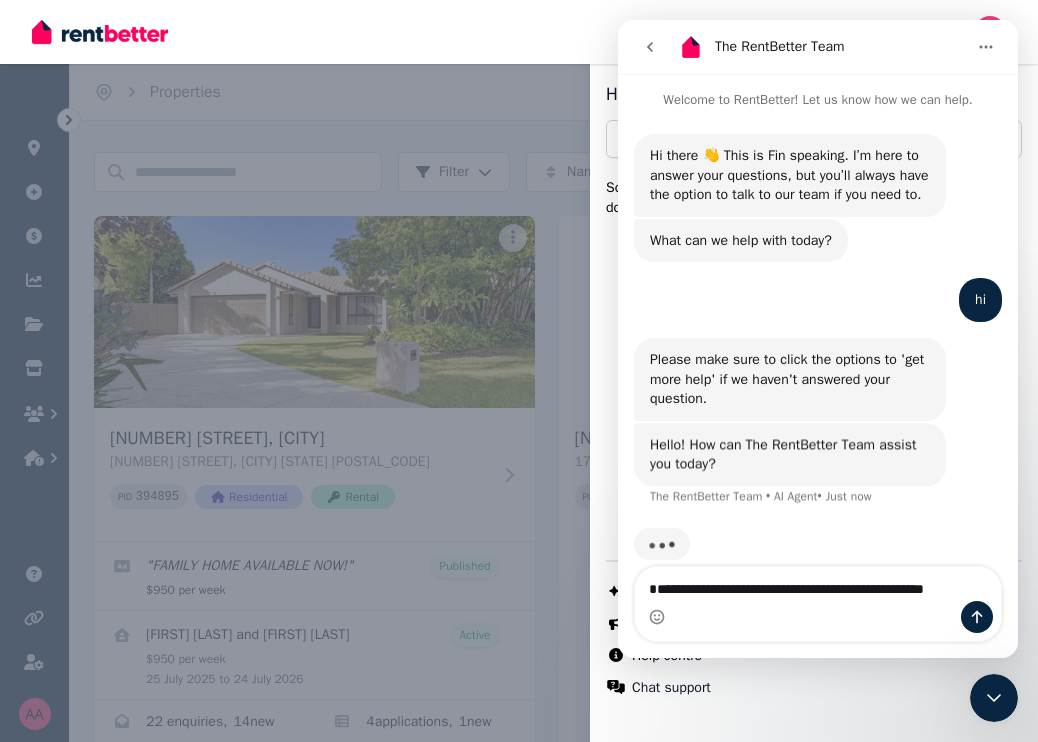type on "**********" 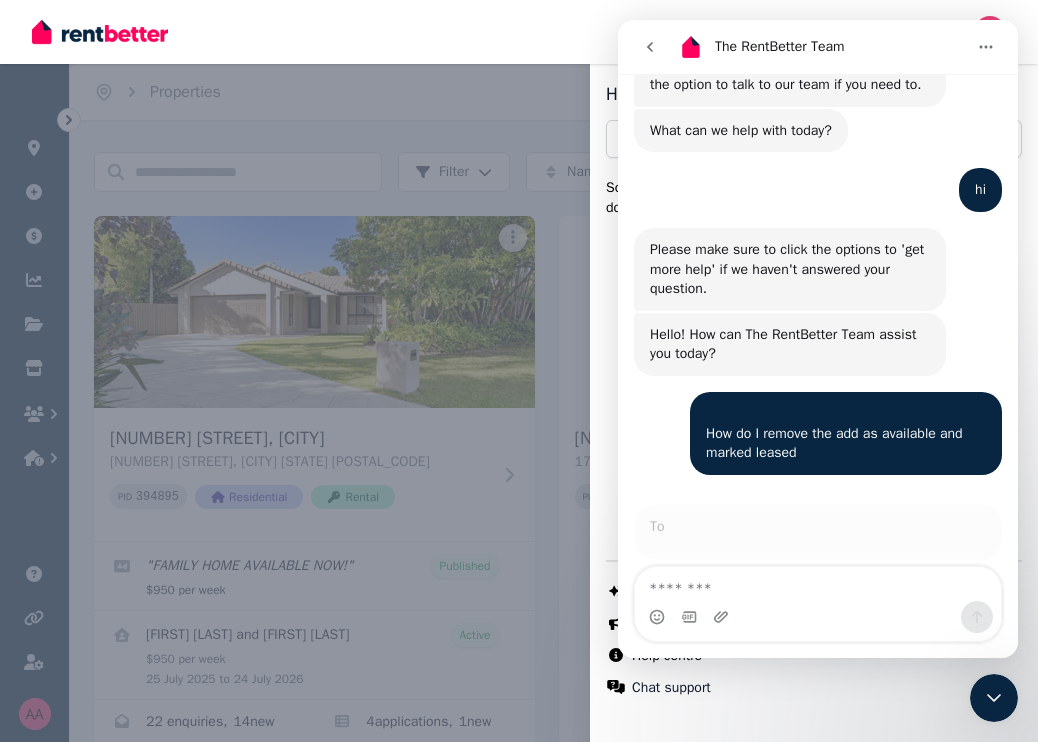 scroll, scrollTop: 150, scrollLeft: 0, axis: vertical 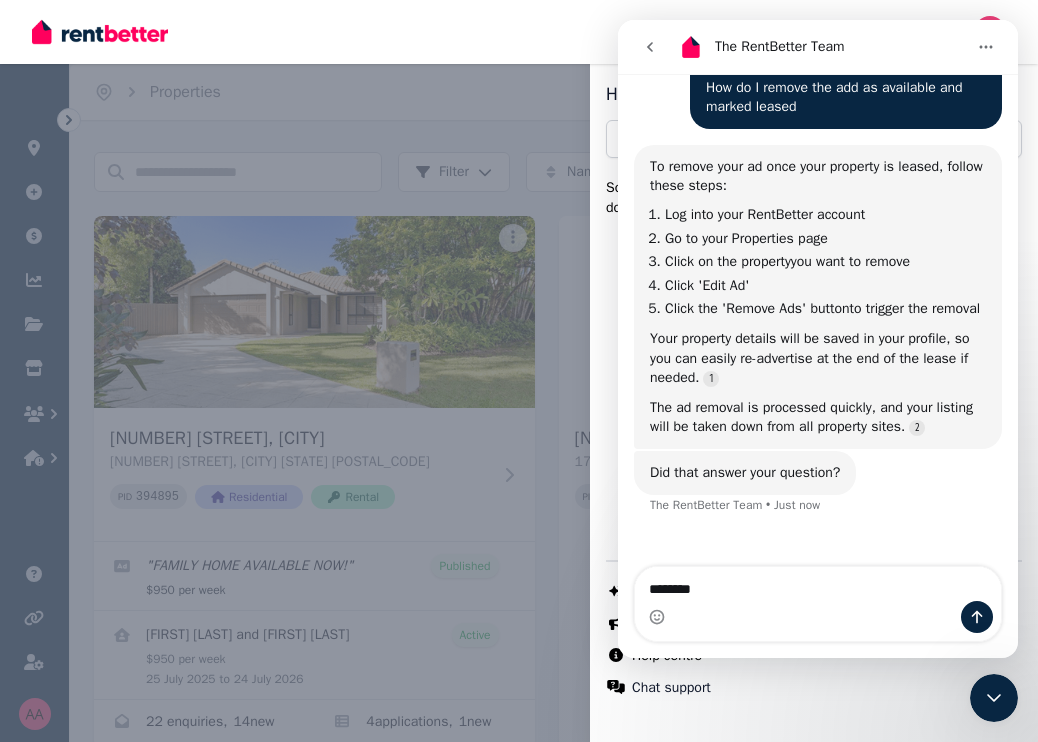 type on "********" 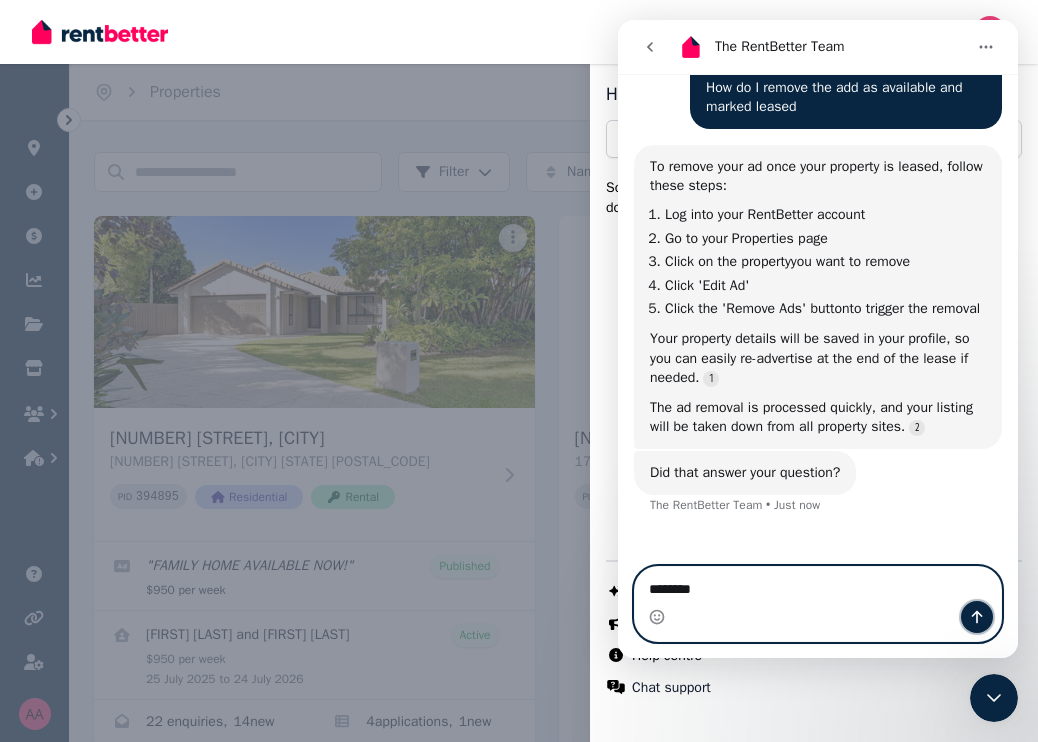click at bounding box center (977, 617) 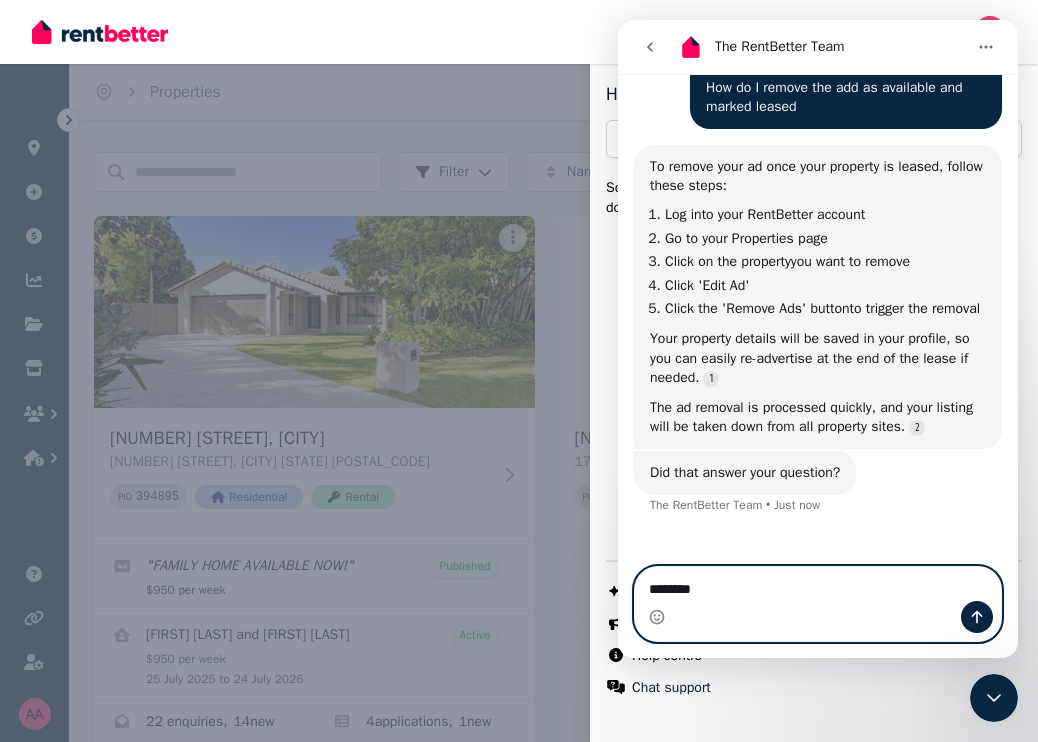 type 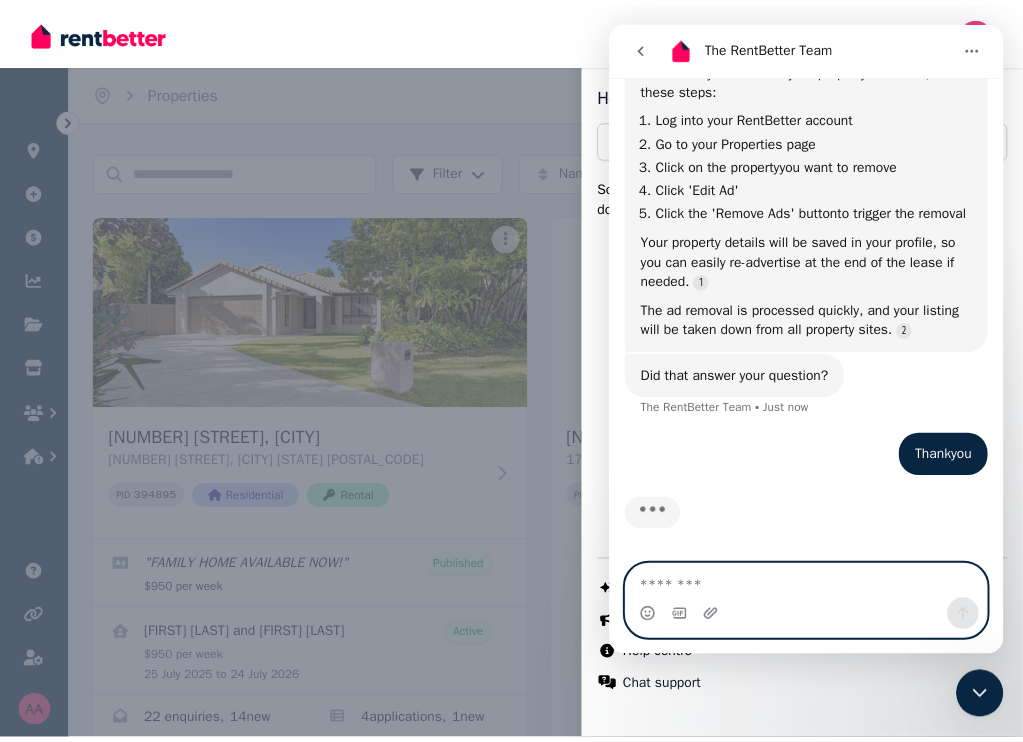 scroll, scrollTop: 589, scrollLeft: 0, axis: vertical 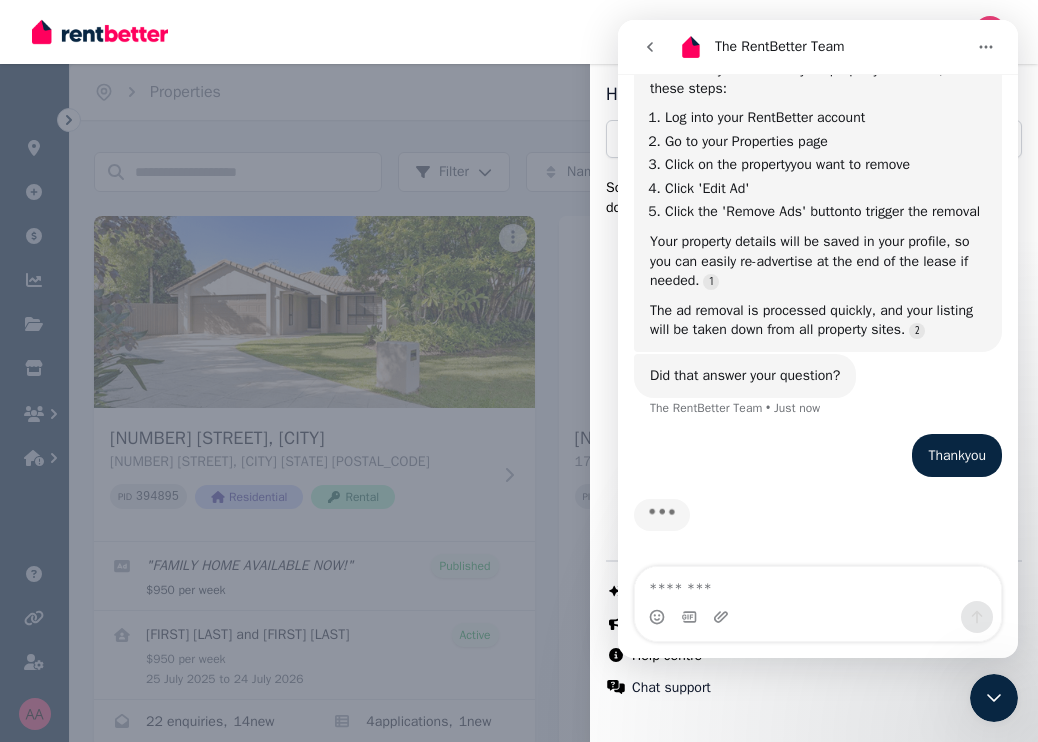 click on "**********" at bounding box center (519, 371) 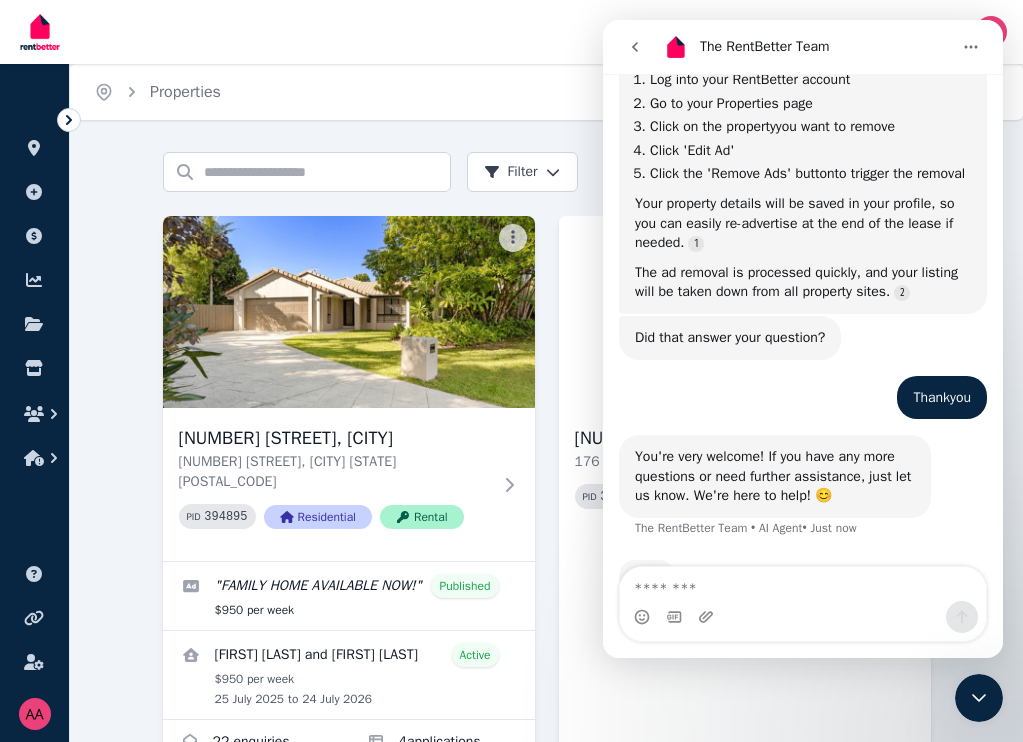scroll, scrollTop: 688, scrollLeft: 0, axis: vertical 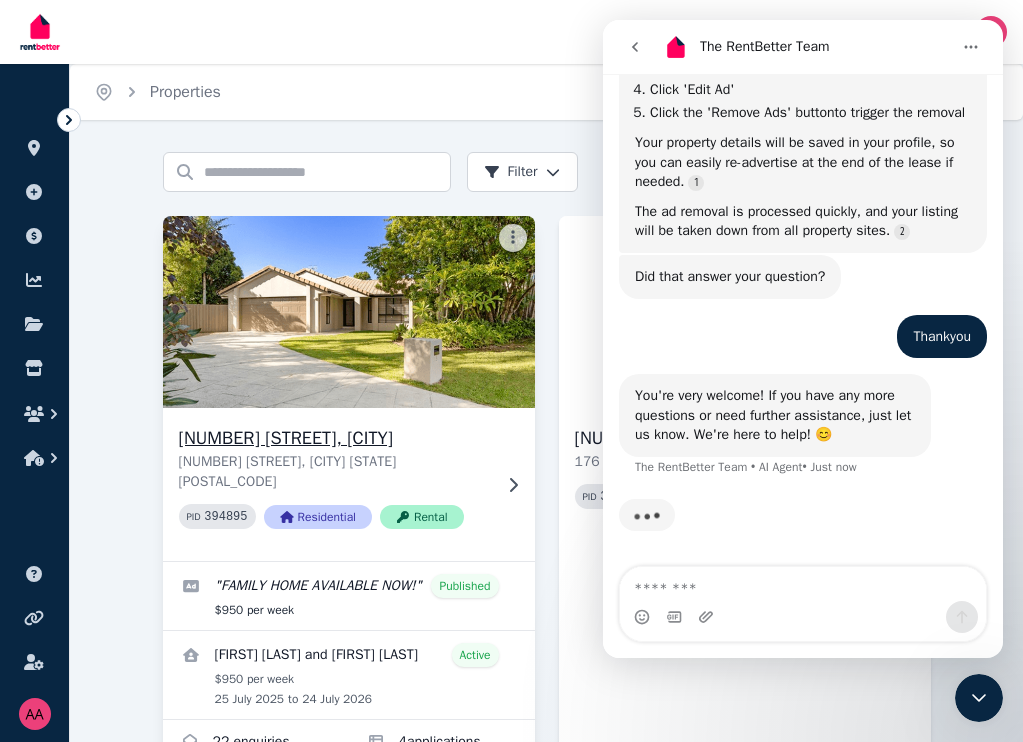 click at bounding box center (348, 312) 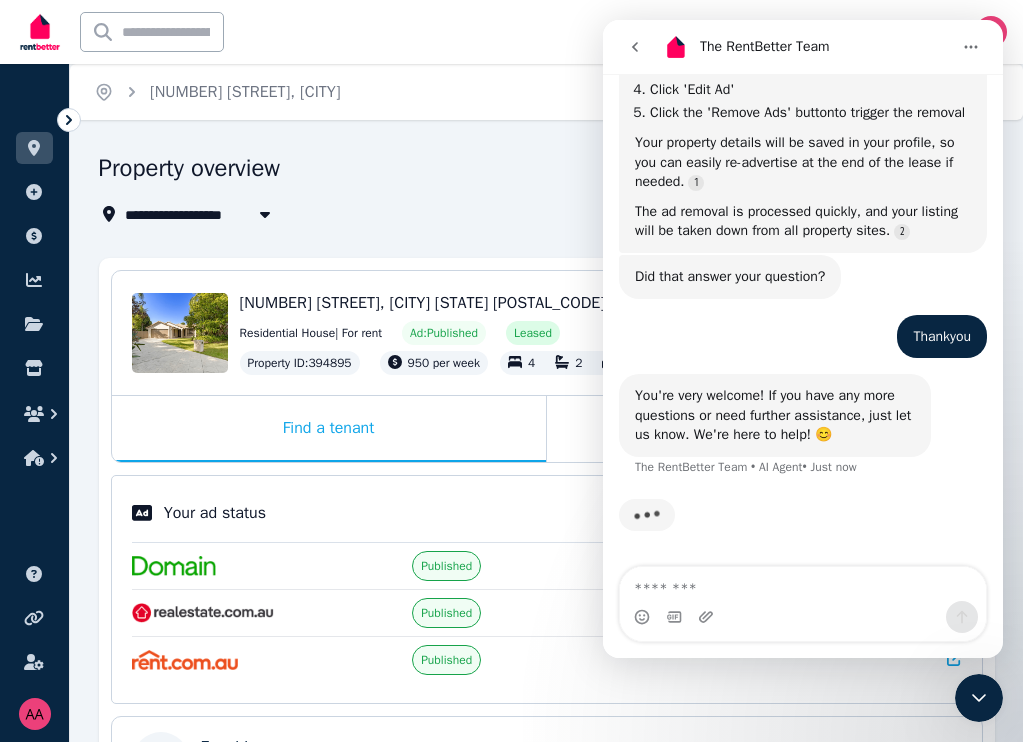 click on "Ctrl k 23 Inbox" at bounding box center (481, 32) 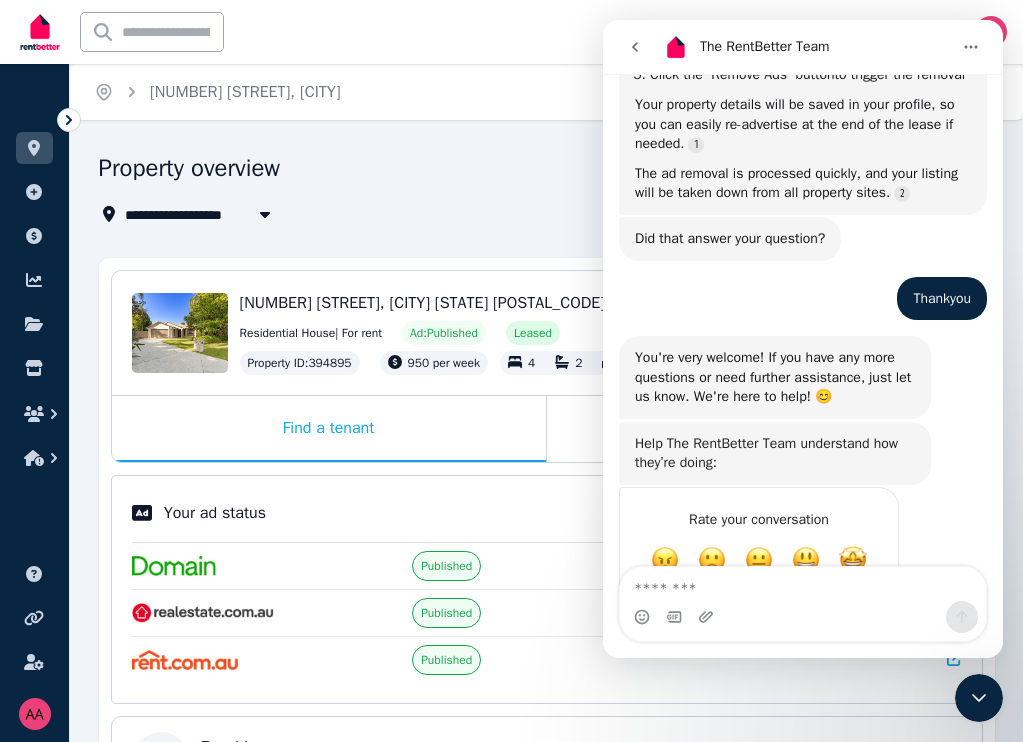 click on "Published" at bounding box center [547, 659] 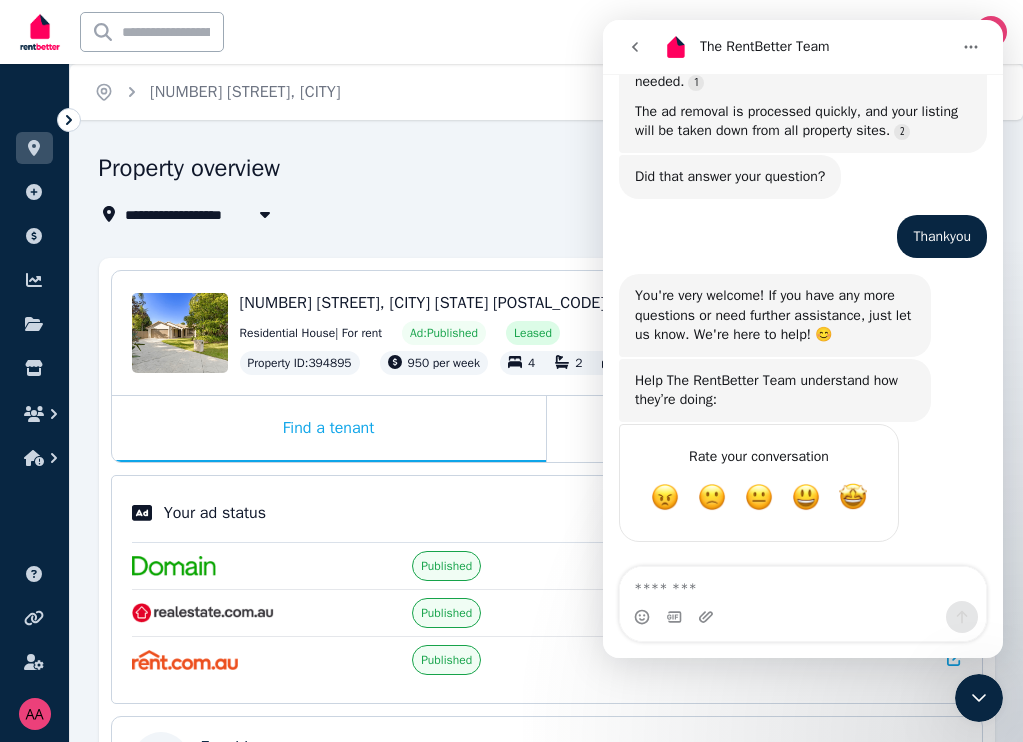 scroll, scrollTop: 788, scrollLeft: 0, axis: vertical 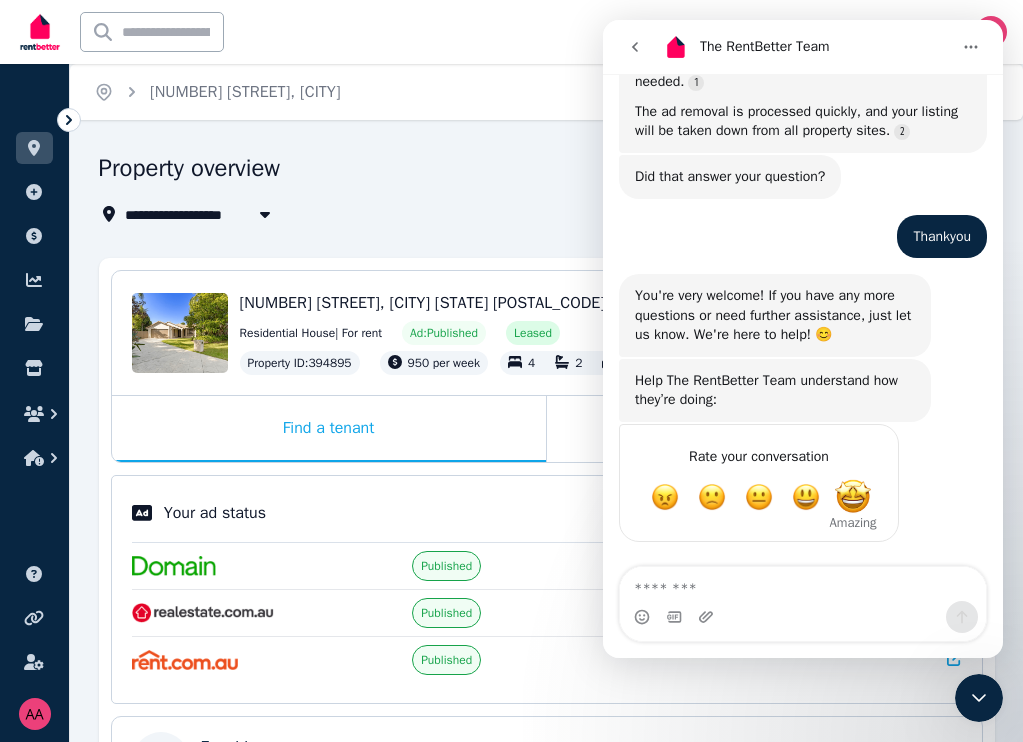click on "Amazing" at bounding box center (853, 522) 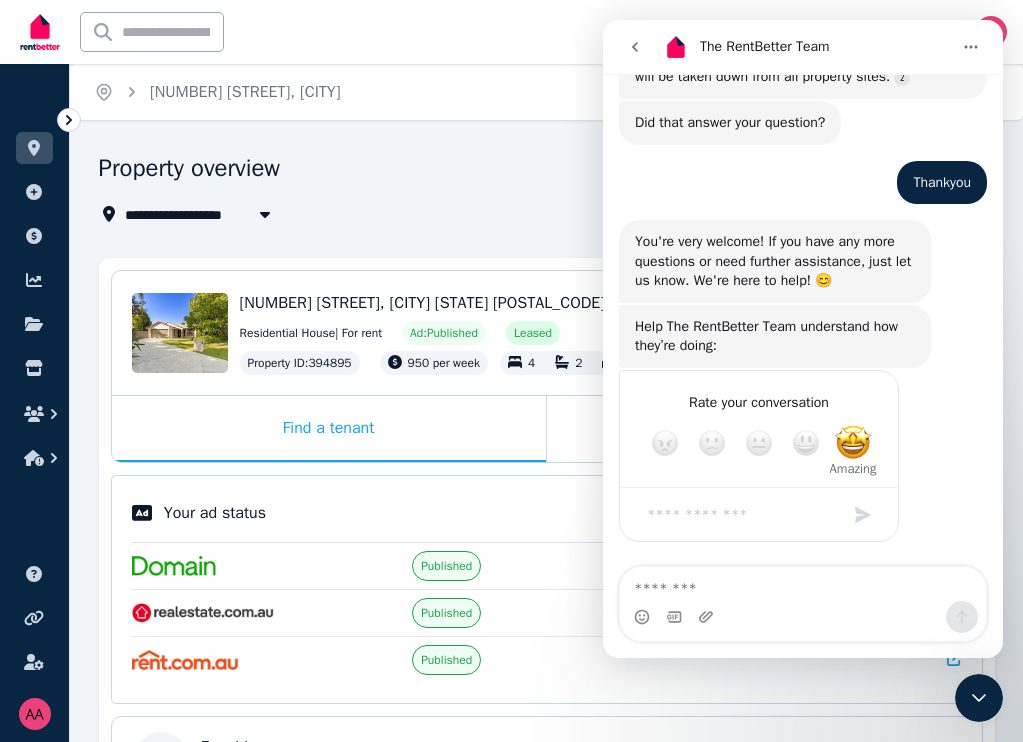 scroll, scrollTop: 842, scrollLeft: 0, axis: vertical 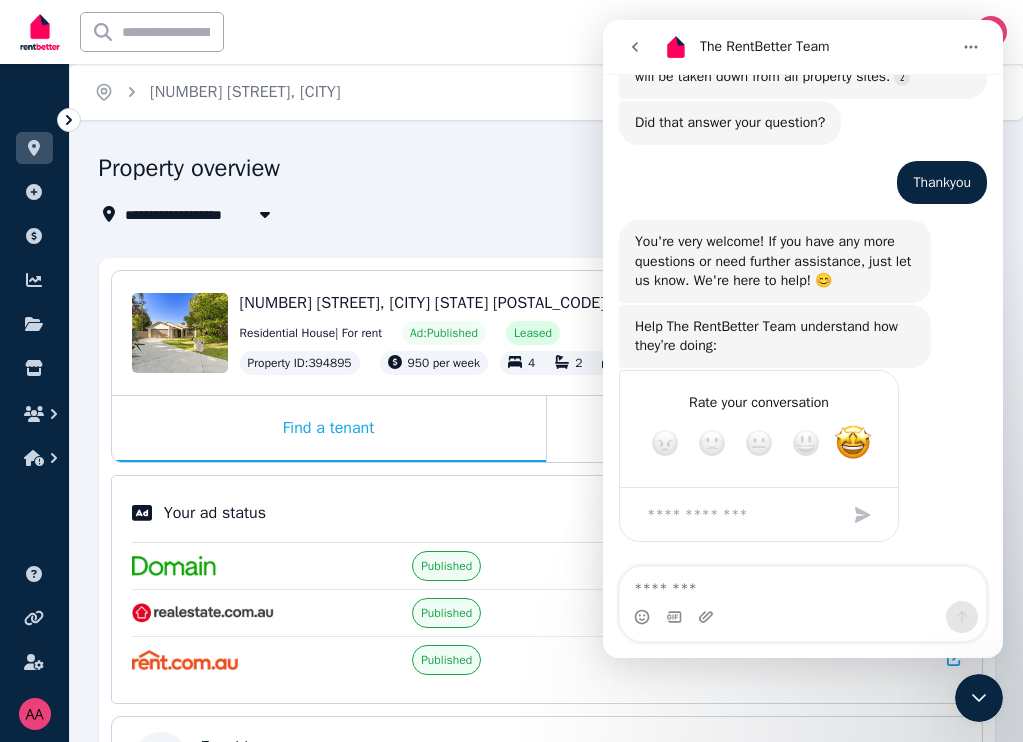 click 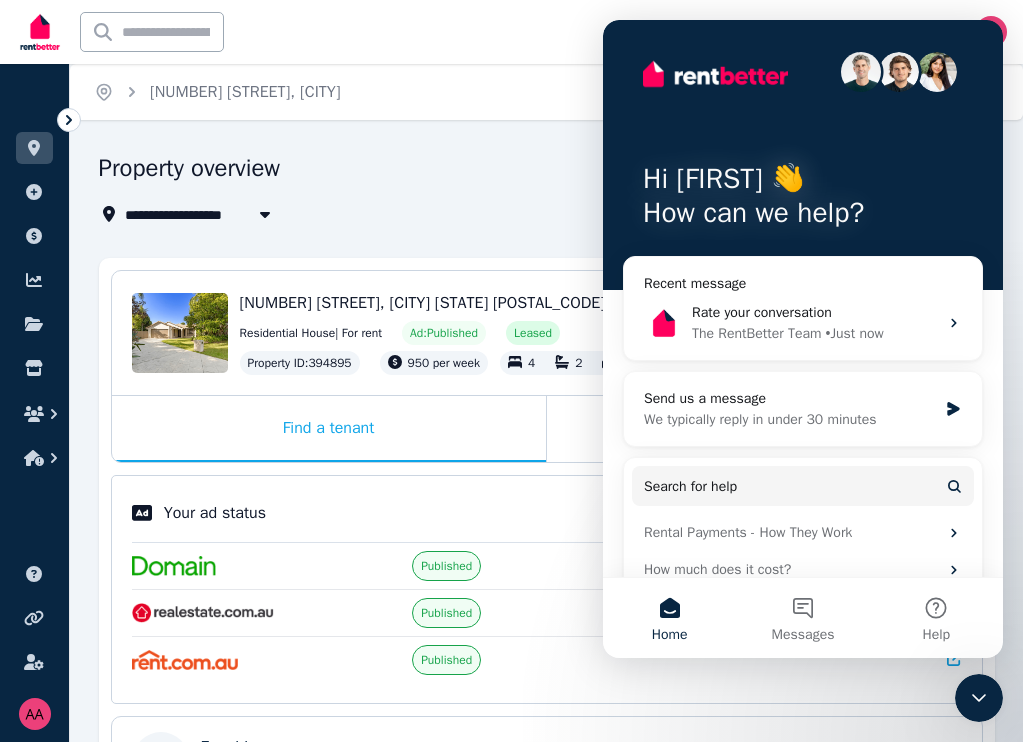 scroll, scrollTop: 0, scrollLeft: 0, axis: both 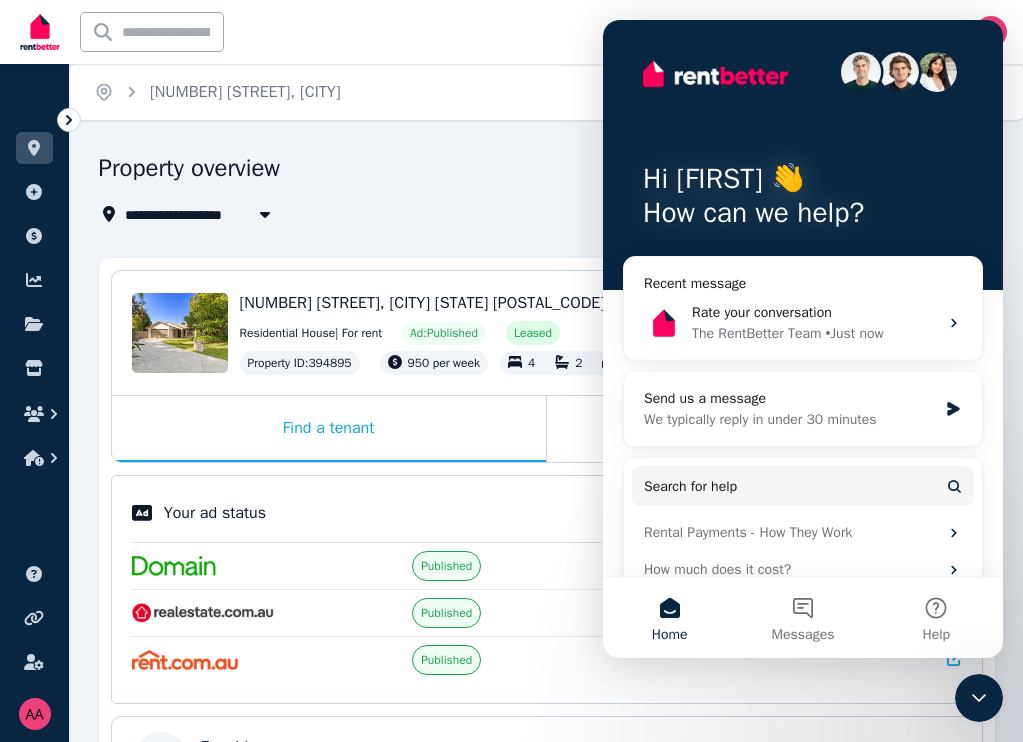 click on "Hi [FIRST] 👋" at bounding box center (803, 179) 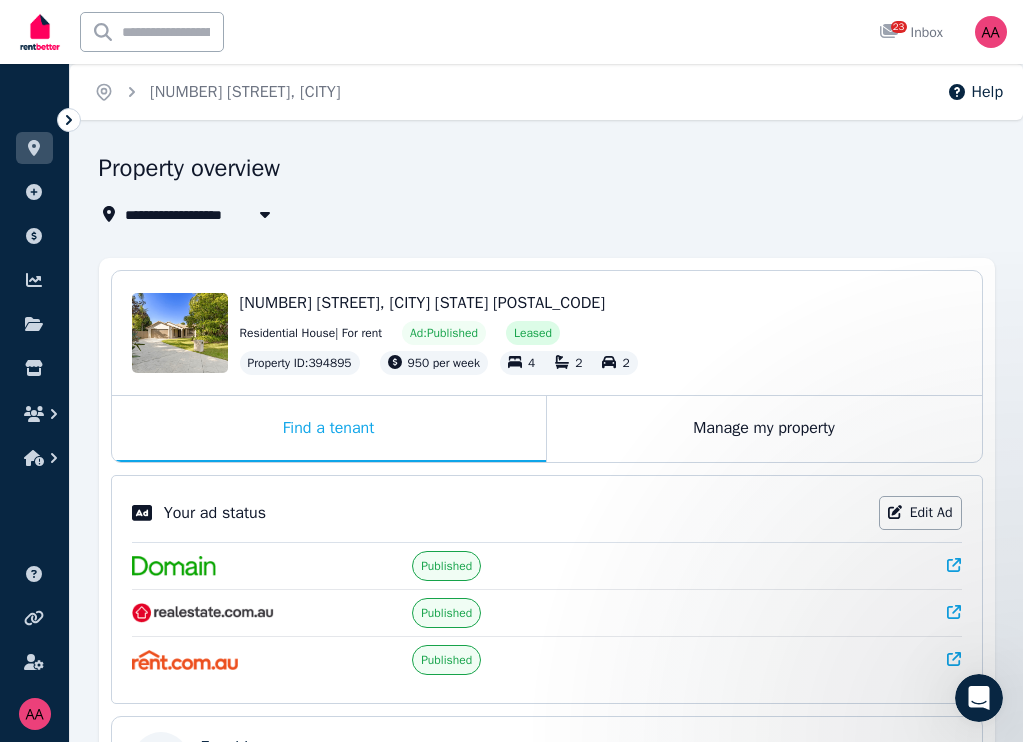 scroll, scrollTop: 0, scrollLeft: 0, axis: both 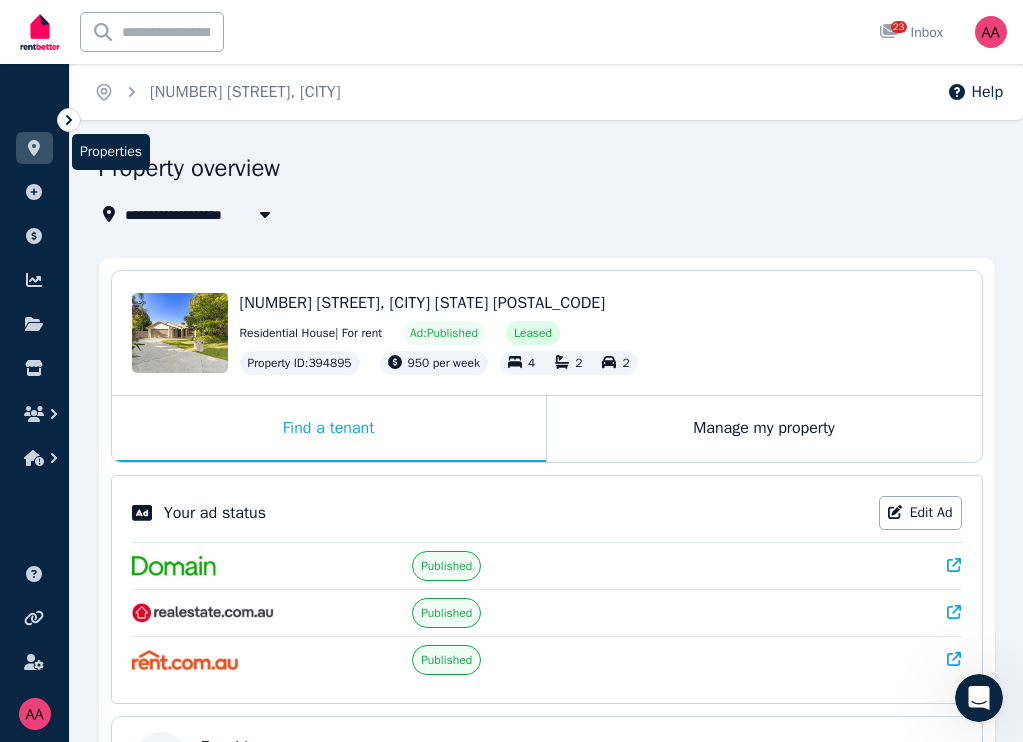 click at bounding box center [34, 148] 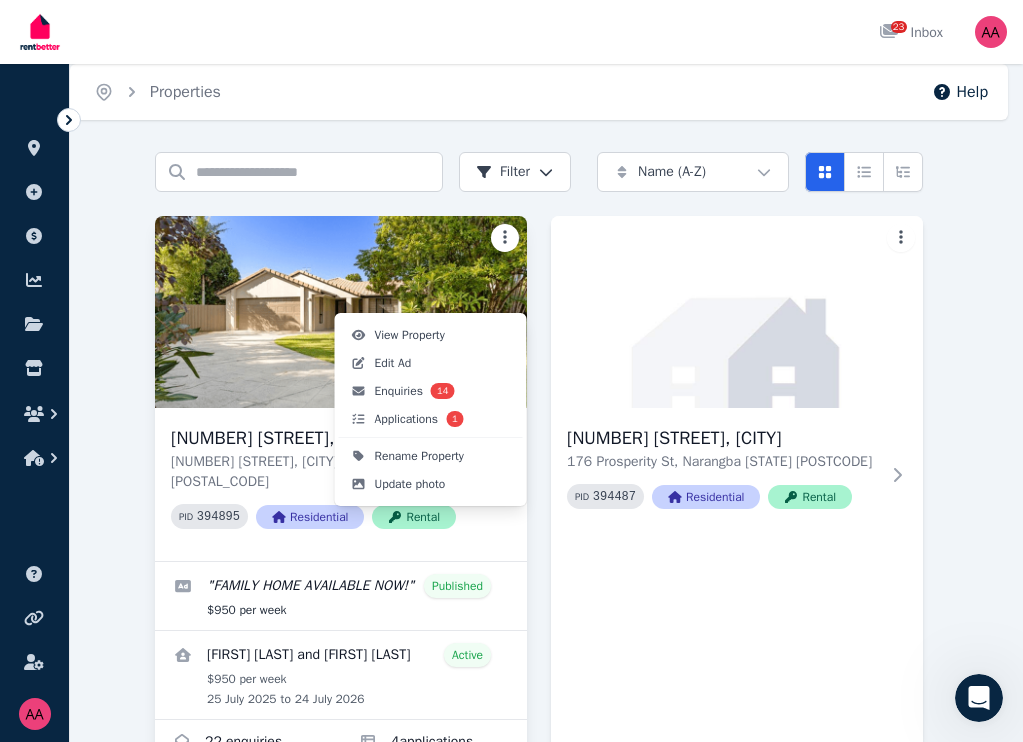 click on "Open main menu 23 Inbox Open user menu ORGANISE Properties Add property Payments Finance report Documents Marketplace Help centre Refer a friend Account settings Your profile [FIRST] [LAST] Home Properties Help Search properties Filter Name (A-Z) Add Property 5 Lowe Ct, Tewantin 5 Lowe Ct, Tewantin QLD 4565 PID   394895 Residential Rental " FAMILY HOME AVAILABLE NOW! " Published $950 per week [FIRST] [LAST] and [FIRST] [LAST] Active $950 per week 25 July 2025 to 24 July 2026 22   enquiries , 14  new 4  application s , 1  new 176 Prosperity St, Narangba 176 Prosperity St, Narangba QLD 4504 PID   394487 Residential Rental 177 Prosperity St, Narangba 177 Prosperity St, Narangba QLD 4504 PID   394490 Residential Rental " Fabulous family home! " Published $730 per week [FIRST] [LAST], [FIRST] [LAST], [FIRST] [LAST], and [FIRST] [LAST] Active $730 per week 14 July 2025 to 13 Jan 2026 12   enquiries , 9  new 2  application s 0 0 /portal
View Property Edit Ad Enquiries 14 Applications 1 Rename Property" at bounding box center [511, 371] 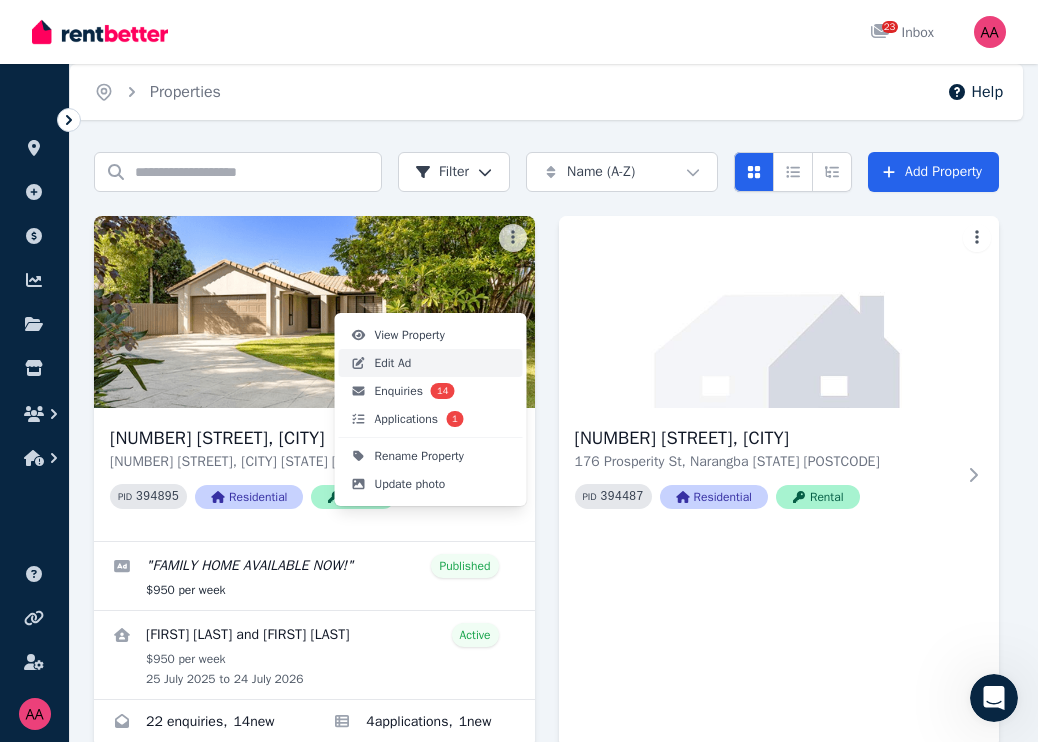 click on "Edit Ad" at bounding box center [393, 363] 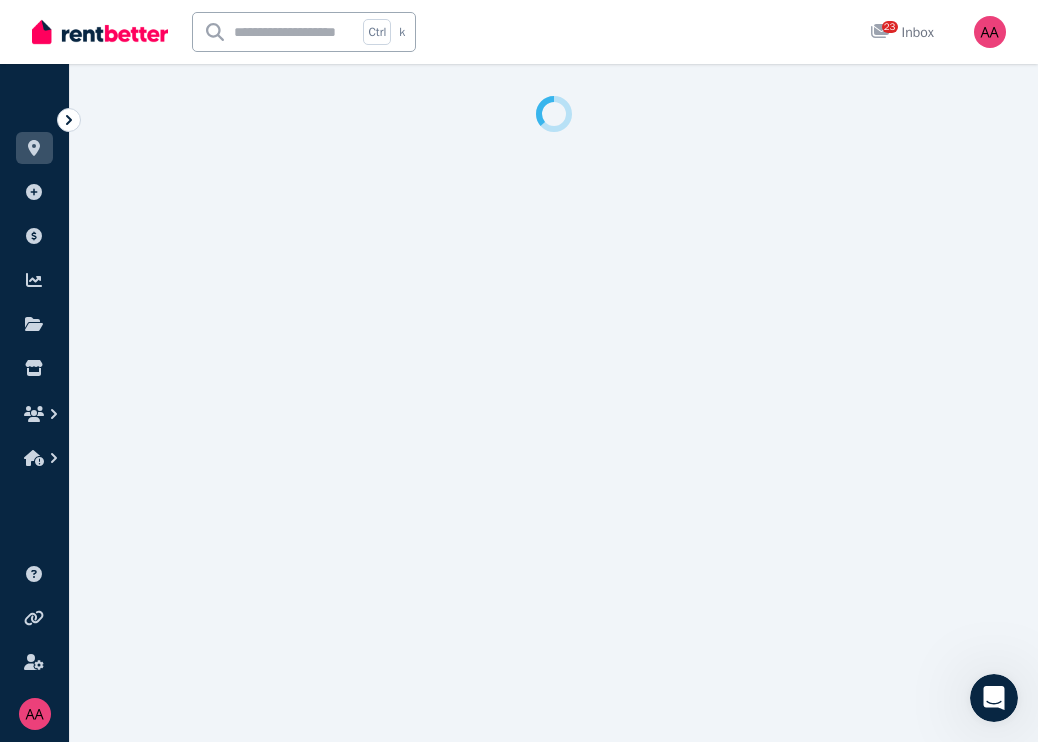 select on "**********" 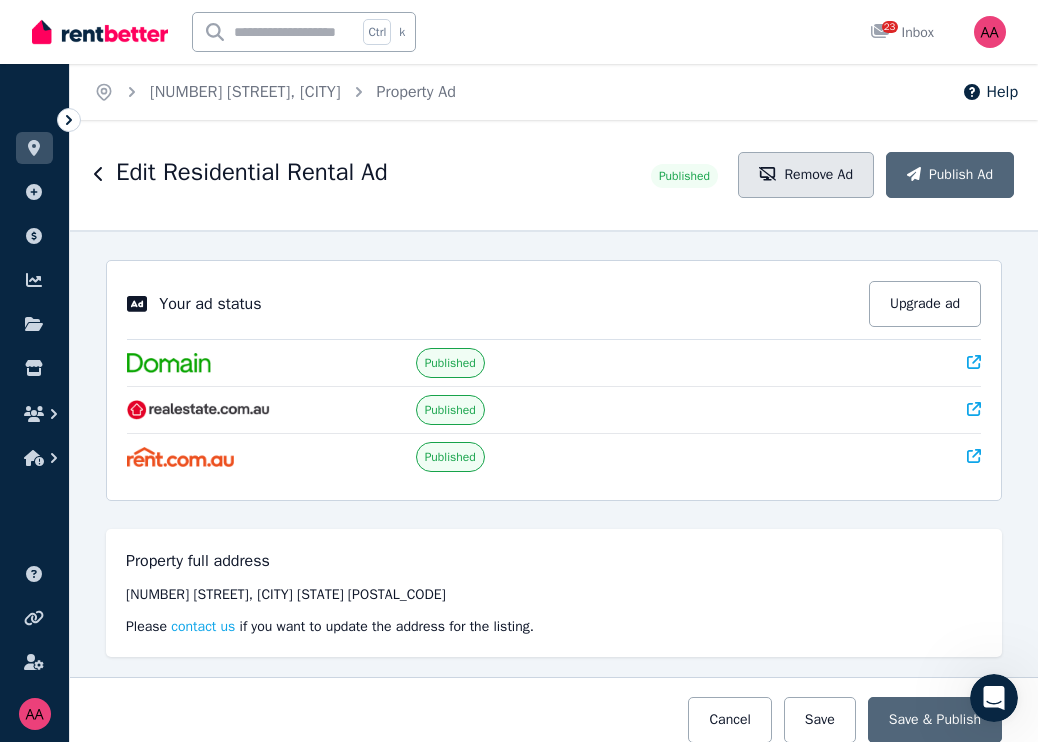 click on "Remove Ad" at bounding box center (806, 175) 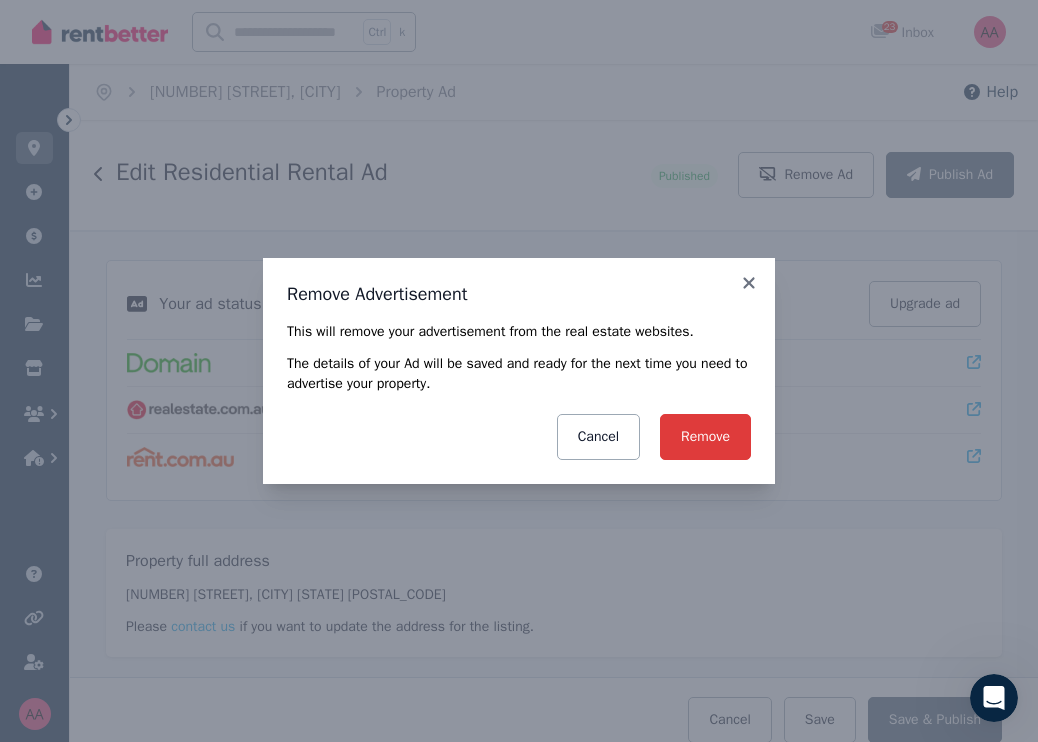 click on "Remove" at bounding box center (705, 437) 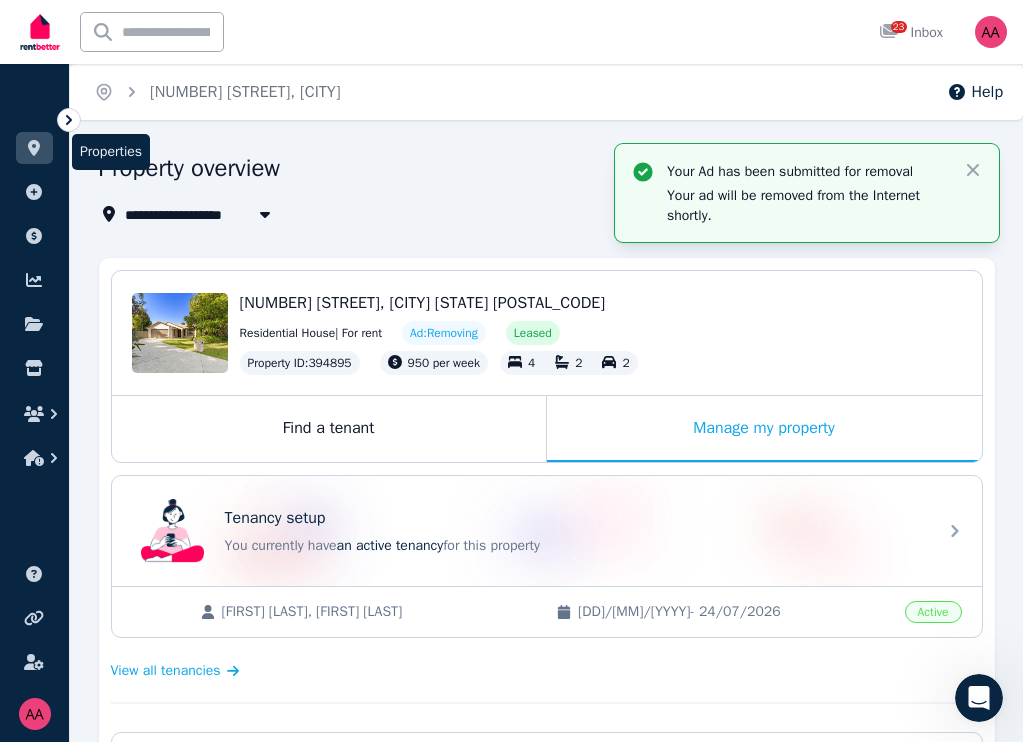 click 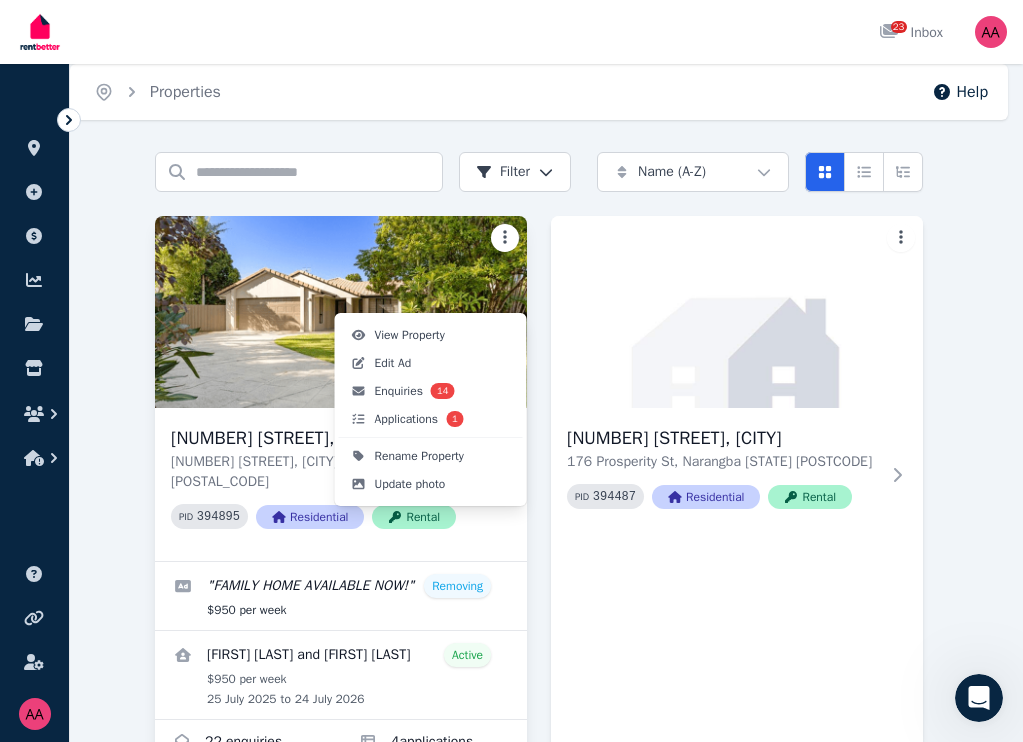 click on "Open main menu 23 Inbox Open user menu ORGANISE Properties Add property Payments Finance report Documents Marketplace Help centre Refer a friend Account settings Your profile [FIRST] [LAST] Home Properties Help Search properties Filter Name (A-Z) Add Property 5 Lowe Ct, Tewantin 5 Lowe Ct, Tewantin QLD 4565 PID   394895 Residential Rental " FAMILY HOME AVAILABLE NOW! " Removing $950 per week [FIRST] [LAST] and [FIRST] [LAST] Active $950 per week 25 July 2025 to 24 July 2026 22   enquiries , 14  new 4  application s , 1  new 176 Prosperity St, Narangba 176 Prosperity St, Narangba QLD 4504 PID   394487 Residential Rental 177 Prosperity St, Narangba 177 Prosperity St, Narangba QLD 4504 PID   394490 Residential Rental " Fabulous family home! " Published $730 per week [FIRST] [LAST], [FIRST] [LAST], [FIRST] [LAST], and [FIRST] [LAST] Active $730 per week 14 July 2025 to 13 Jan 2026 12   enquiries , 9  new 2  application s 0 0 /portal
View Property Edit Ad Enquiries 14 Applications 1 Rename Property" at bounding box center [511, 371] 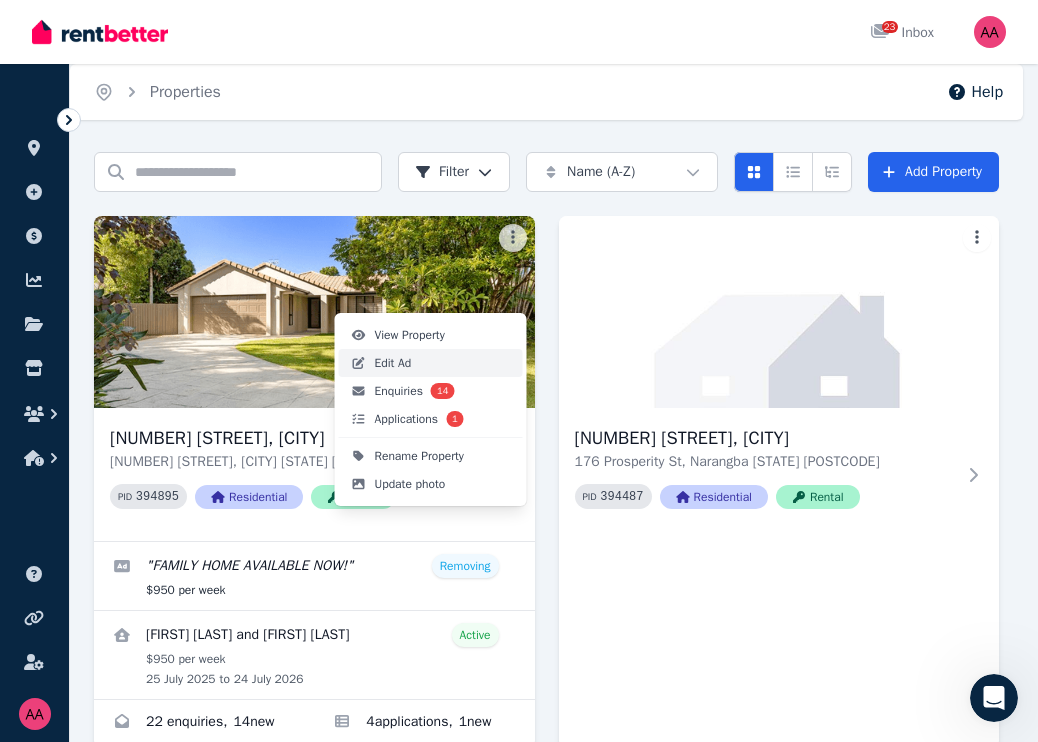 click on "Edit Ad" at bounding box center [393, 363] 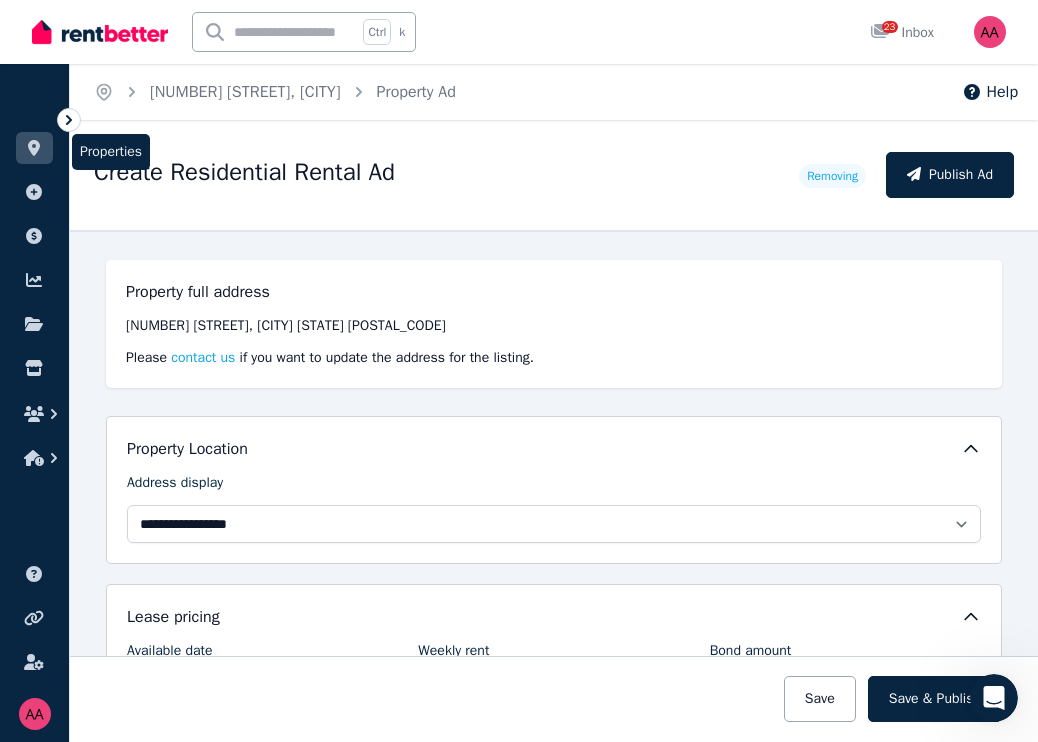 click 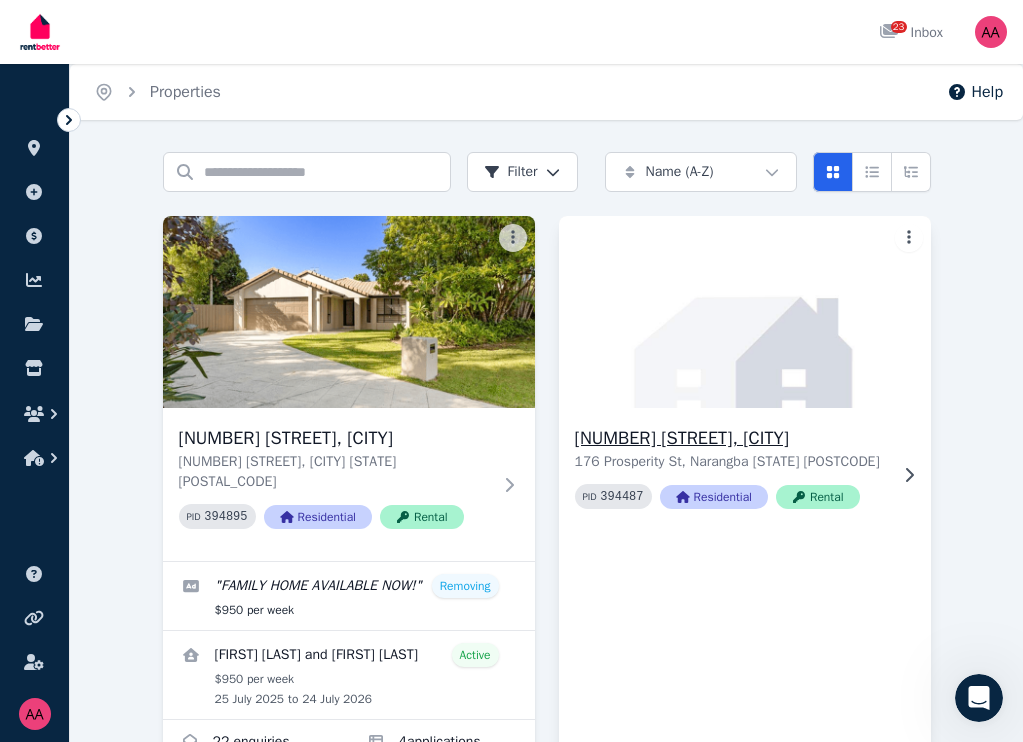 click 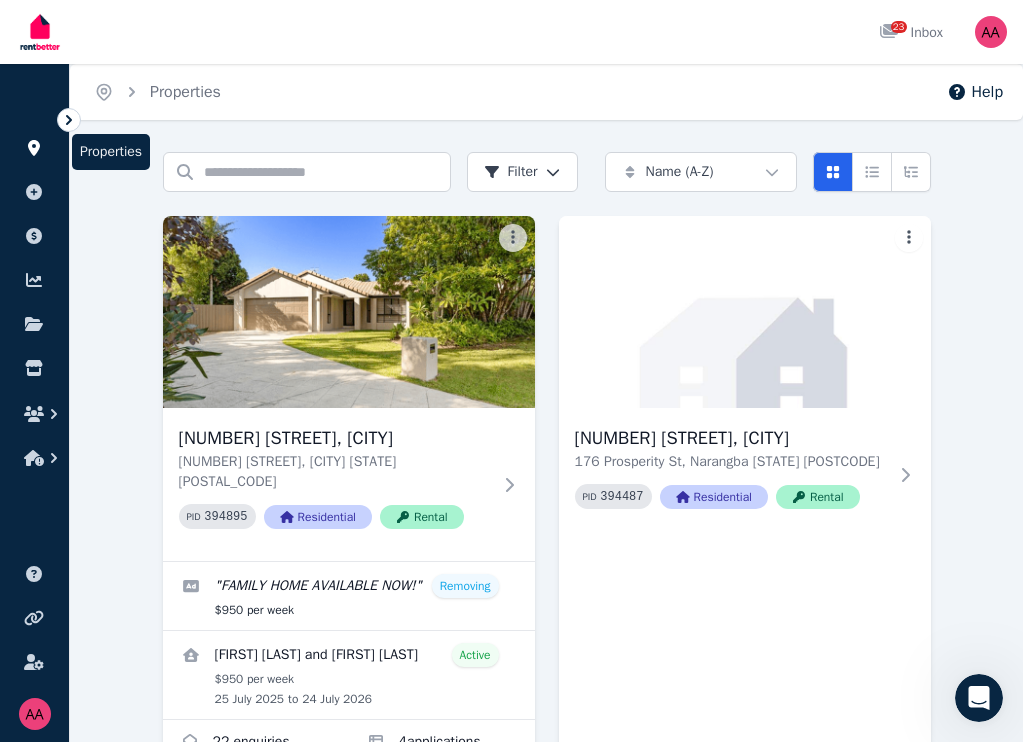 click at bounding box center [34, 148] 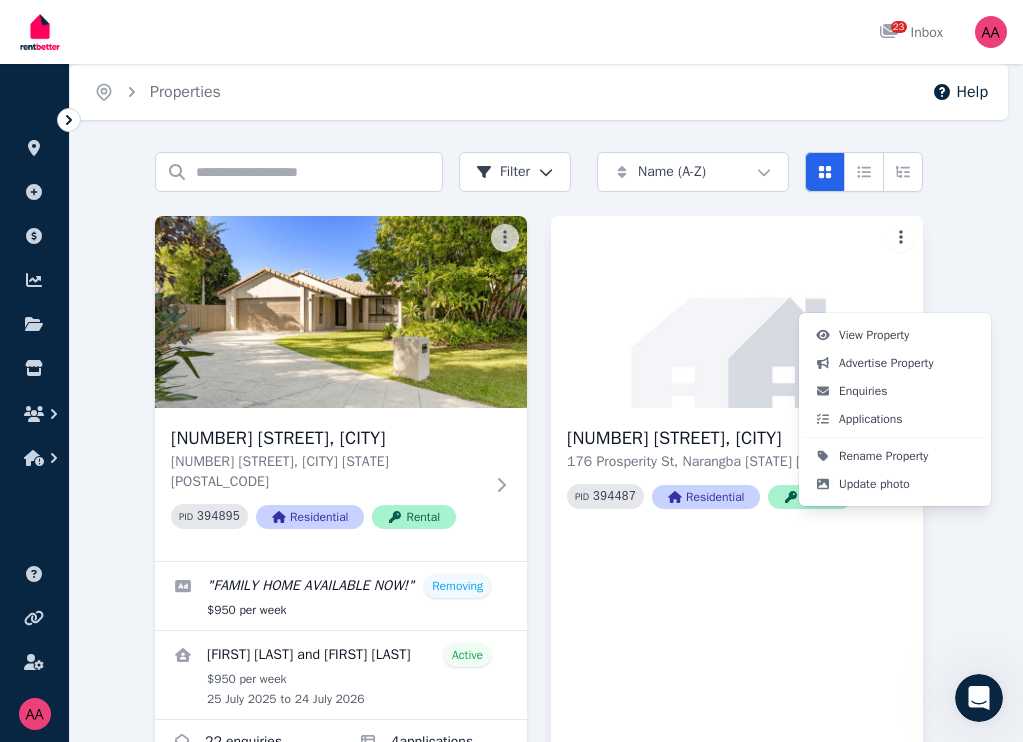 click on "Open main menu 23 Inbox Open user menu ORGANISE Properties Add property Payments Finance report Documents Marketplace Help centre Refer a friend Account settings Your profile [FIRST] [LAST] Home Properties Help Search properties Filter Name (A-Z) Add Property 5 Lowe Ct, Tewantin 5 Lowe Ct, Tewantin [STATE] [POSTCODE] PID   394895 Residential Rental " FAMILY HOME AVAILABLE NOW! " Removing $950 per week [FIRST] [LAST] and [FIRST] [LAST] Active $950 per week 25 July 2025 to 24 July 2026 22   enquiries , 14  new 4  application s , 1  new 176 Prosperity St, Narangba 176 Prosperity St, Narangba [STATE] [POSTCODE] PID   394487 Residential Rental 177 Prosperity St, Narangba 177 Prosperity St, Narangba [STATE] [POSTCODE] PID   394490 Residential Rental " Fabulous family home! " Published $730 per week [FIRST] [LAST], [FIRST] [LAST], [FIRST] [LAST], and [FIRST] [LAST] Active $730 per week 14 July 2025 to 13 Jan 2026 12   enquiries , 9  new 2  application s 0 0 /portal
View Property Advertise Property Enquiries Applications Update photo" at bounding box center (511, 371) 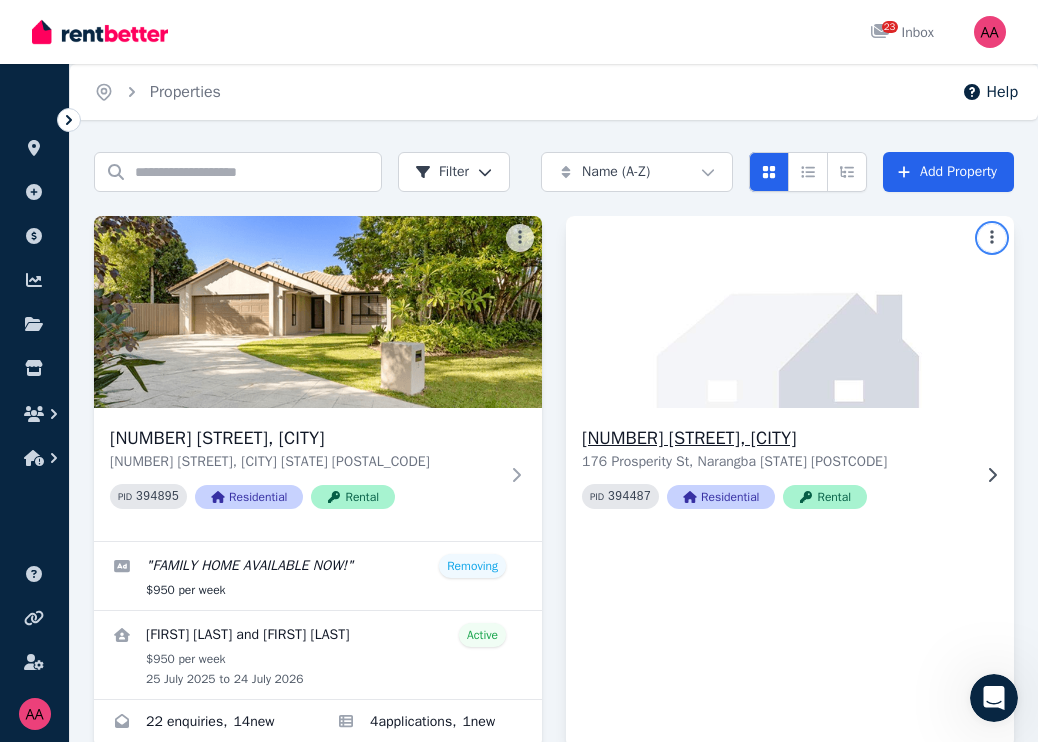 click on "Open main menu 23 Inbox Open user menu ORGANISE Properties Add property Payments Finance report Documents Marketplace Help centre Refer a friend Account settings Your profile [FIRST] [LAST] Home Properties Help Search properties Filter Name (A-Z) Add Property 5 Lowe Ct, Tewantin 5 Lowe Ct, Tewantin [STATE] [POSTCODE] PID   394895 Residential Rental " FAMILY HOME AVAILABLE NOW! " Removing $950 per week [FIRST] [LAST] and [FIRST] [LAST] Active $950 per week 25 July 2025 to 24 July 2026 22   enquiries , 14  new 4  application s , 1  new 176 Prosperity St, Narangba 176 Prosperity St, Narangba [STATE] [POSTCODE] PID   394487 Residential Rental 177 Prosperity St, Narangba 177 Prosperity St, Narangba [STATE] [POSTCODE] PID   394490 Residential Rental " Fabulous family home! " Published $730 per week [FIRST] [LAST], [FIRST] [LAST], [FIRST] [LAST], and [FIRST] [LAST] Active $730 per week 14 July 2025 to 13 Jan 2026 12   enquiries , 9  new 2  application s 0 0 /portal" at bounding box center [519, 371] 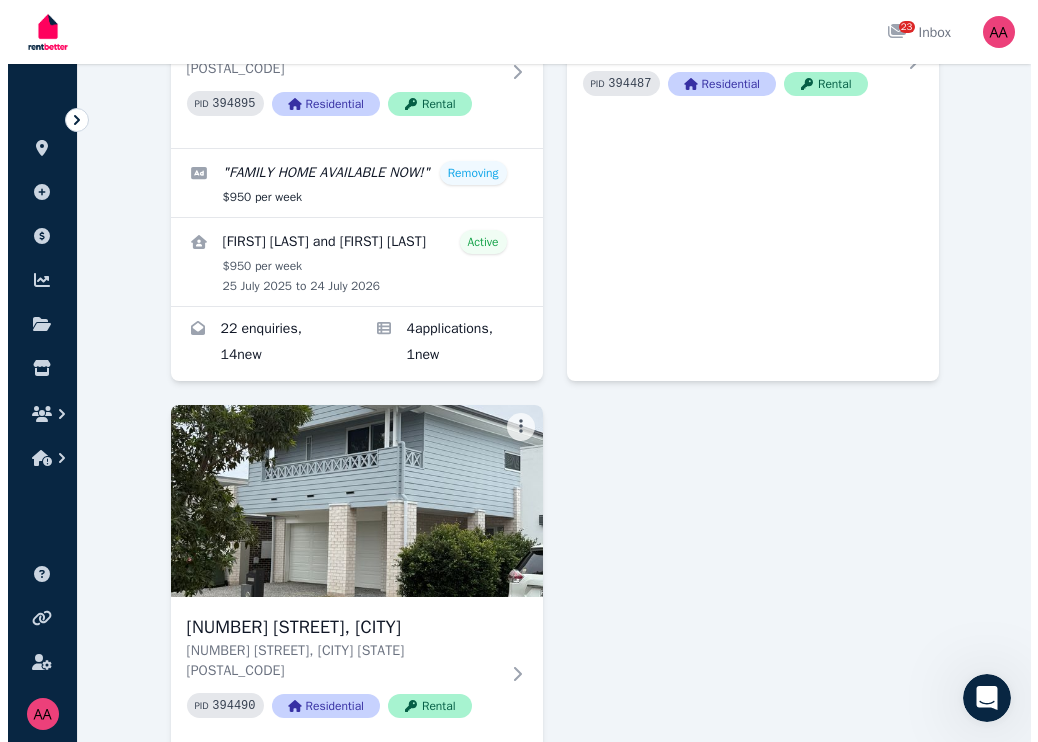 scroll, scrollTop: 439, scrollLeft: 0, axis: vertical 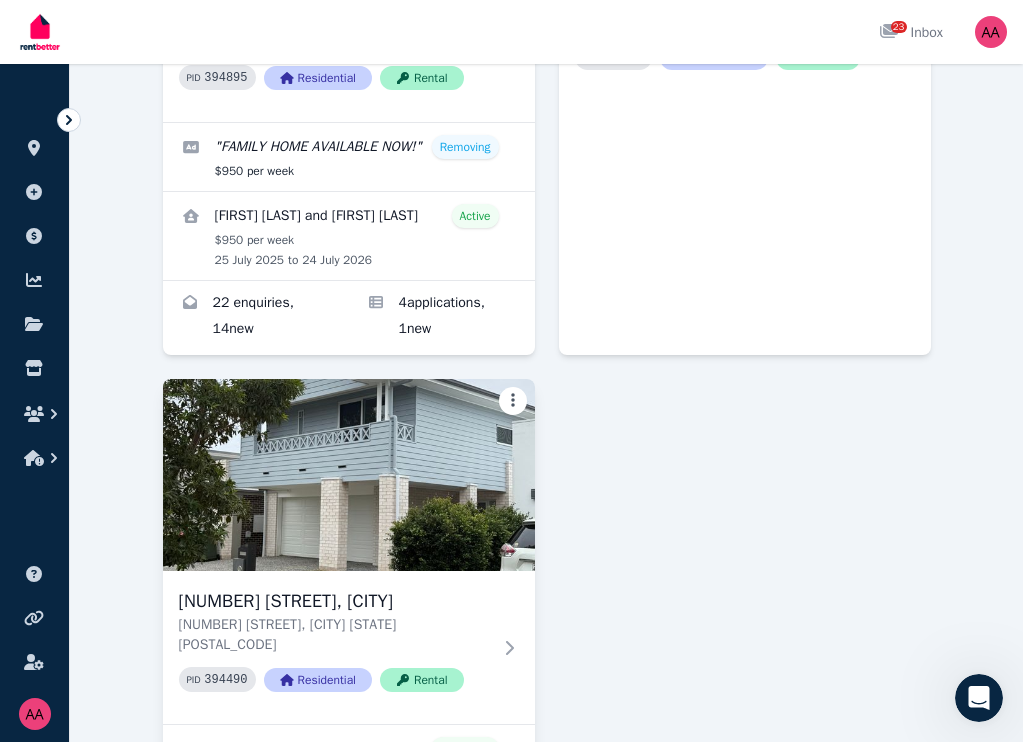 click on "Open main menu 23 Inbox Open user menu ORGANISE Properties Add property Payments Finance report Documents Marketplace Help centre Refer a friend Account settings Your profile [FIRST] [LAST] Home Properties Help Search properties Filter Name (A-Z) Add Property 5 Lowe Ct, Tewantin 5 Lowe Ct, Tewantin [STATE] [POSTCODE] PID   394895 Residential Rental " FAMILY HOME AVAILABLE NOW! " Removing $950 per week [FIRST] [LAST] and [FIRST] [LAST] Active $950 per week 25 July 2025 to 24 July 2026 22   enquiries , 14  new 4  application s , 1  new 176 Prosperity St, Narangba 176 Prosperity St, Narangba [STATE] [POSTCODE] PID   394487 Residential Rental 177 Prosperity St, Narangba 177 Prosperity St, Narangba [STATE] [POSTCODE] PID   394490 Residential Rental " Fabulous family home! " Published $730 per week [FIRST] [LAST], [FIRST] [LAST], [FIRST] [LAST], and [FIRST] [LAST] Active $730 per week 14 July 2025 to 13 Jan 2026 12   enquiries , 9  new 2  application s 0 0 /portal" at bounding box center [511, -68] 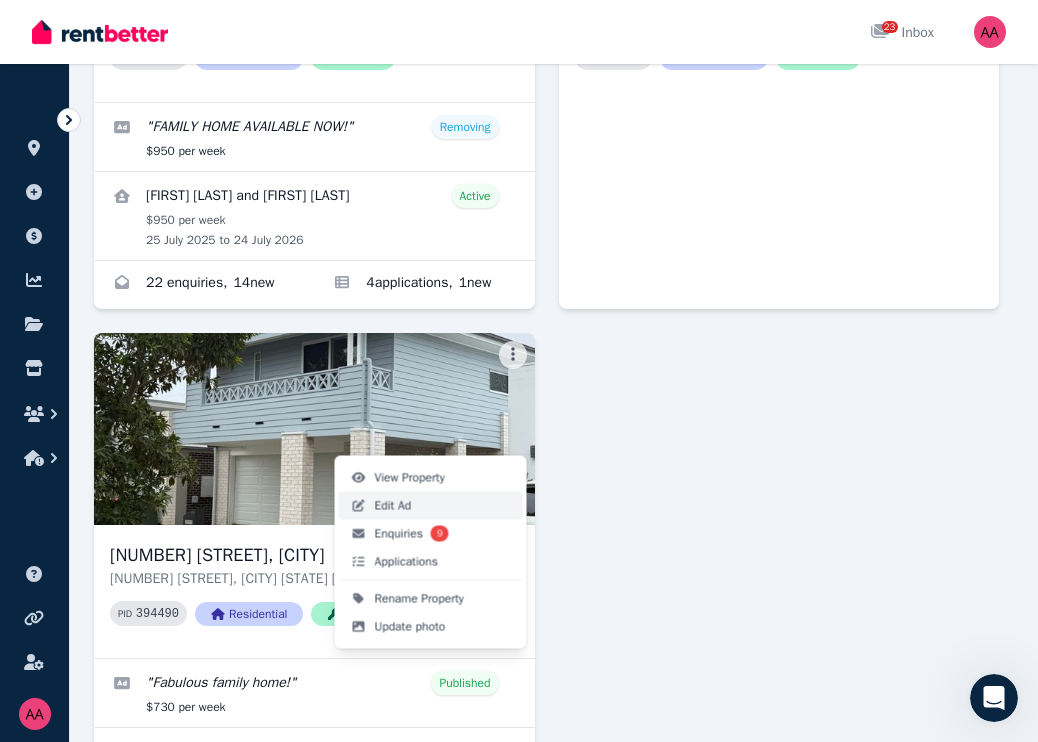 click on "Edit Ad" at bounding box center [393, 506] 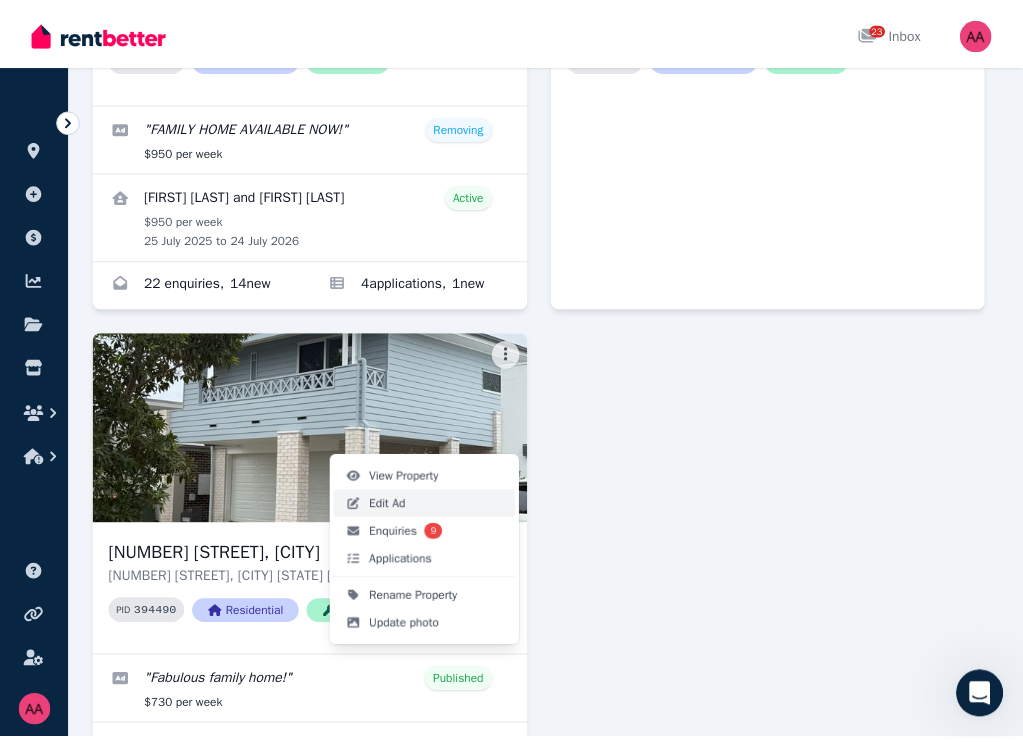 scroll, scrollTop: 0, scrollLeft: 0, axis: both 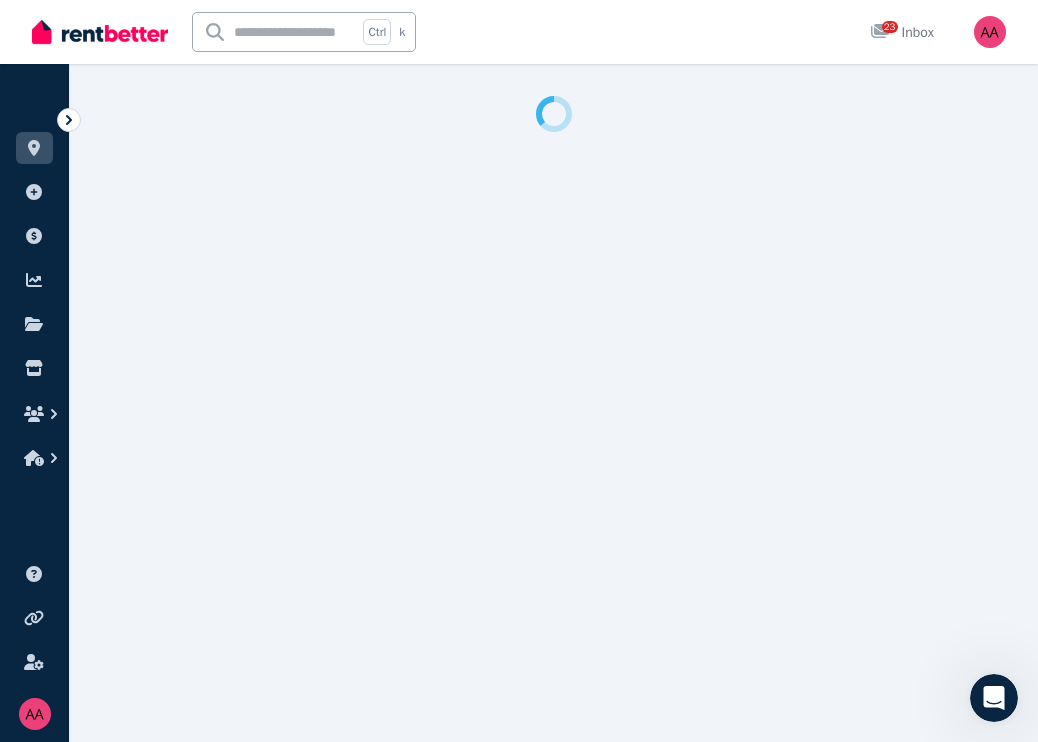 select on "**********" 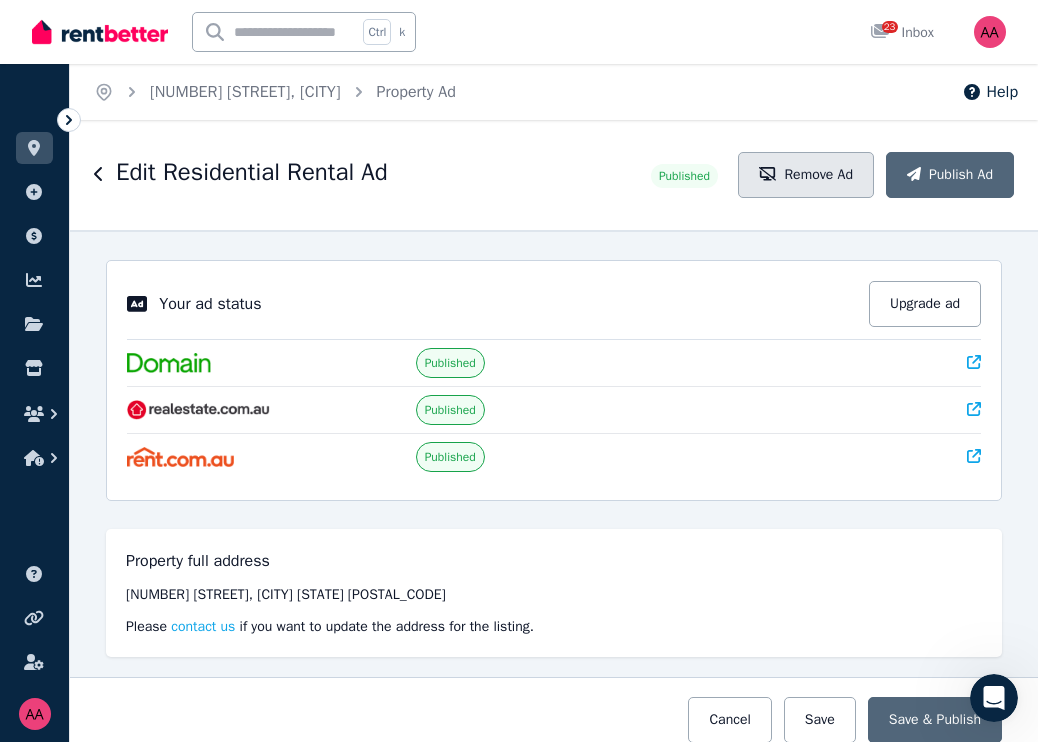 click on "Remove Ad" at bounding box center [806, 175] 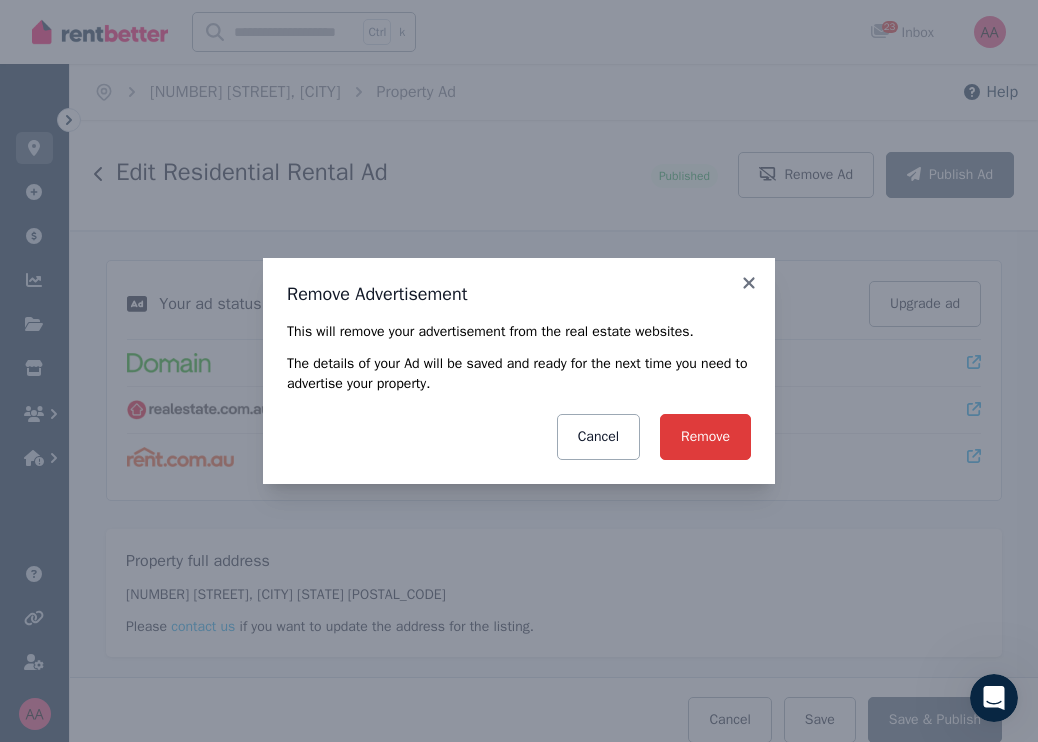 click on "Remove" at bounding box center (705, 437) 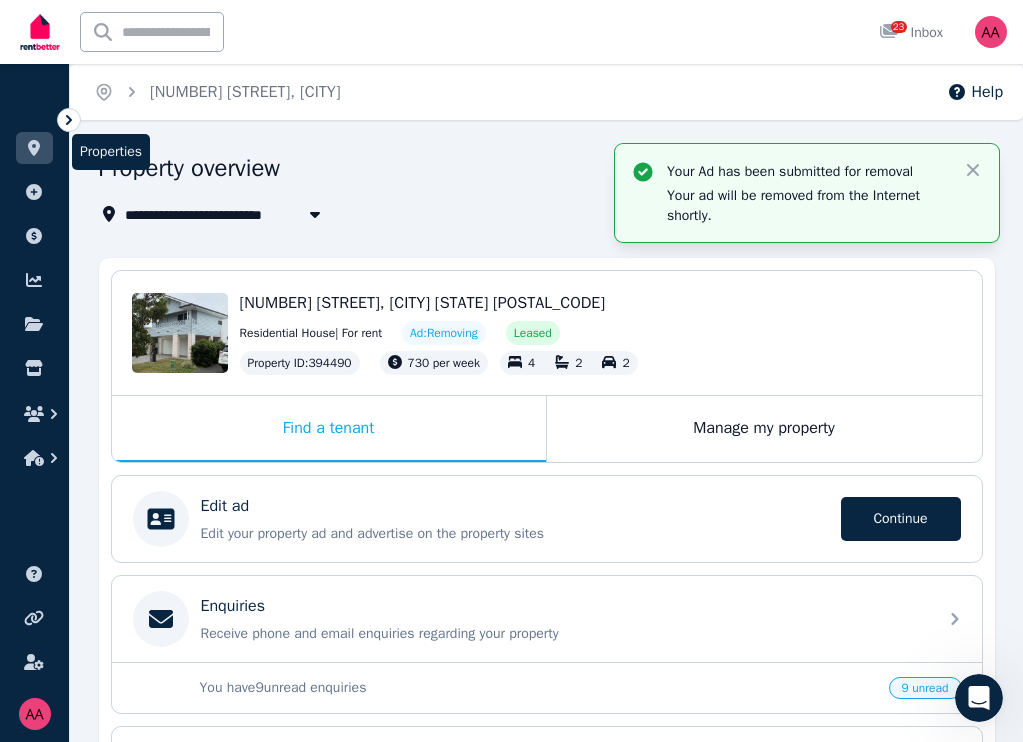 click 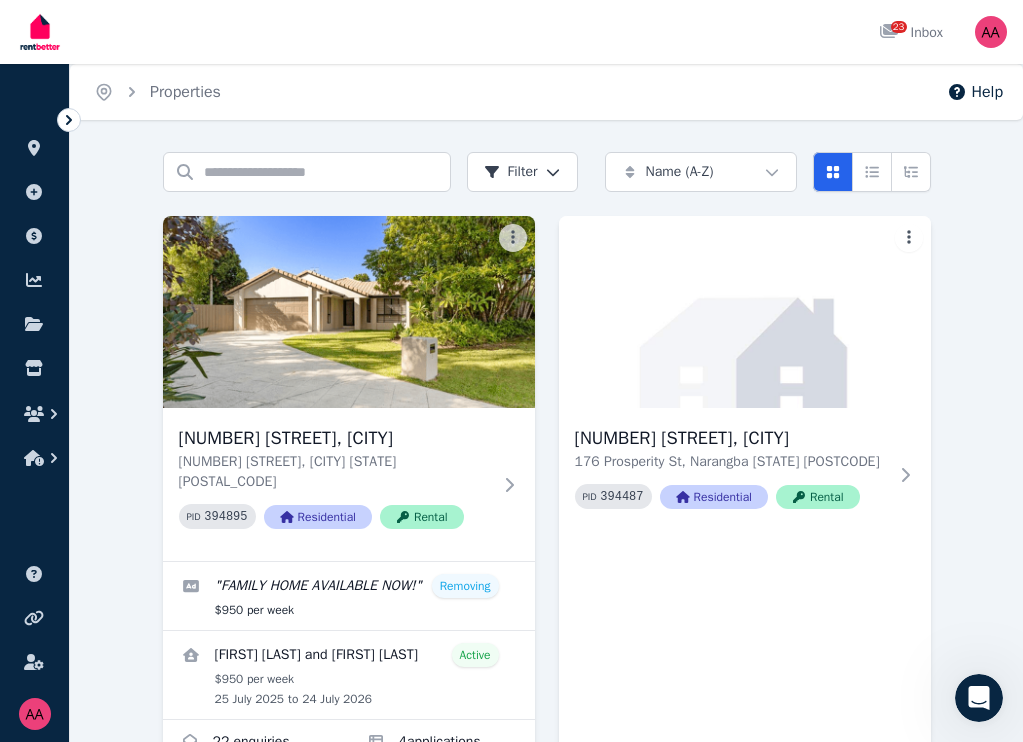 click on "Add Property" at bounding box center [0, 0] 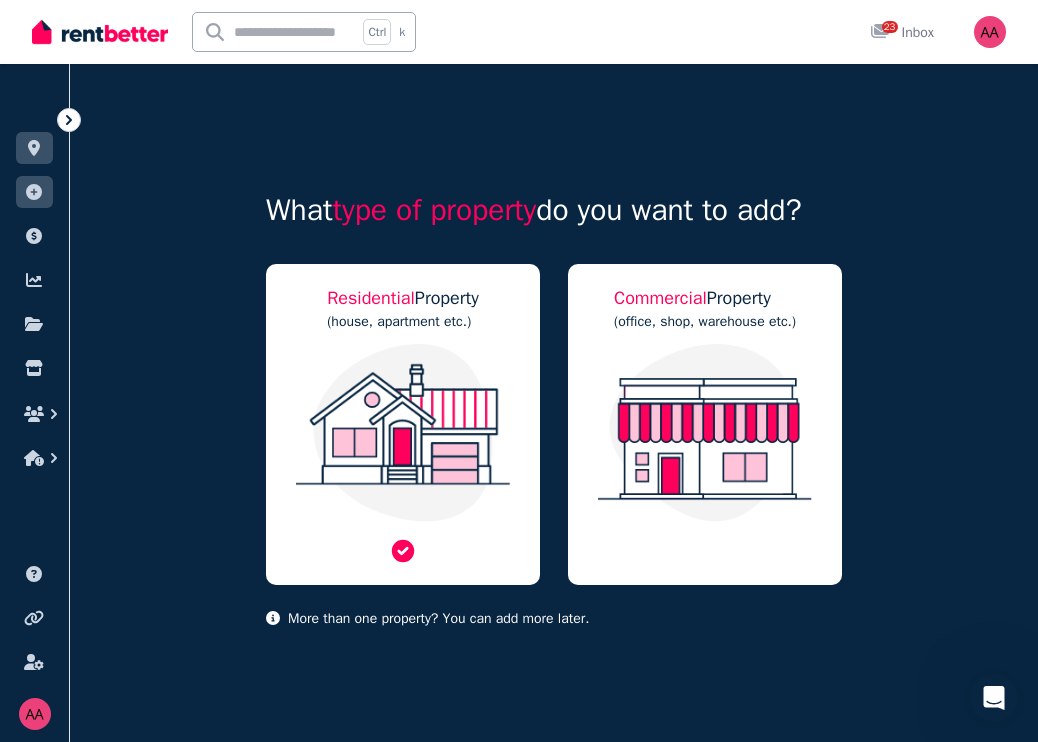 click on "(house, apartment etc.)" at bounding box center (403, 322) 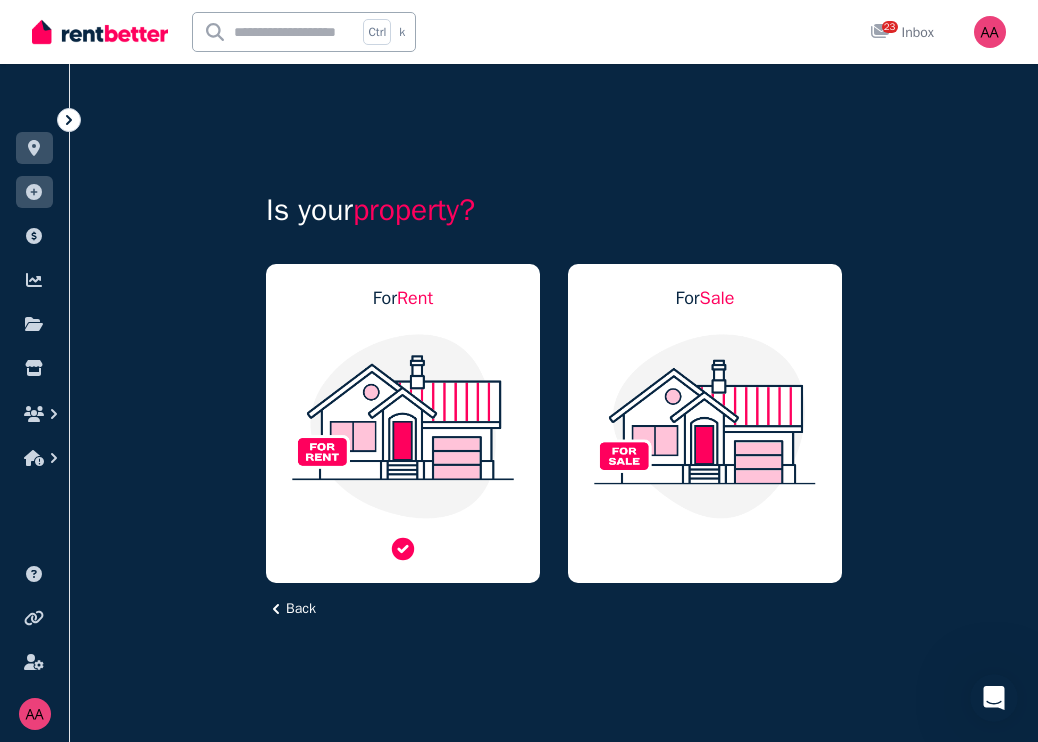 click at bounding box center (403, 426) 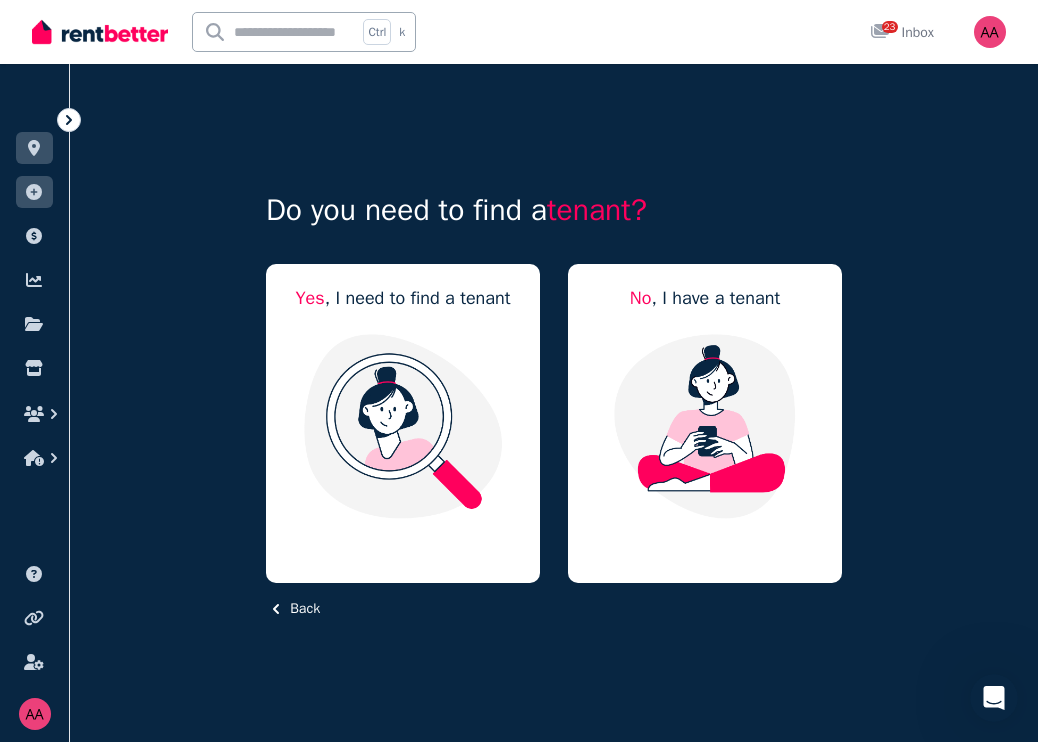 click at bounding box center [403, 426] 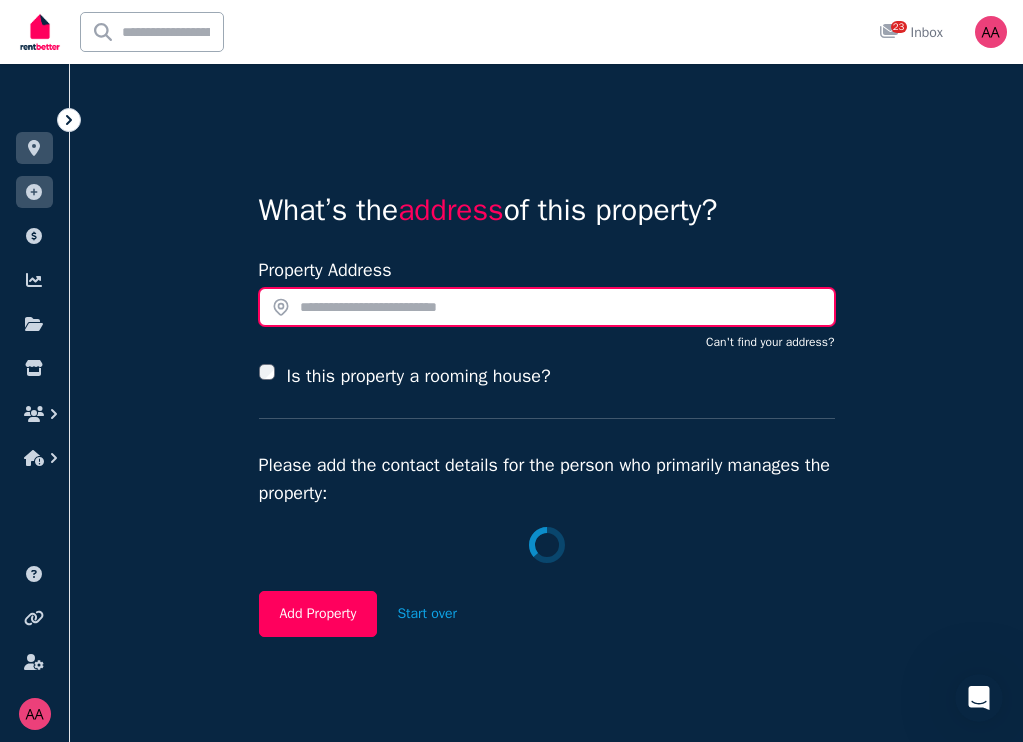 click at bounding box center (547, 307) 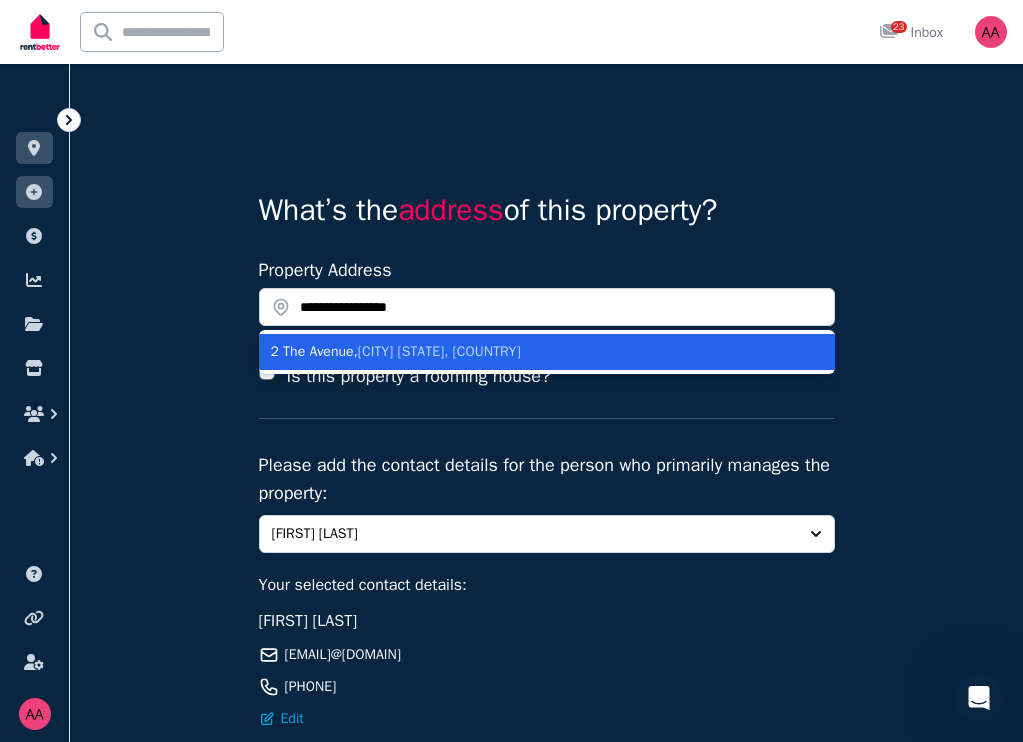 click on "[CITY] [STATE], [COUNTRY]" at bounding box center (439, 351) 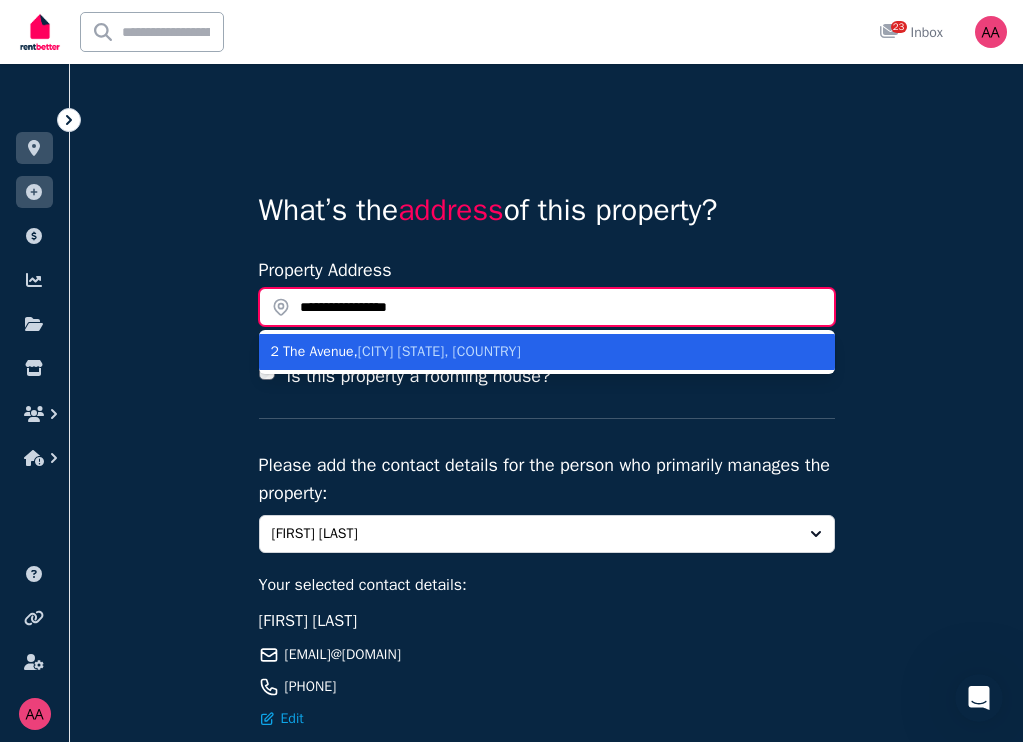 type on "**********" 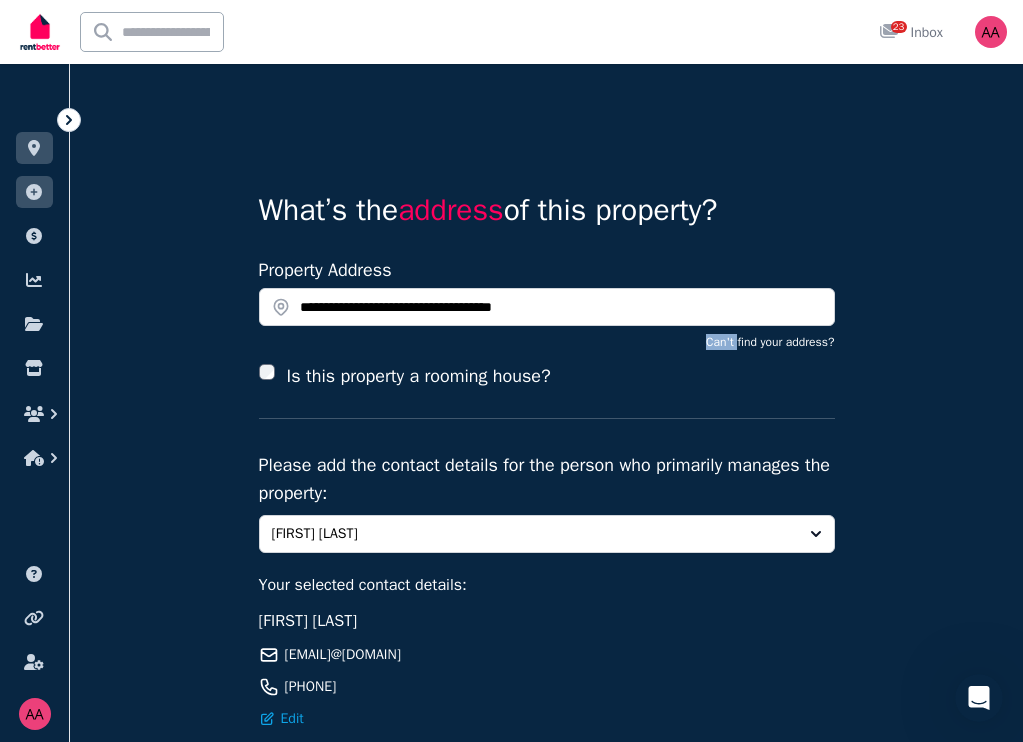 click on "**********" at bounding box center (547, 303) 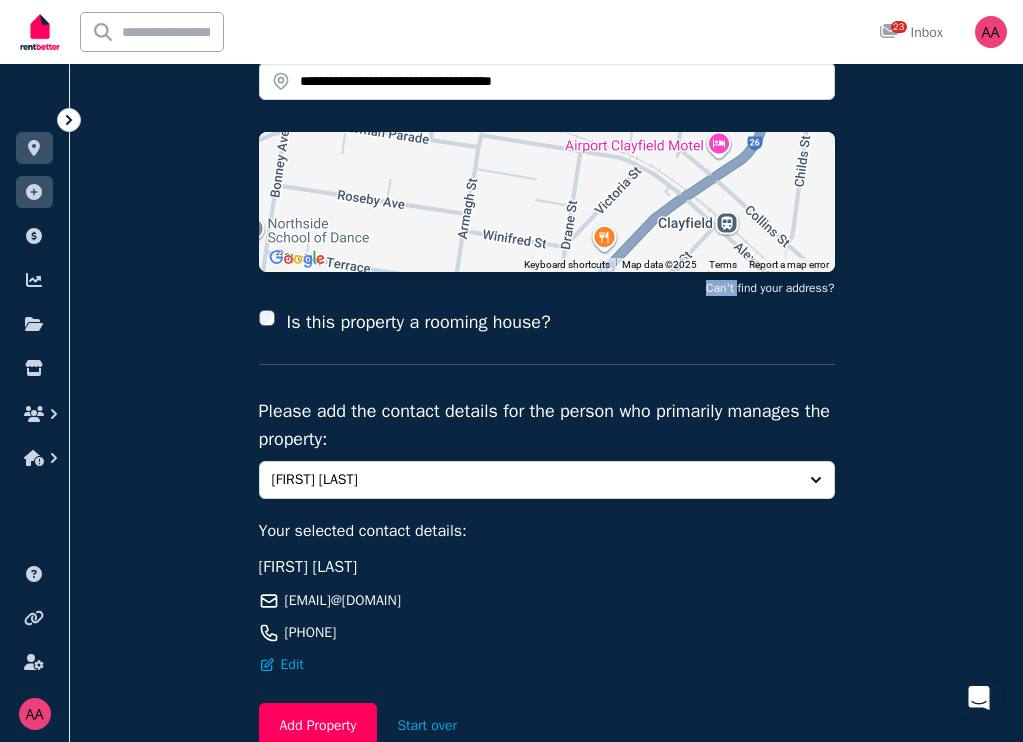 scroll, scrollTop: 253, scrollLeft: 0, axis: vertical 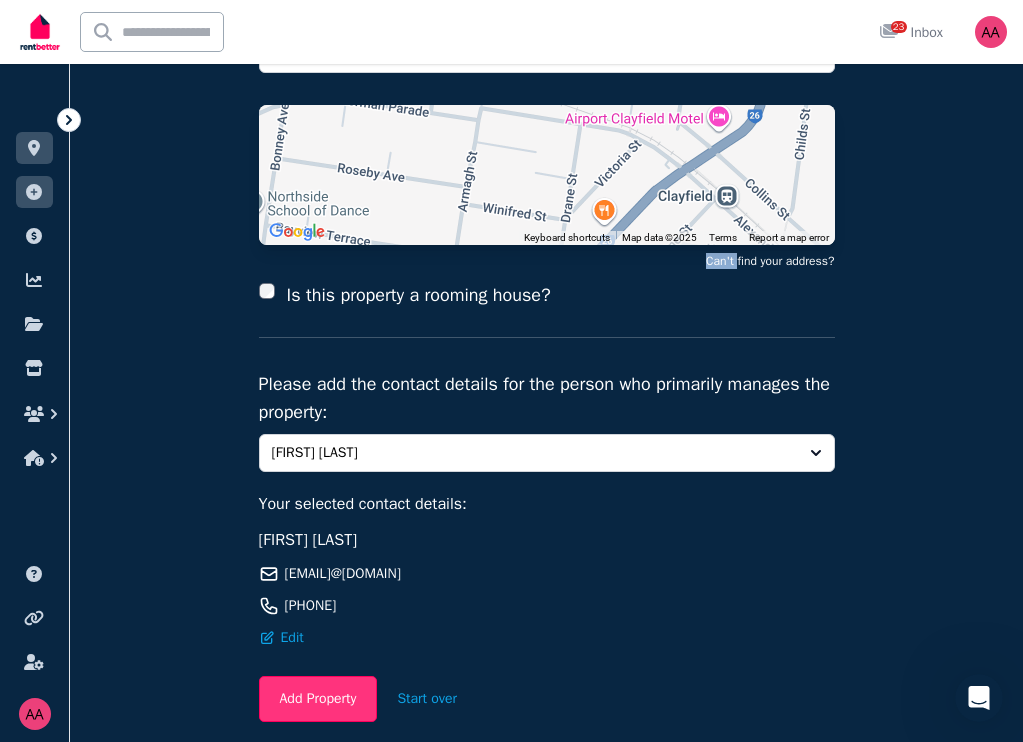 click on "Add Property" at bounding box center [318, 699] 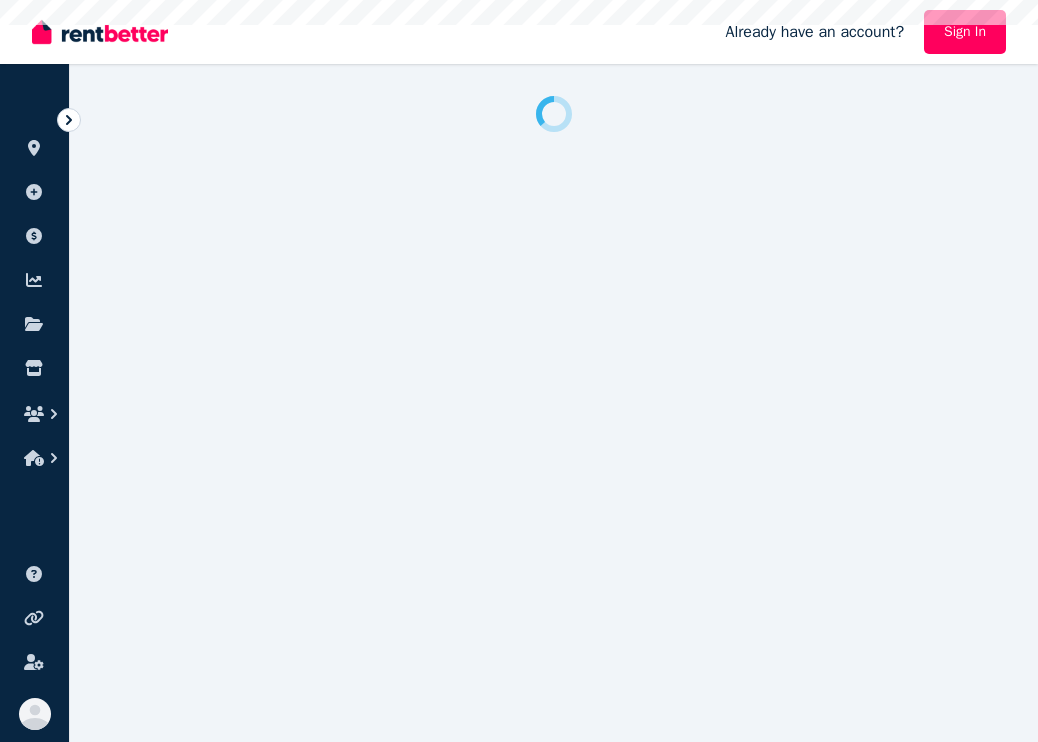 scroll, scrollTop: 0, scrollLeft: 0, axis: both 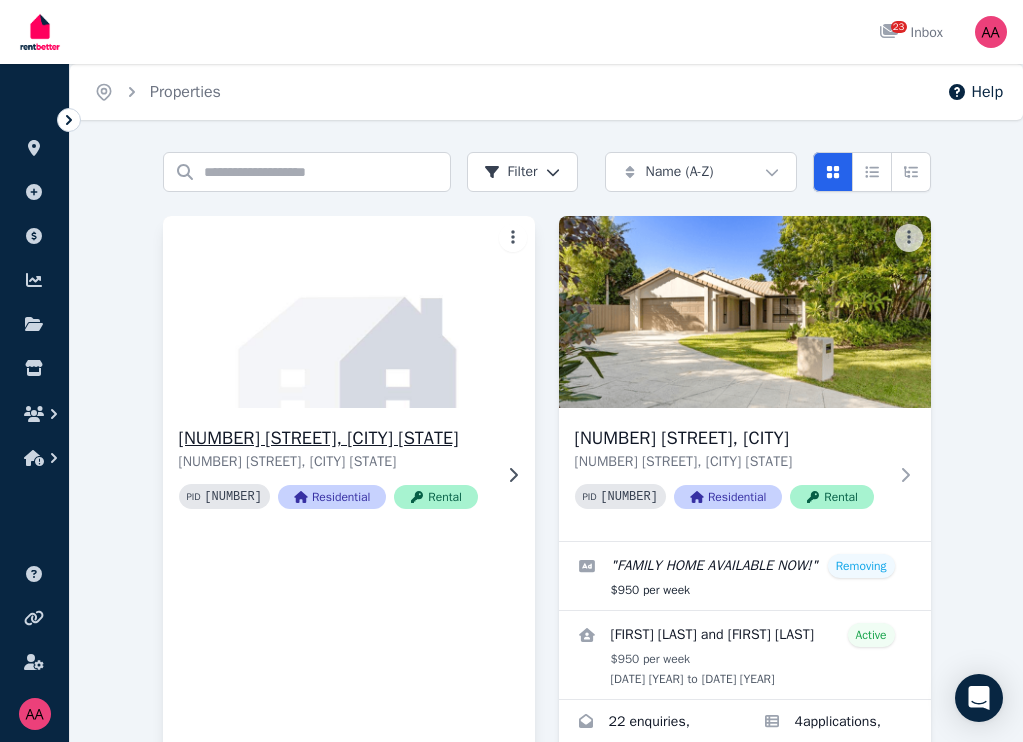 click on "Residential" at bounding box center [332, 497] 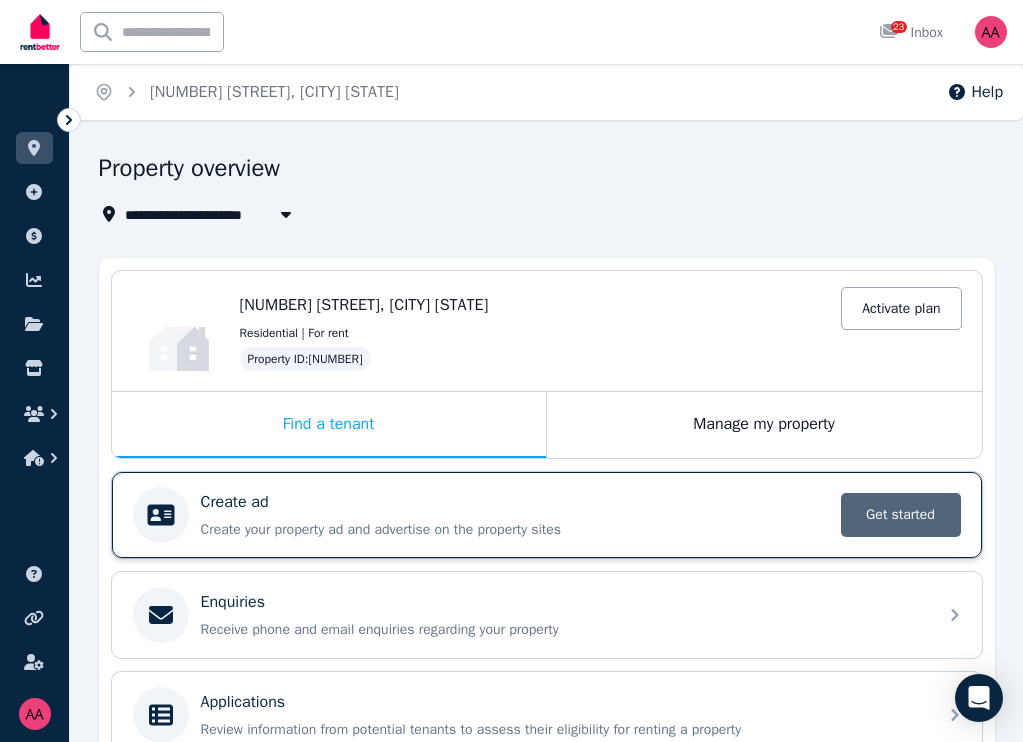 click on "Get started" at bounding box center (901, 515) 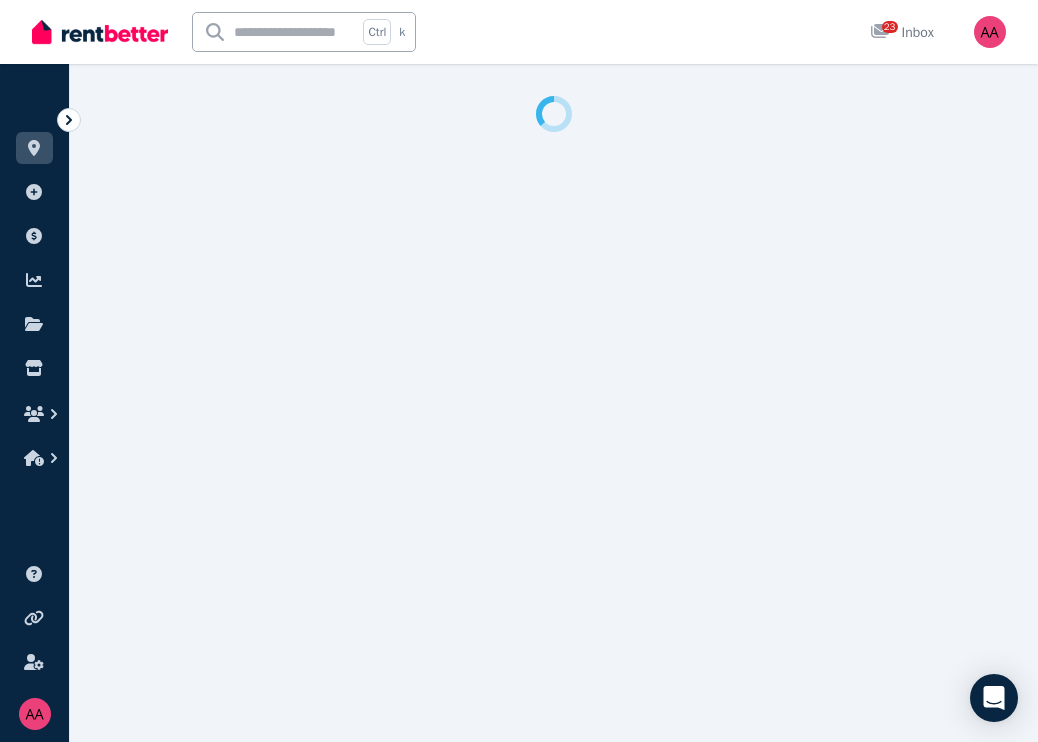 select on "***" 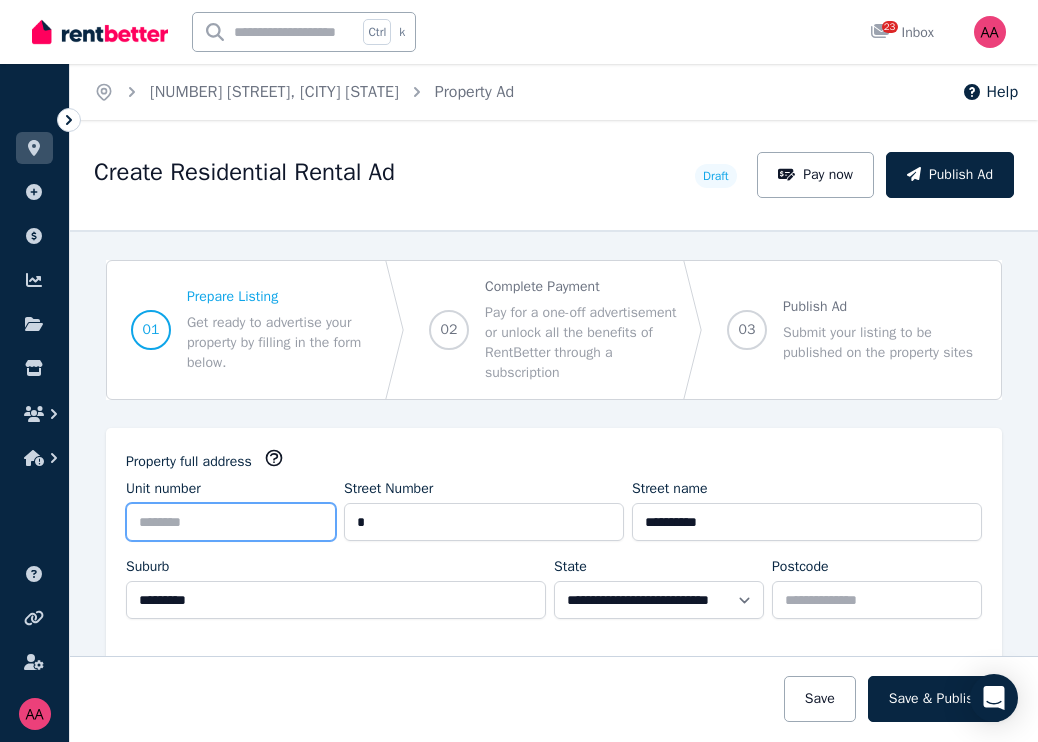 click on "Unit number" at bounding box center (231, 522) 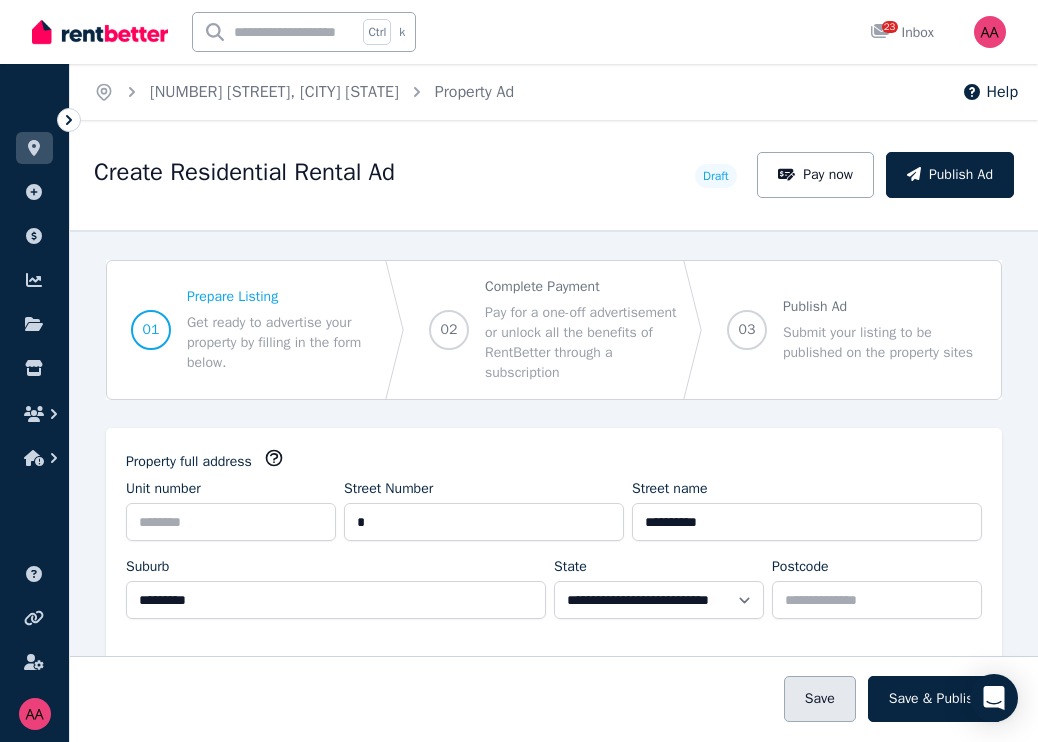 click on "Save" at bounding box center [820, 699] 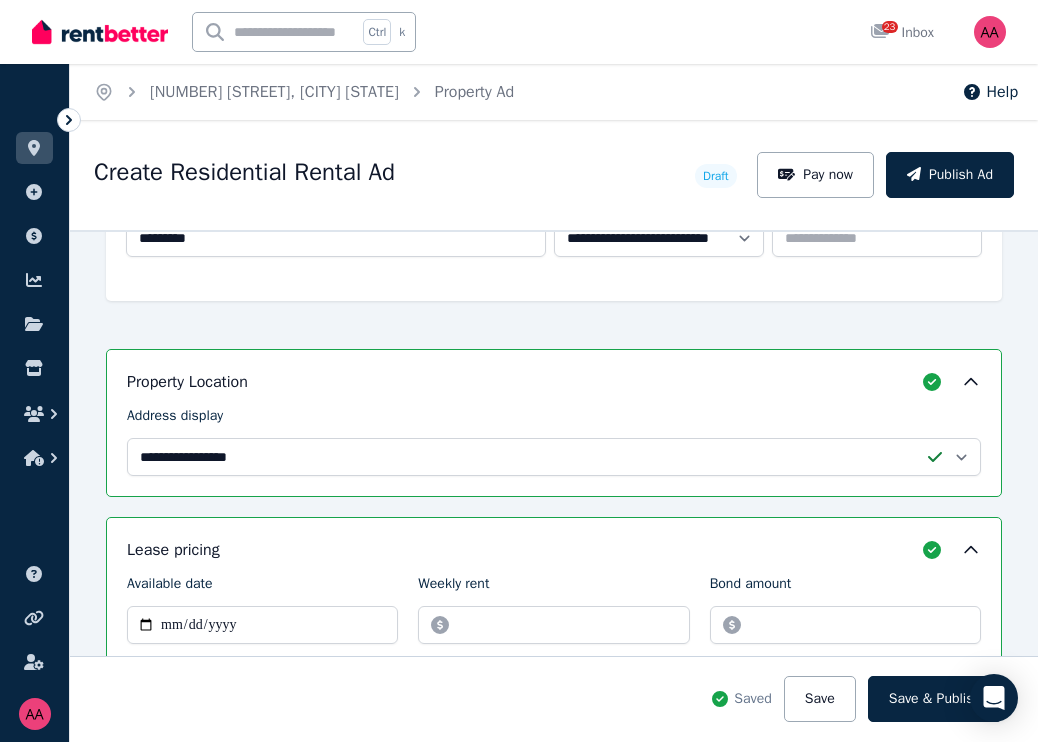 scroll, scrollTop: 600, scrollLeft: 0, axis: vertical 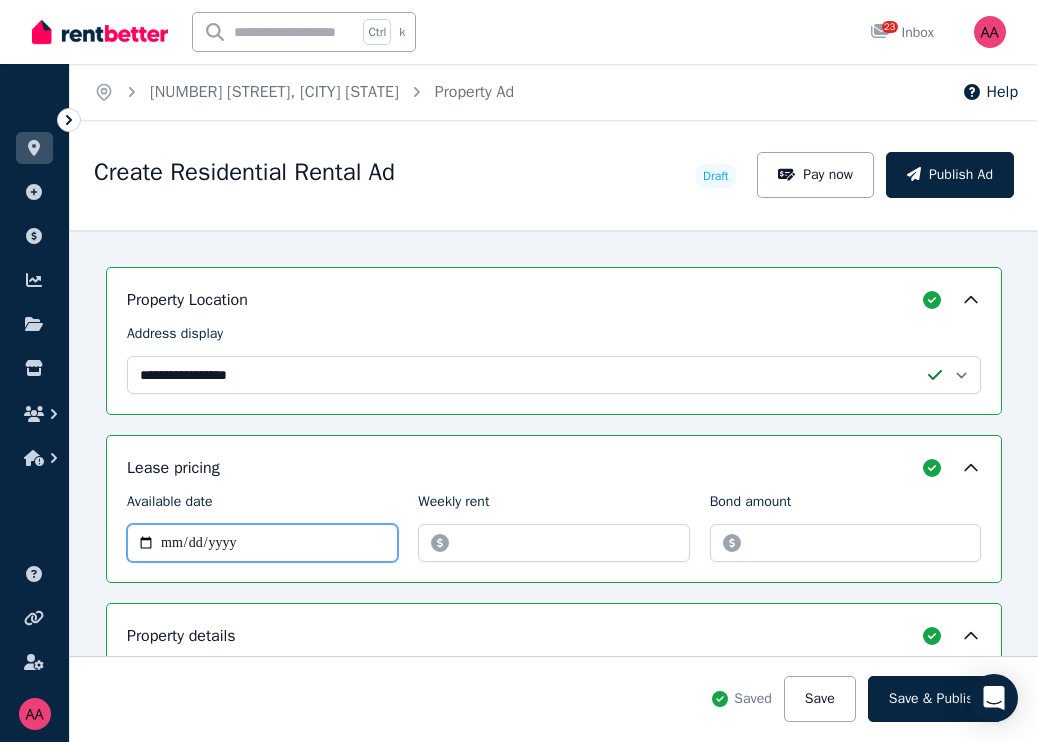 click on "Available date" at bounding box center [262, 543] 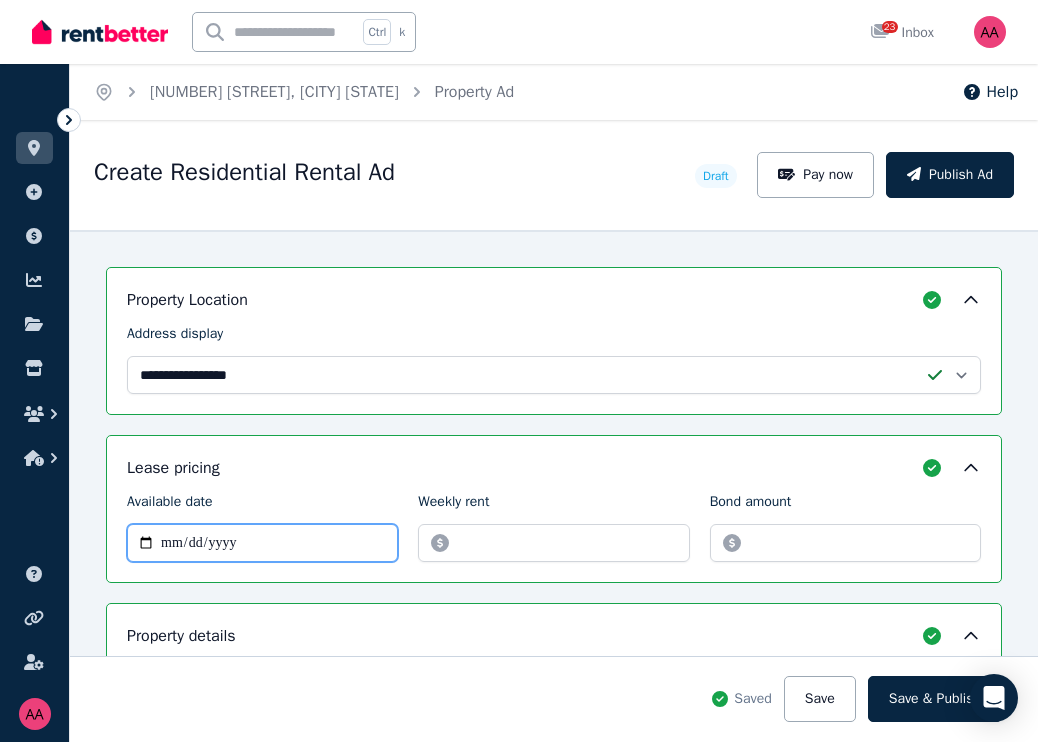 type on "**********" 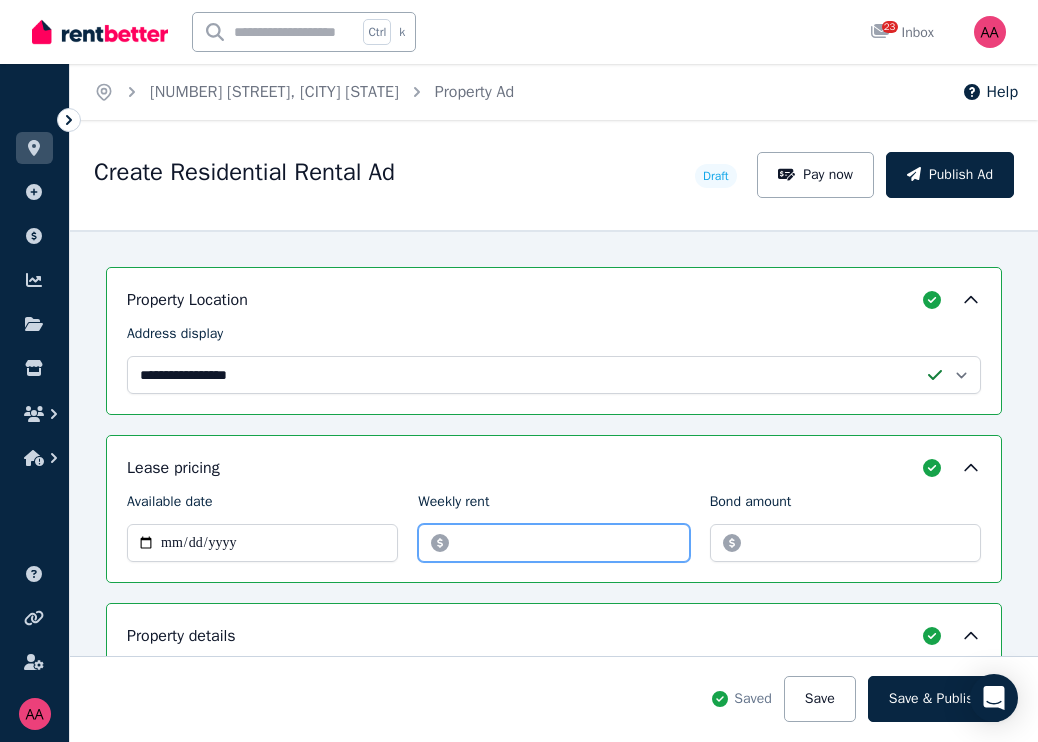 click on "Weekly rent" at bounding box center [553, 543] 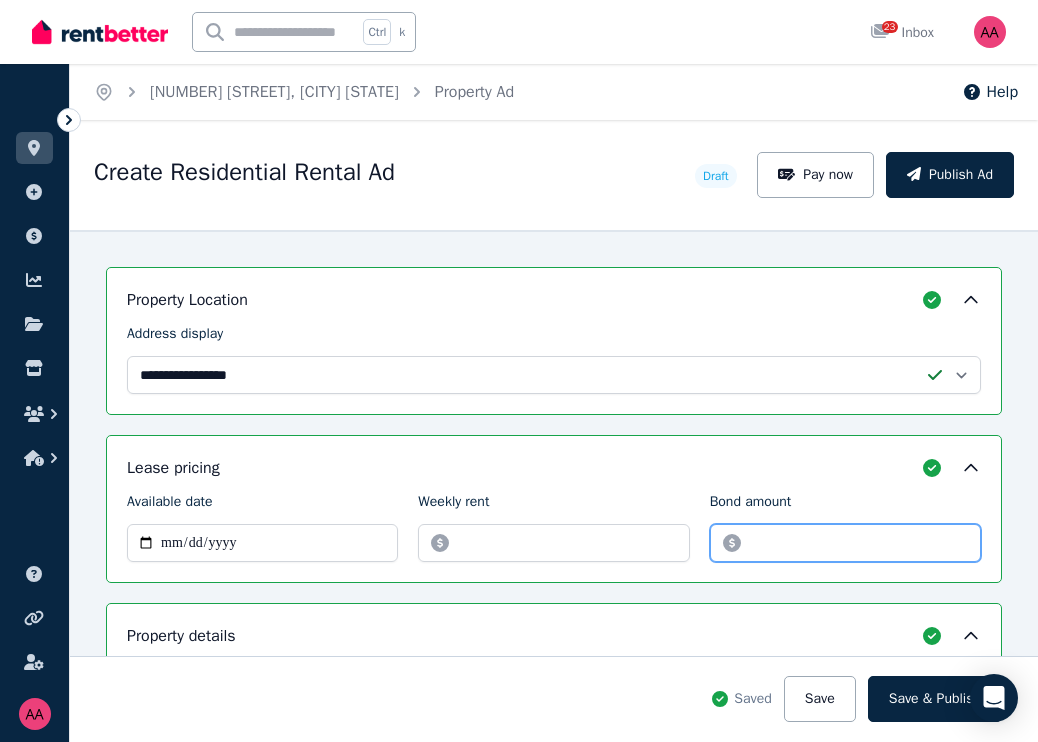 click on "Bond amount" at bounding box center (845, 543) 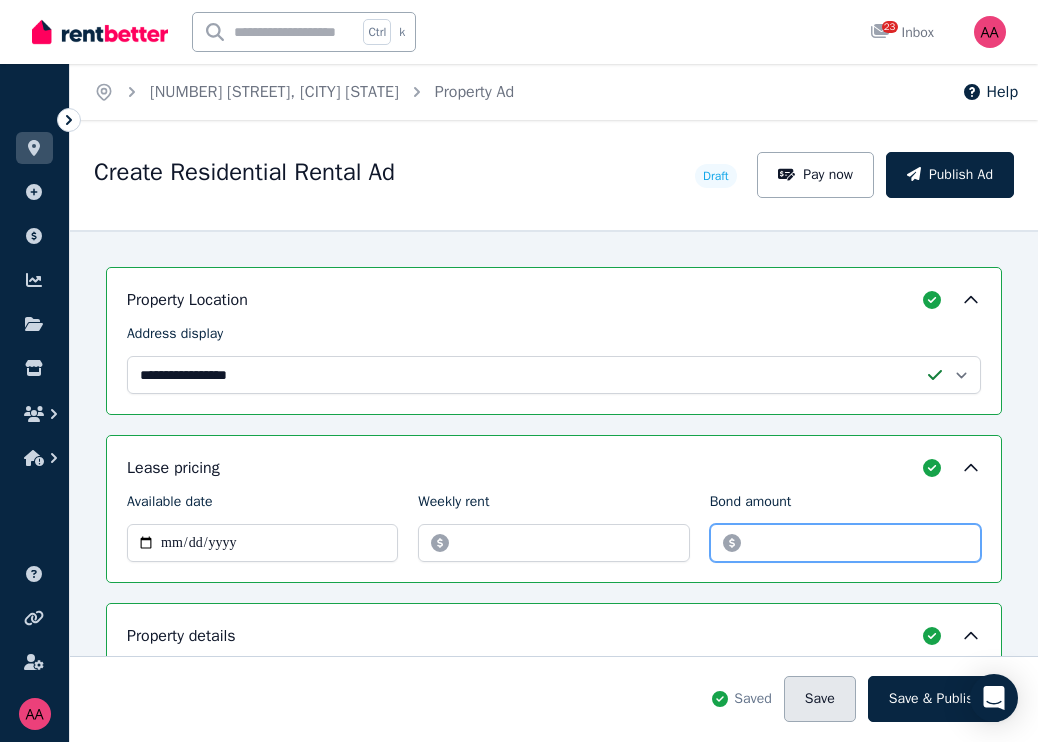 type on "****" 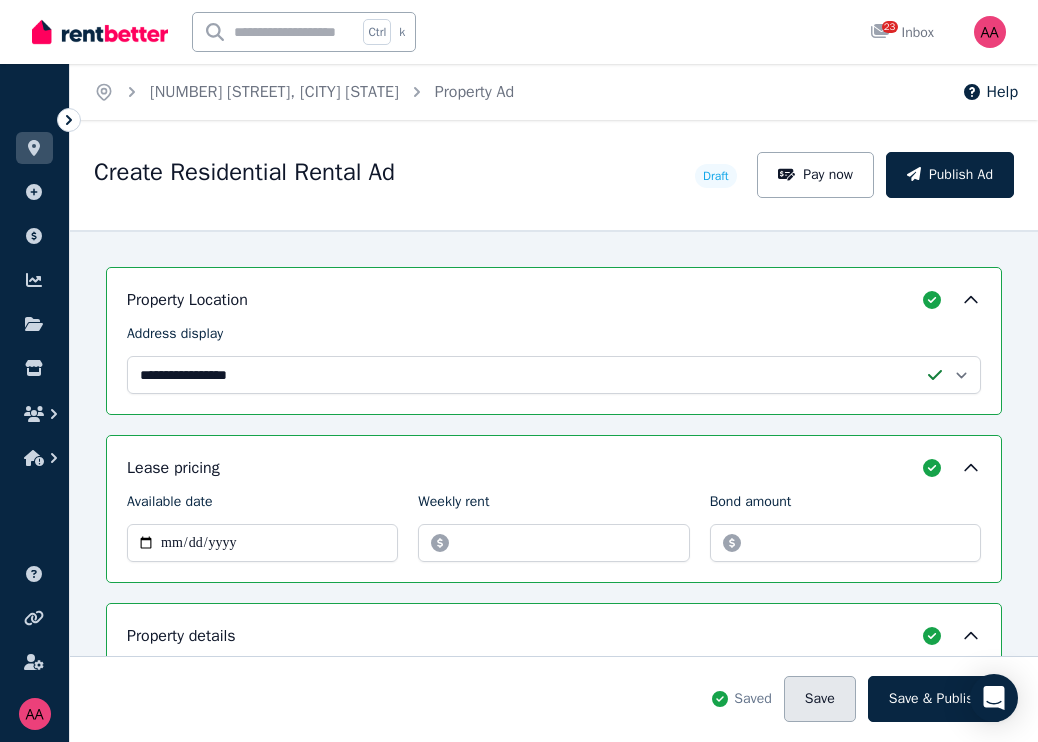 click on "Save" at bounding box center (820, 699) 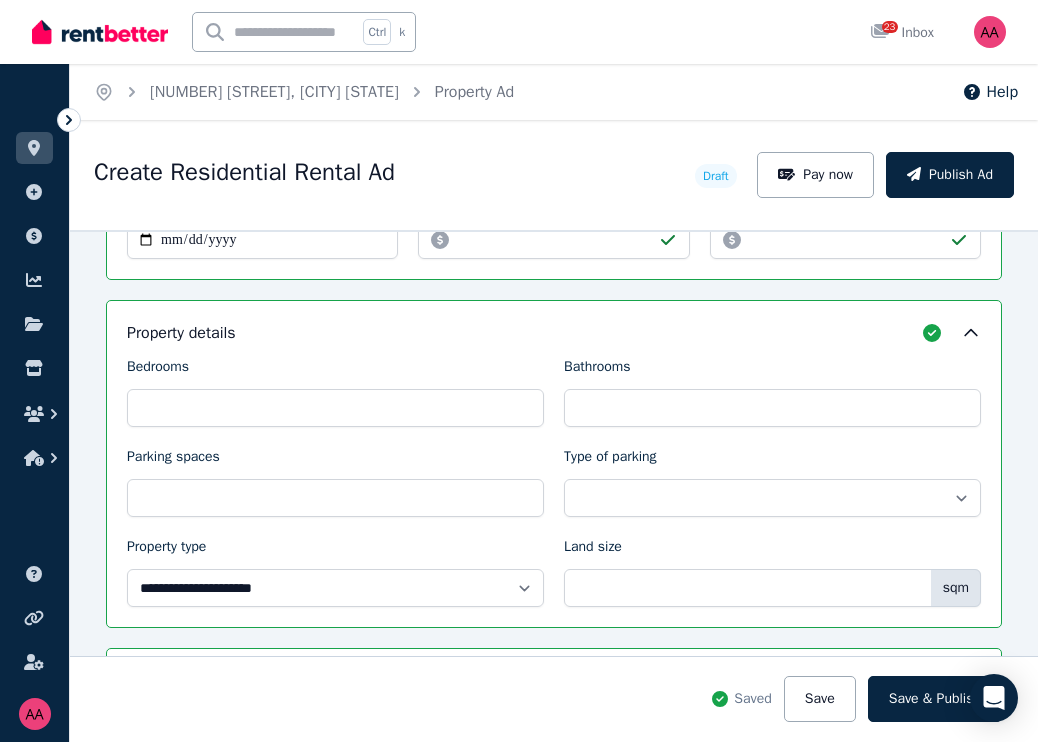 scroll, scrollTop: 920, scrollLeft: 0, axis: vertical 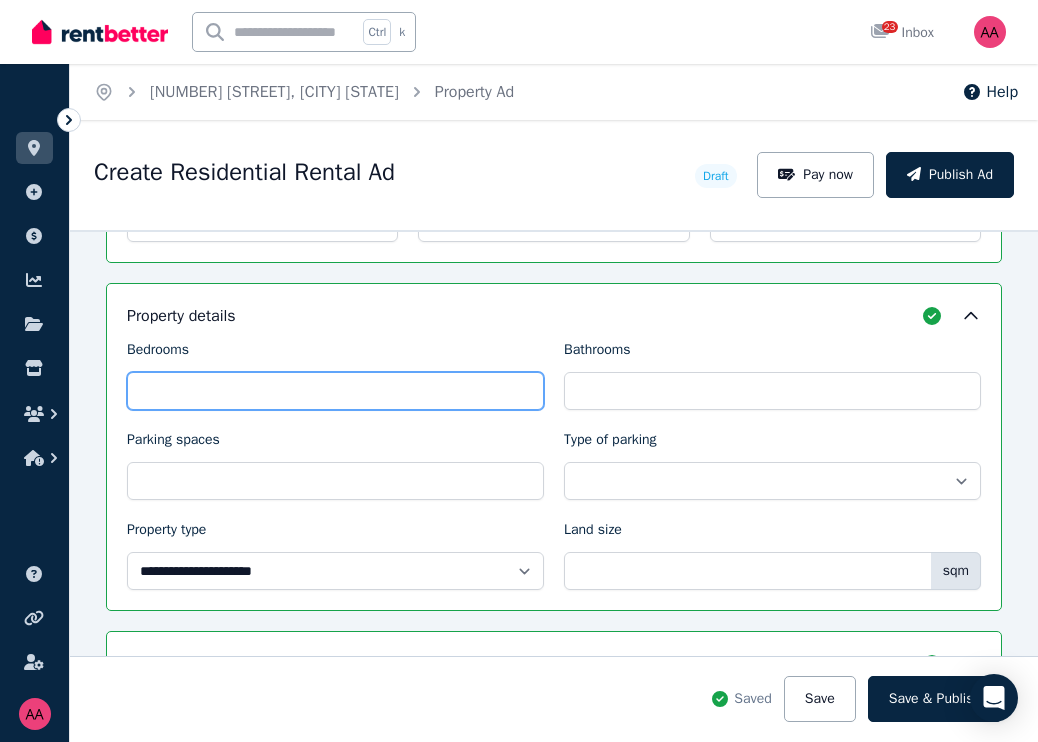 click on "Bedrooms" at bounding box center (335, 391) 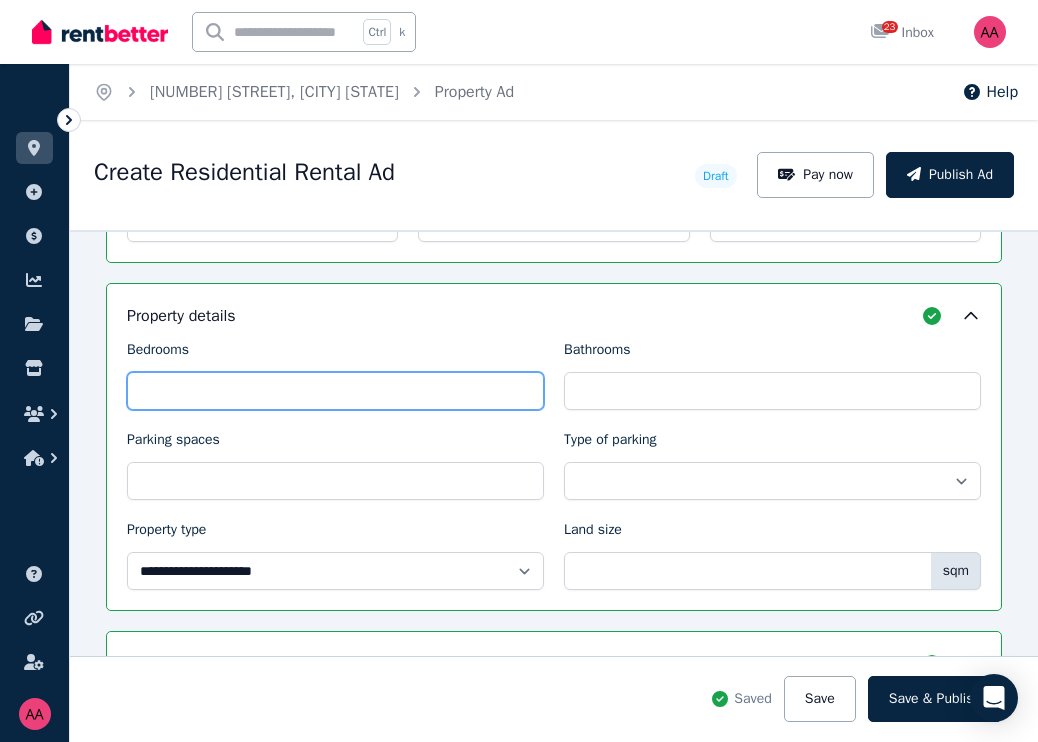 type on "*" 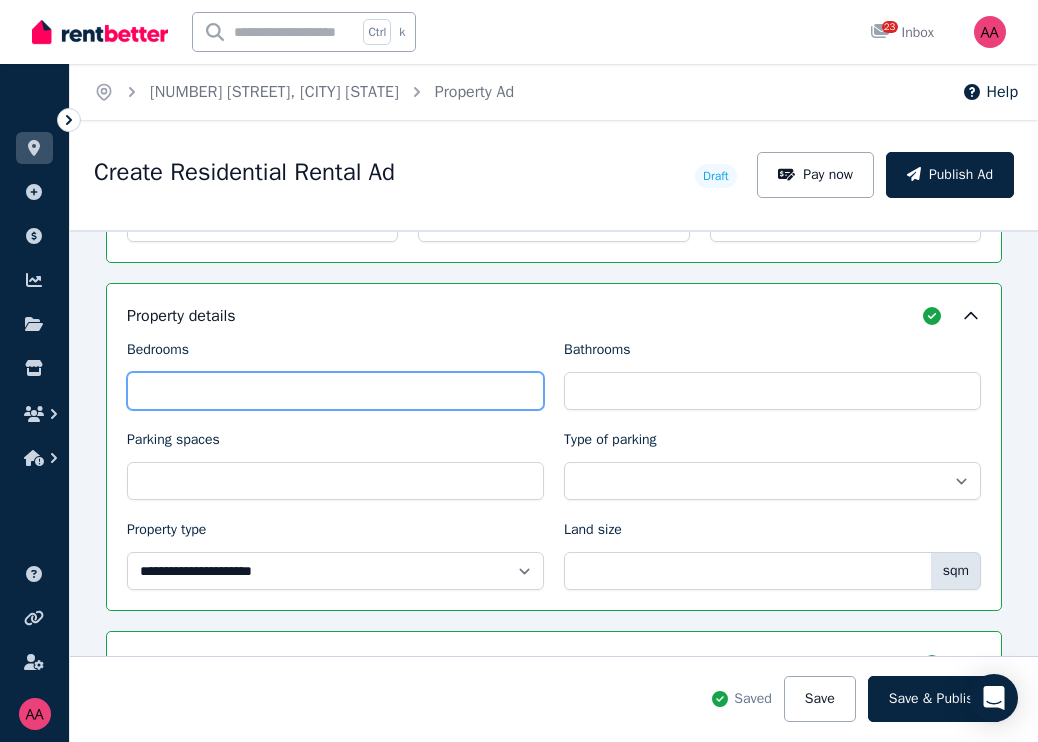 click on "*" at bounding box center (335, 391) 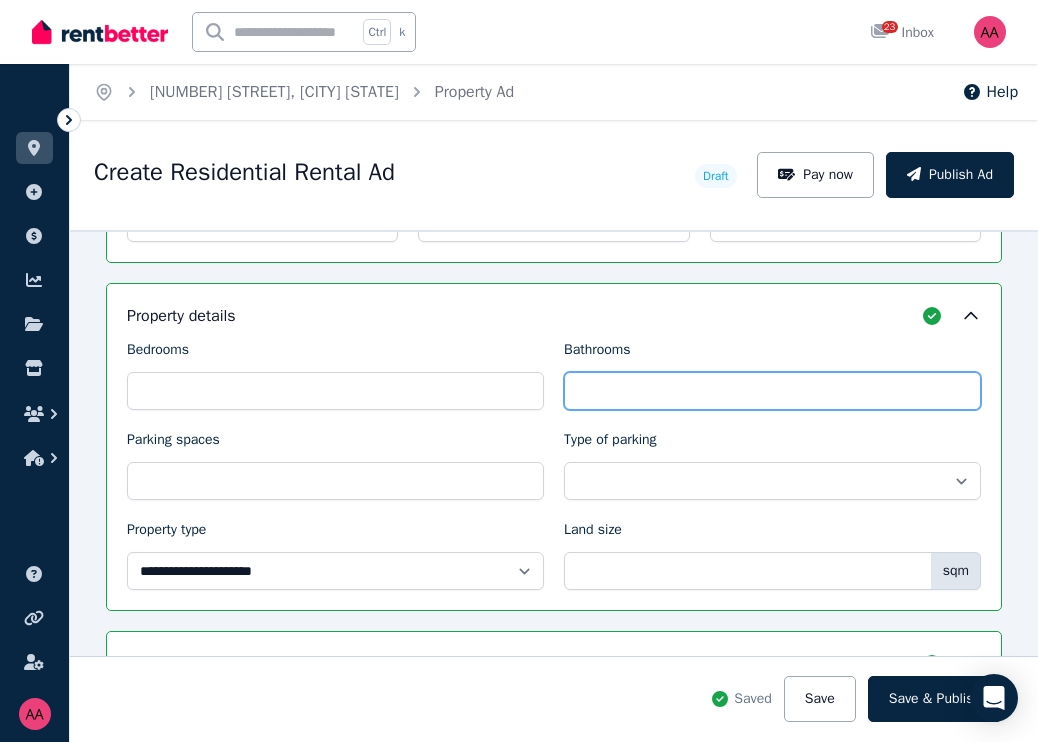 click on "Bathrooms" at bounding box center [772, 391] 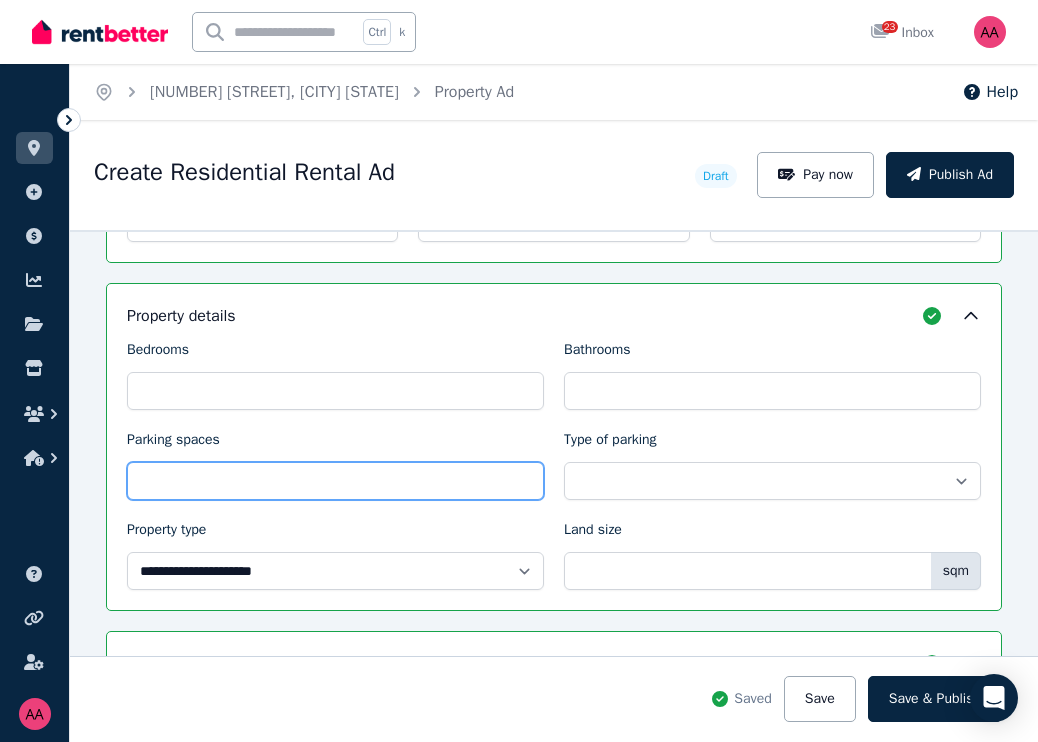 click on "Parking spaces" at bounding box center [335, 481] 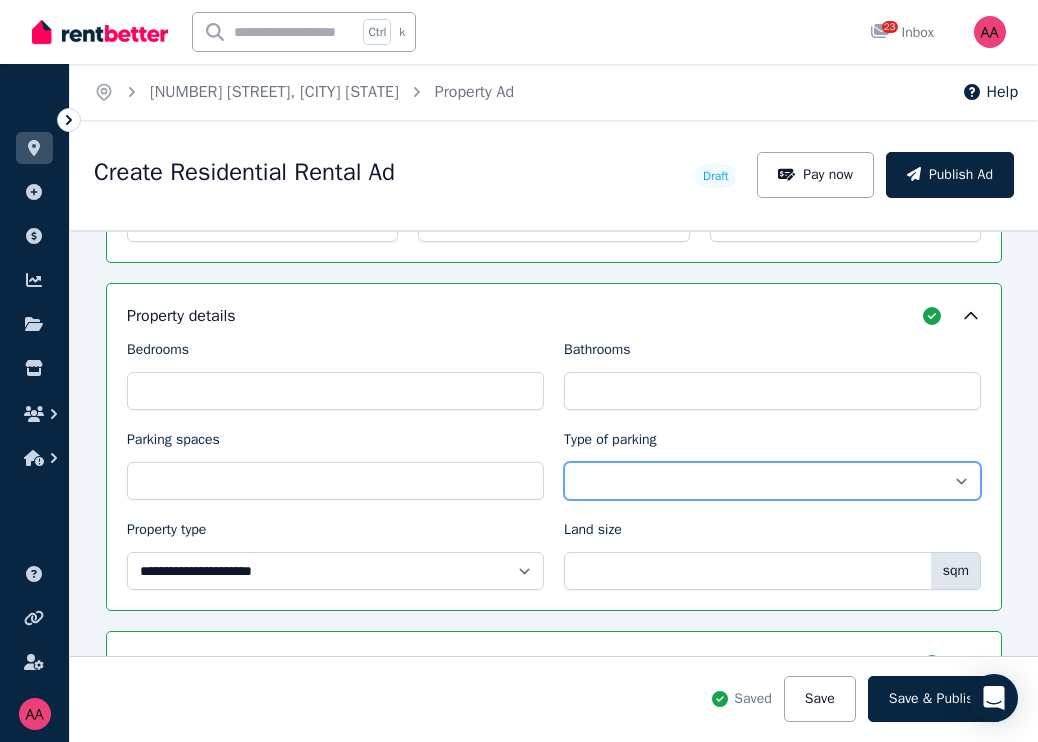 click on "**********" at bounding box center (772, 481) 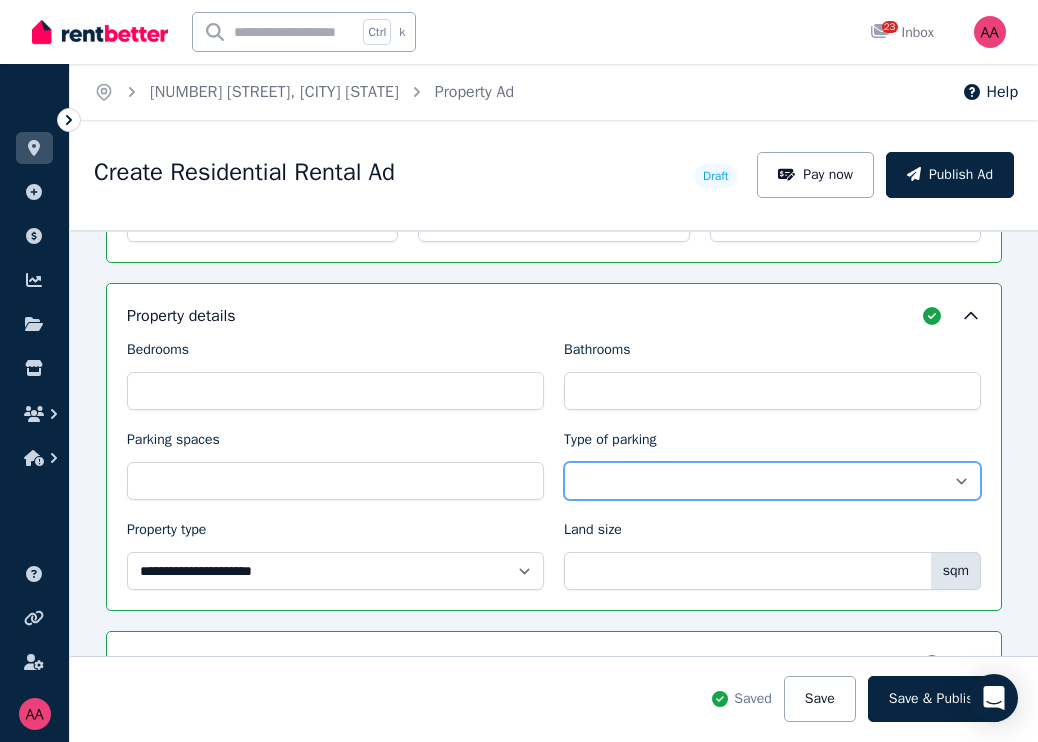 select on "**********" 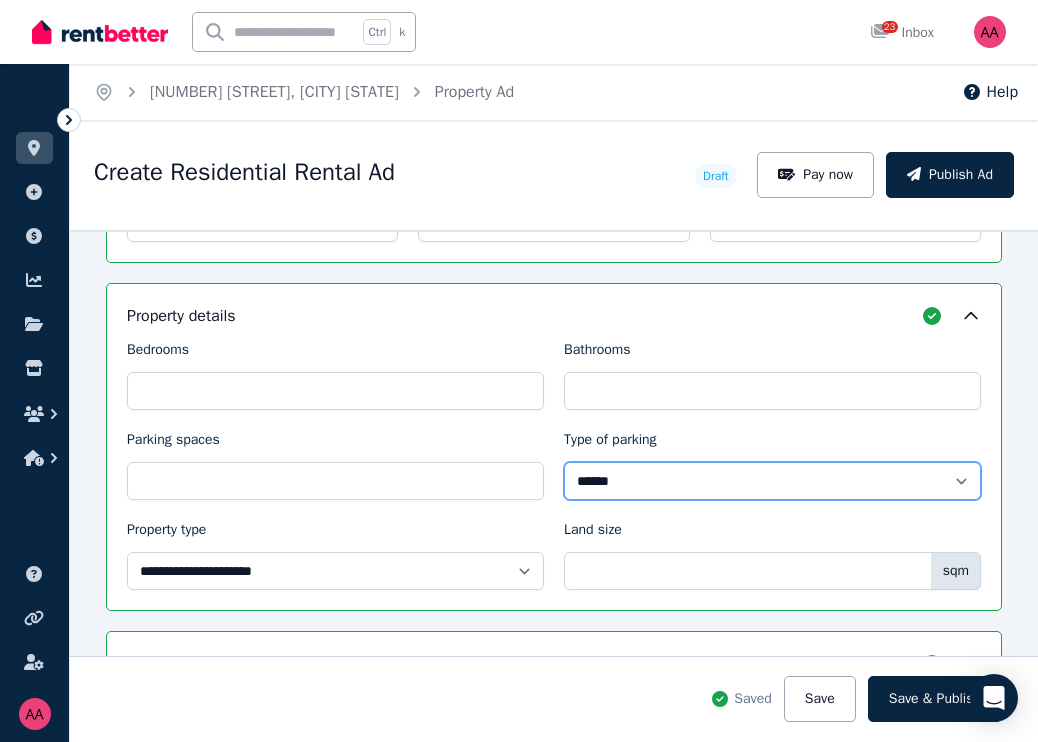 click on "**********" at bounding box center (772, 481) 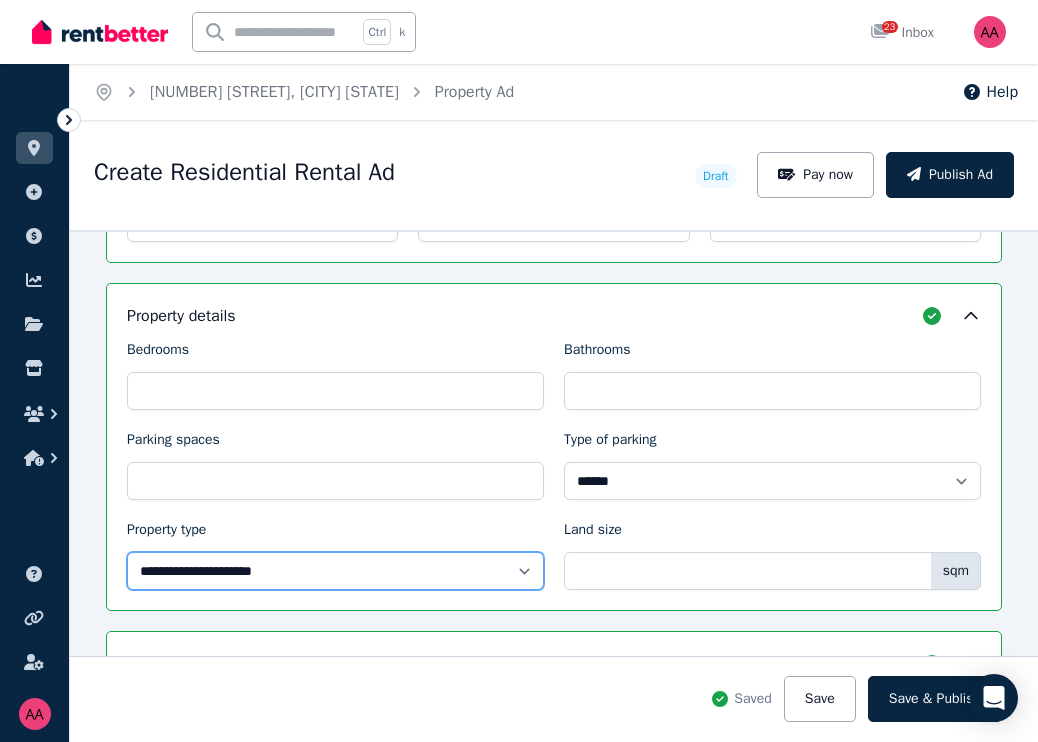 click on "**********" at bounding box center [335, 571] 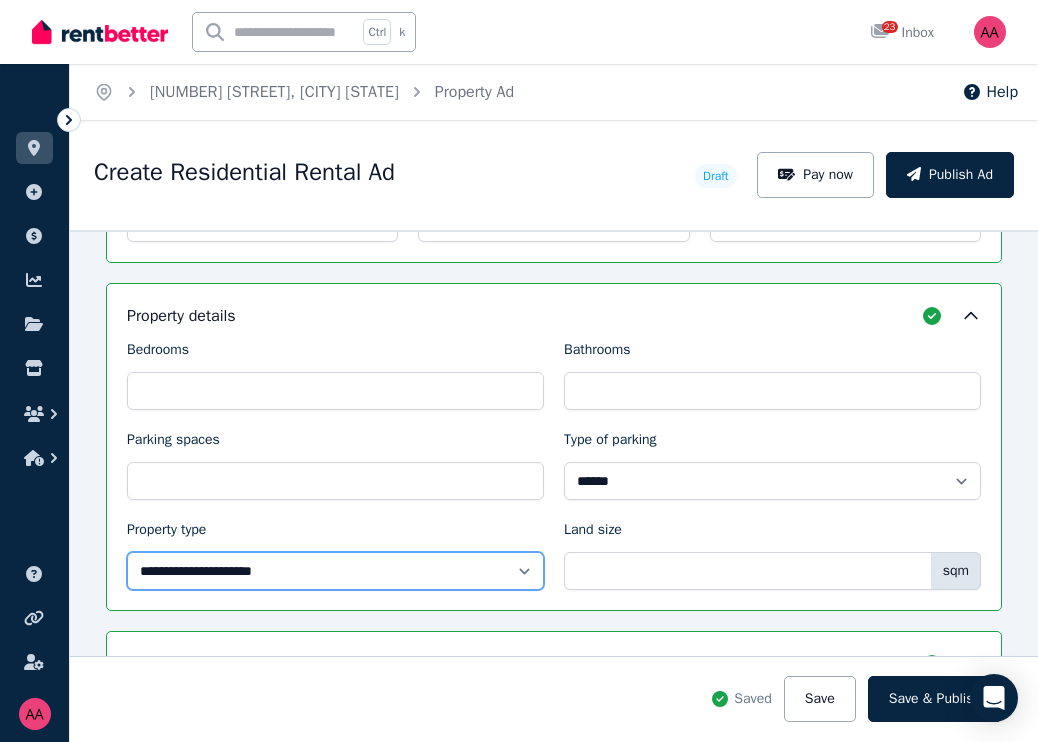 select on "**********" 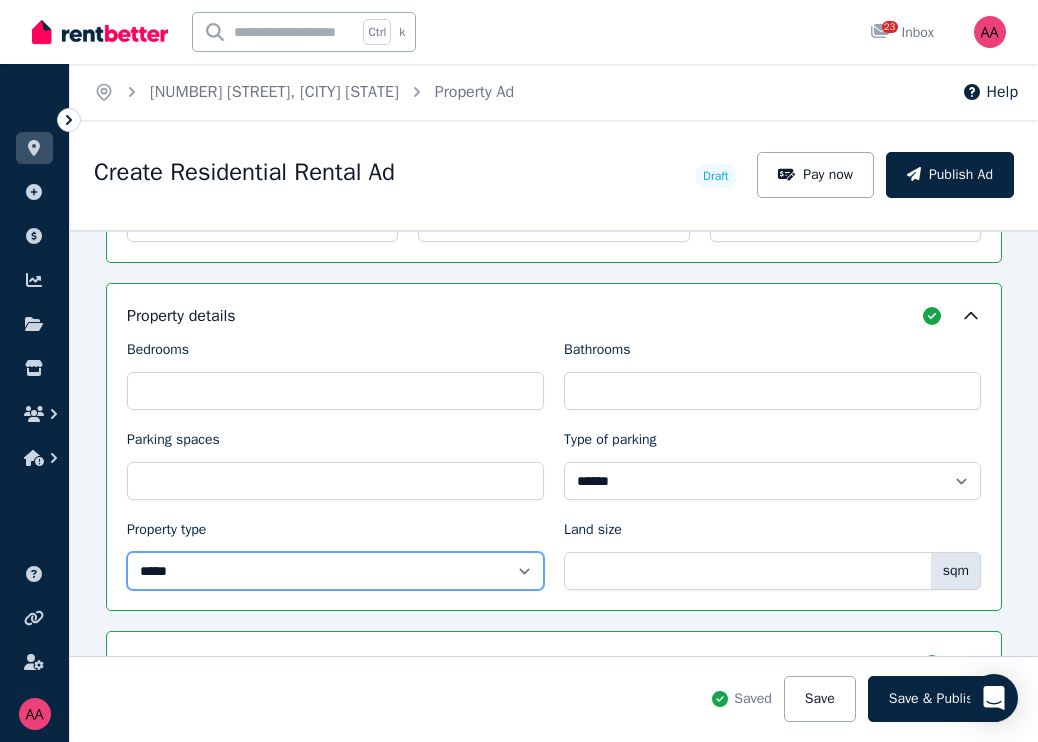 click on "**********" at bounding box center (335, 571) 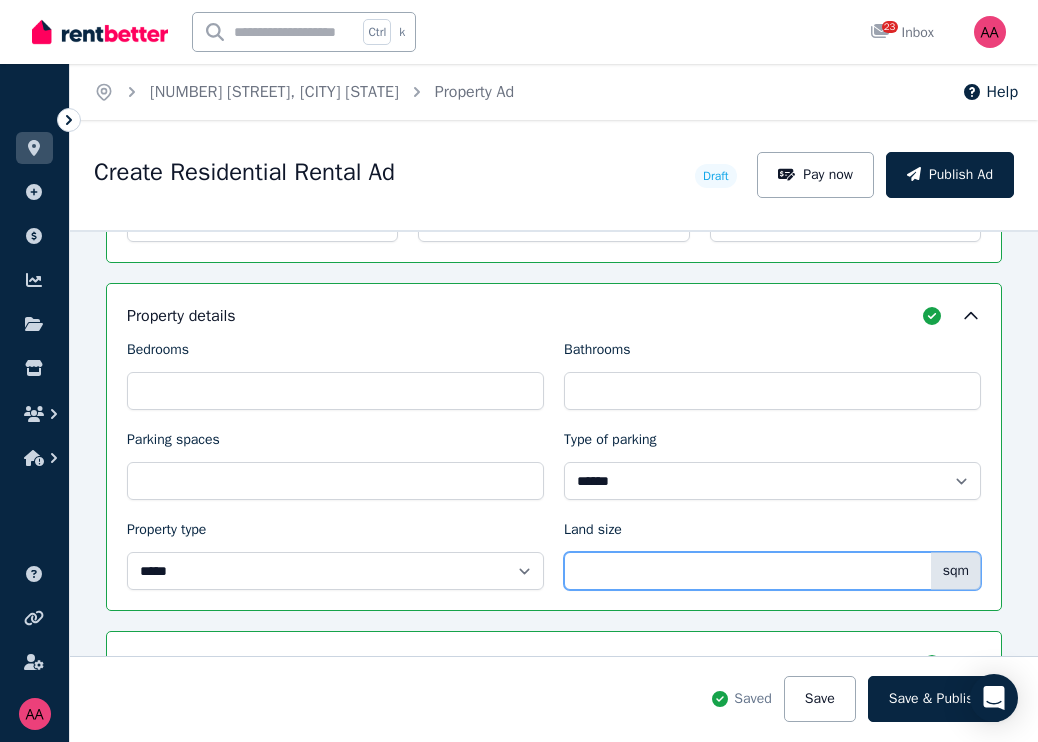 click on "Land size" at bounding box center (772, 571) 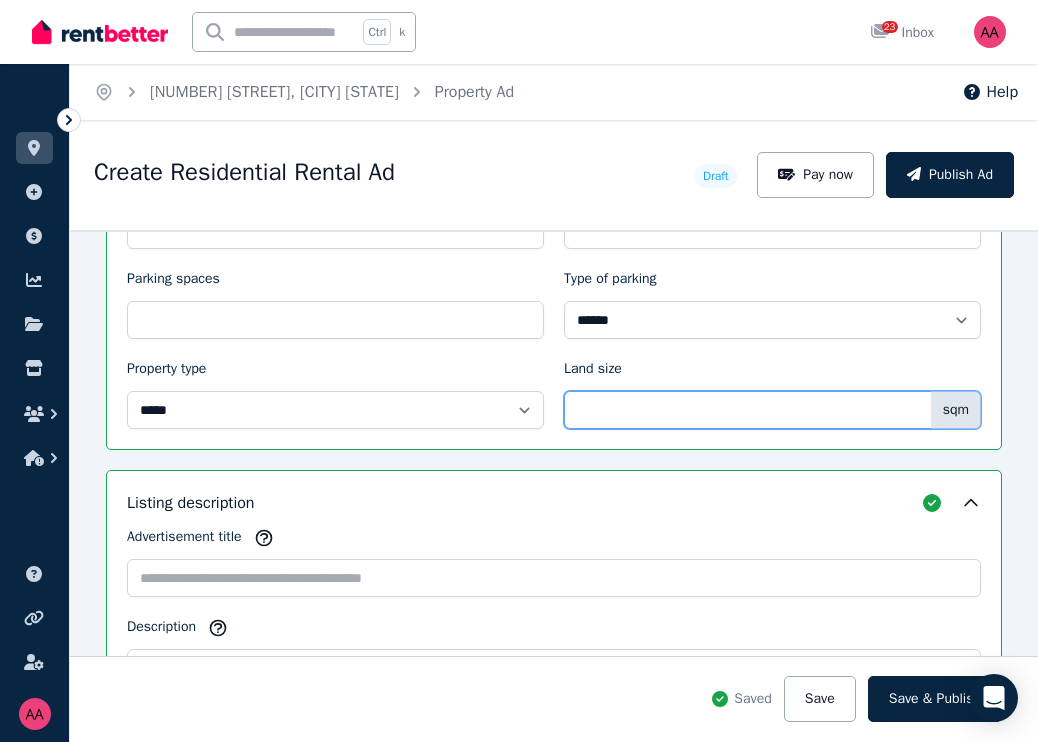 scroll, scrollTop: 1200, scrollLeft: 0, axis: vertical 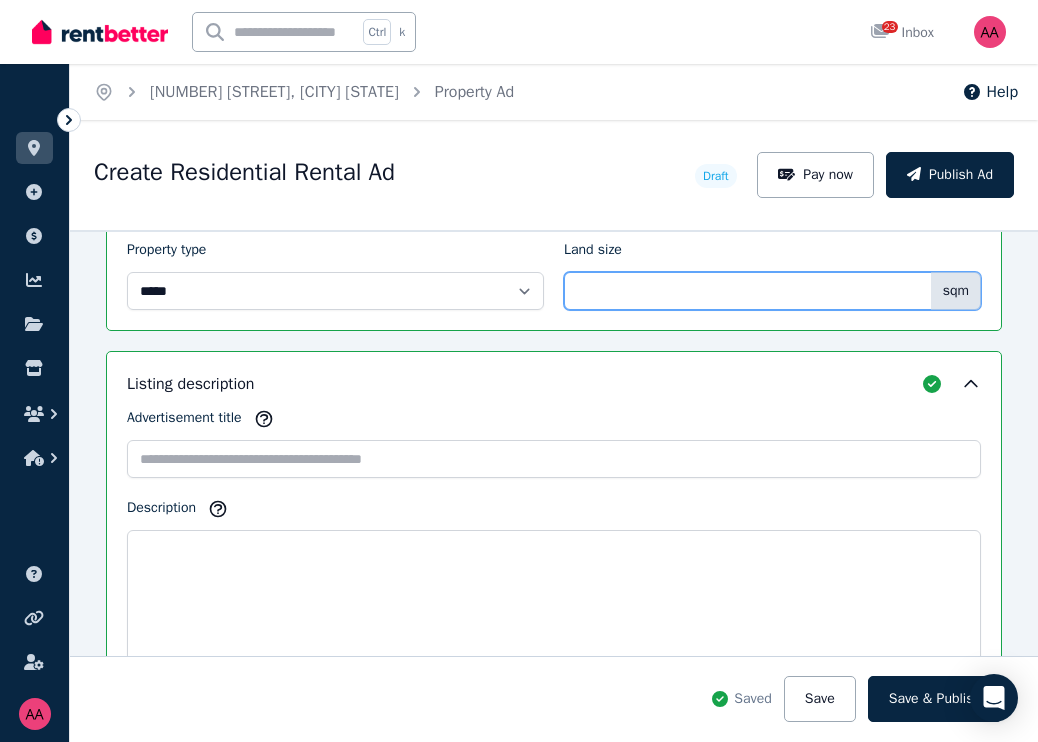 type on "***" 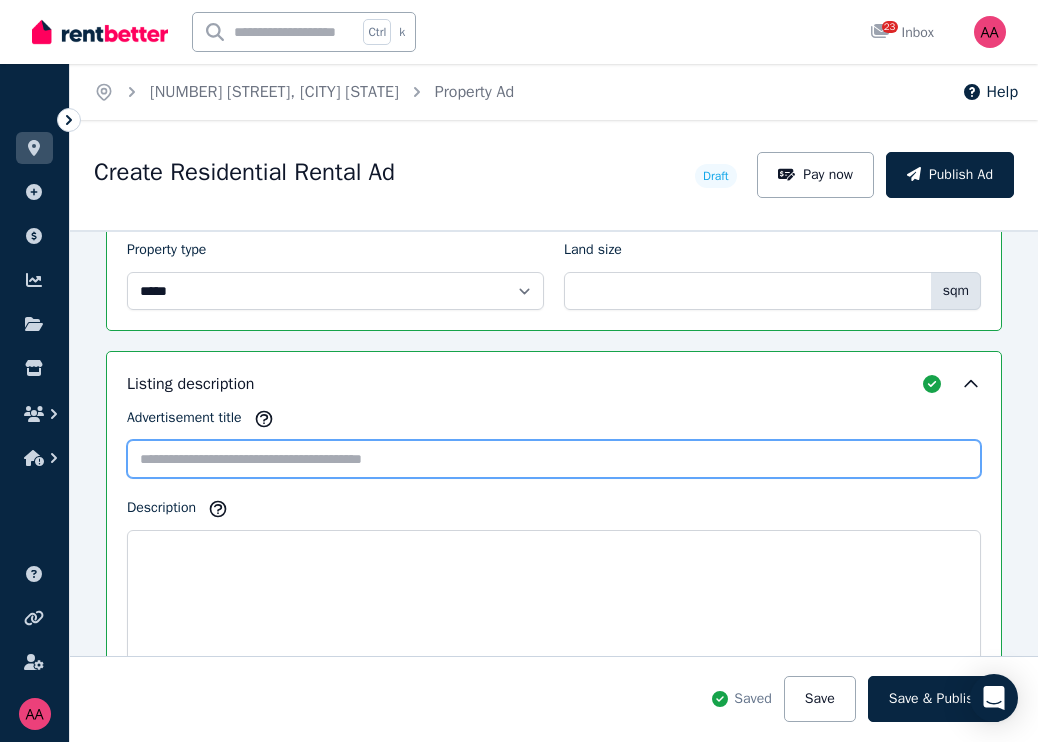 click on "Advertisement title" at bounding box center [554, 459] 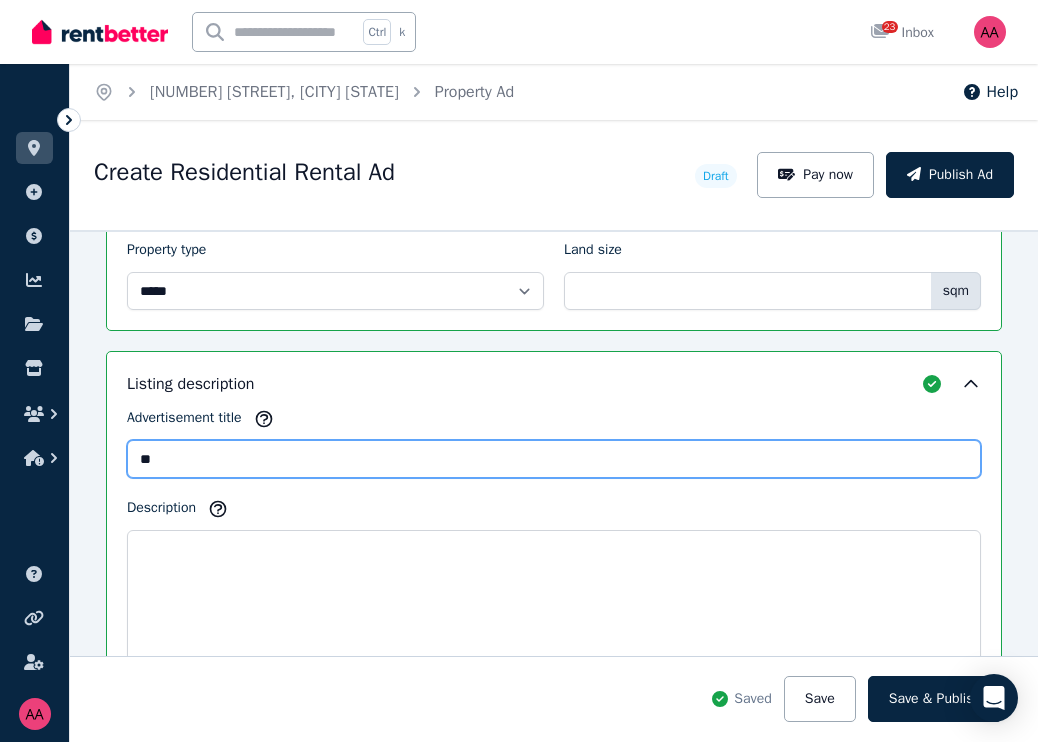 type on "*" 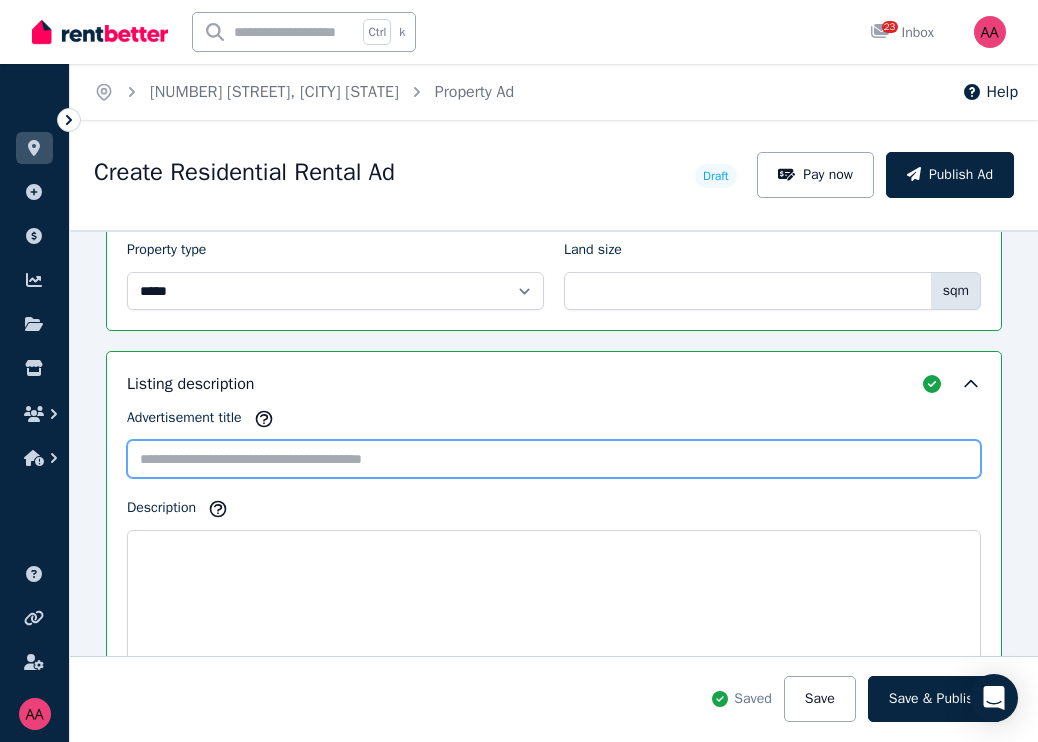 type on "*" 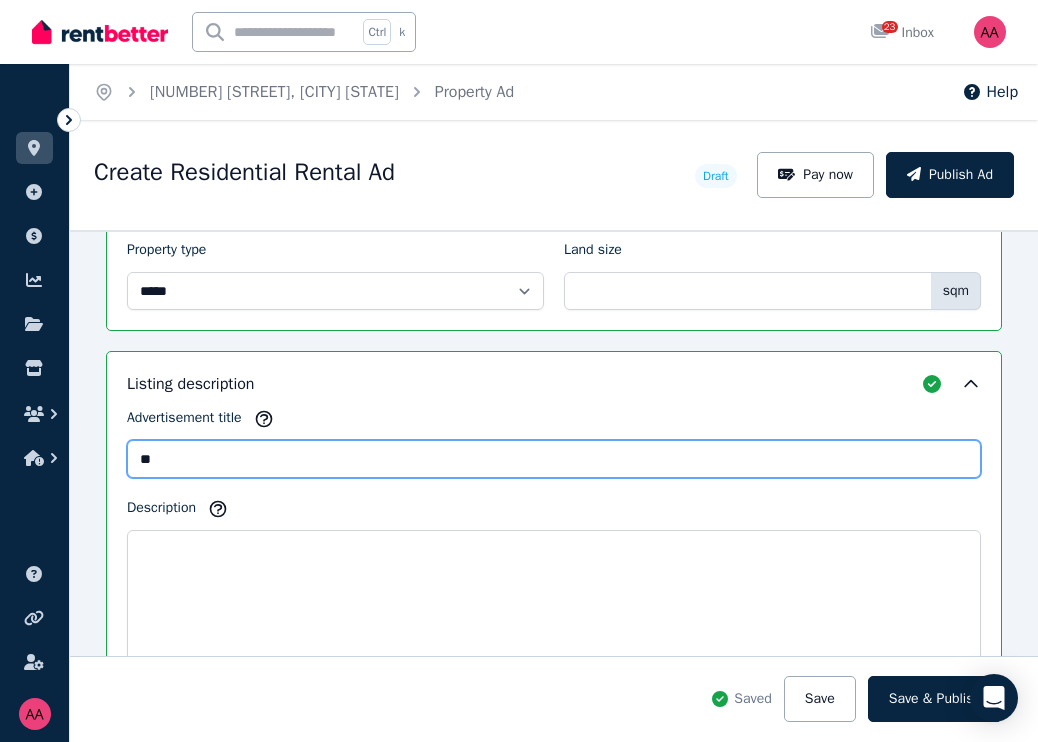 type on "*" 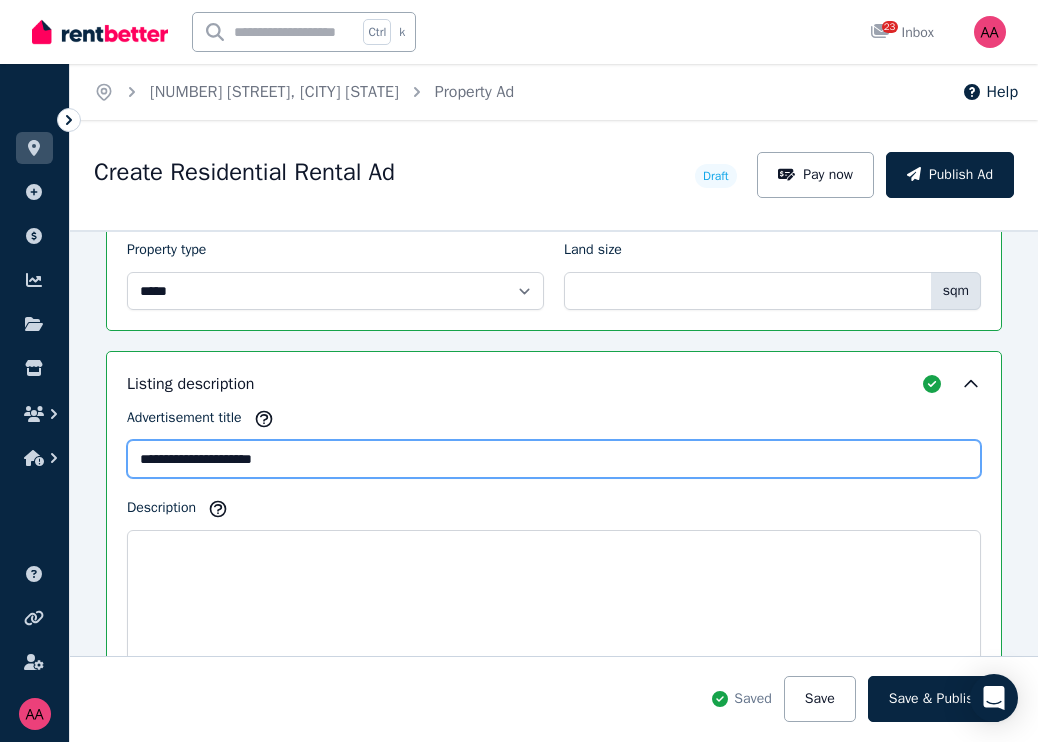 type on "**********" 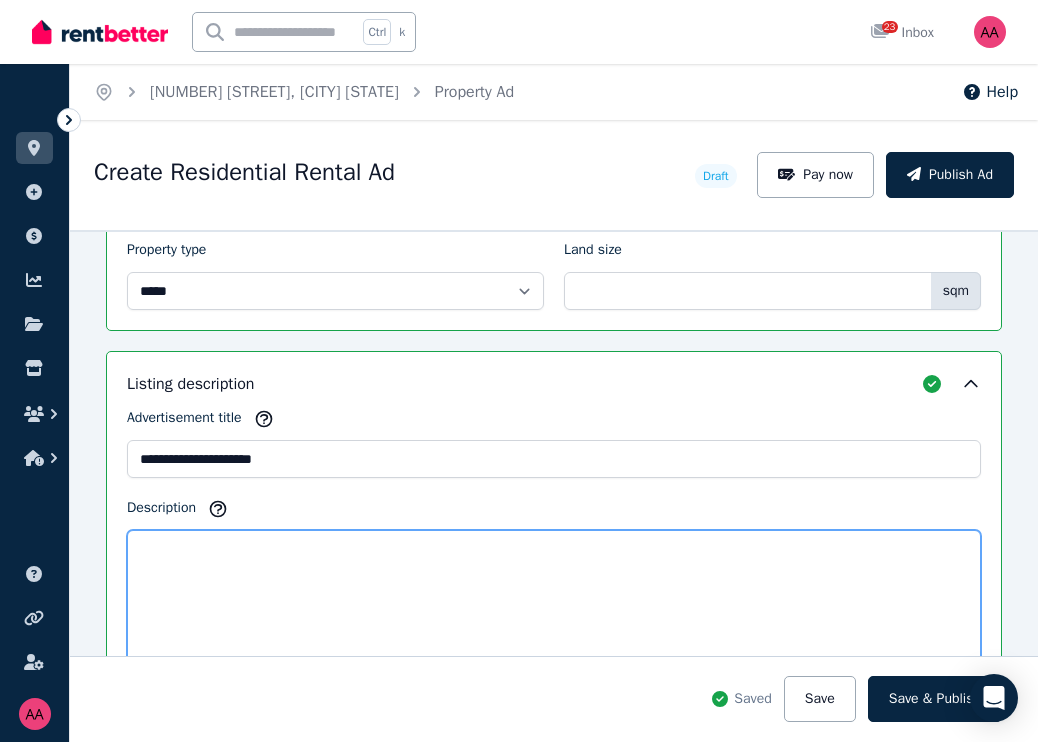 click on "Description" at bounding box center [554, 599] 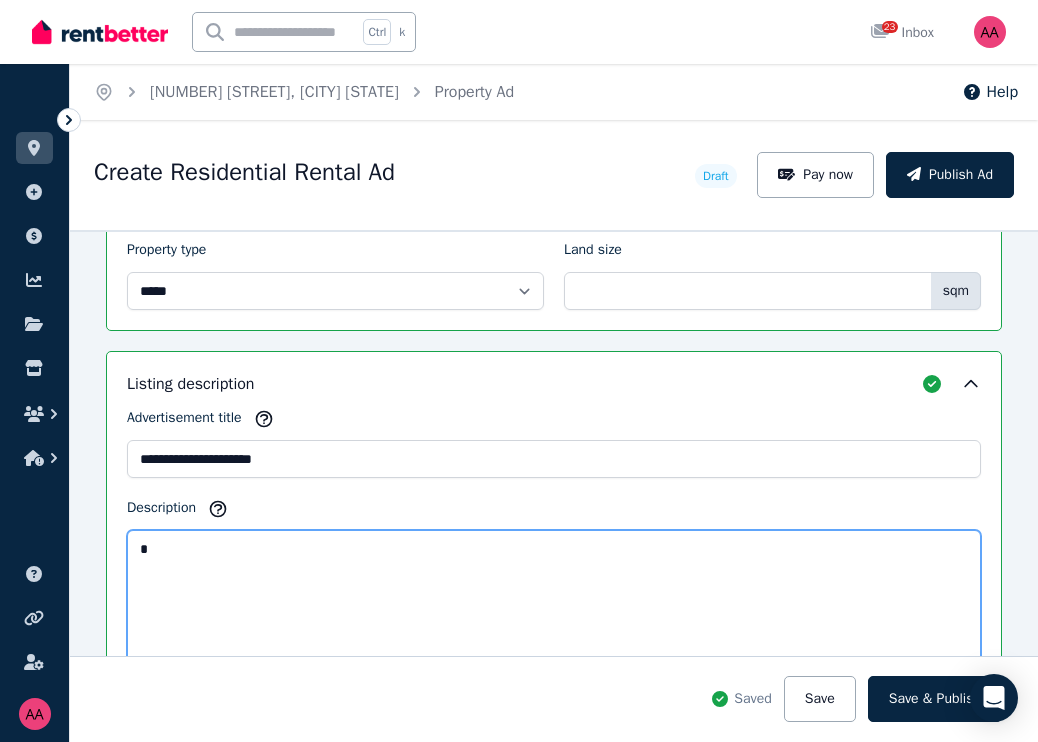 click on "*" at bounding box center [554, 599] 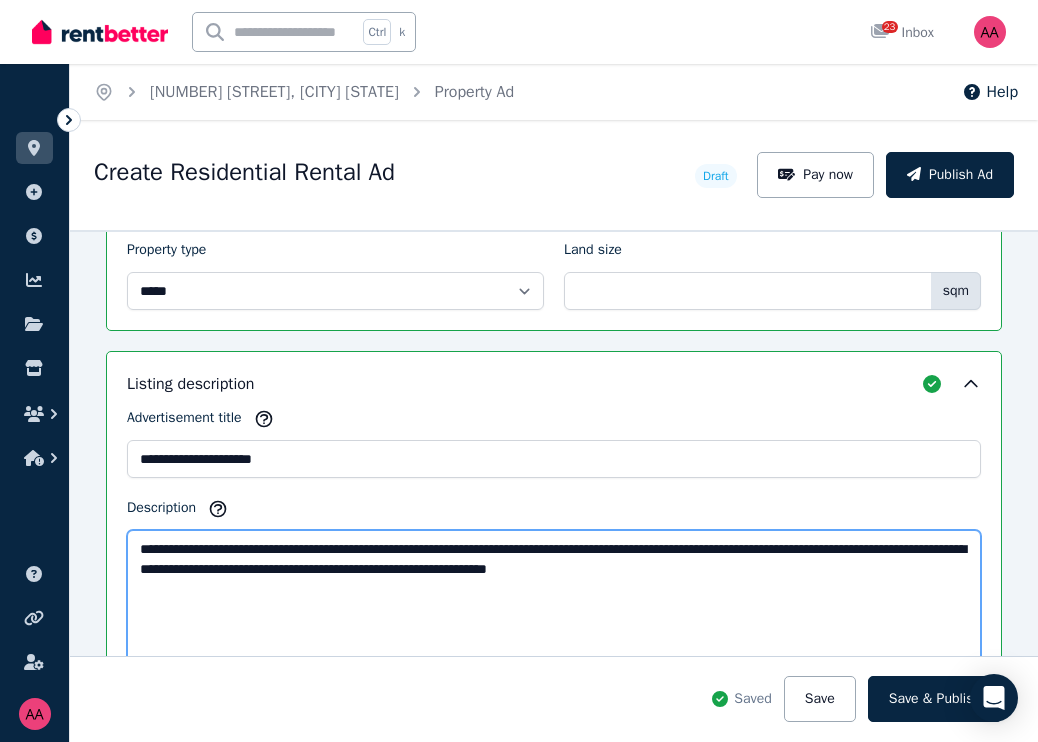 scroll, scrollTop: 1122, scrollLeft: 0, axis: vertical 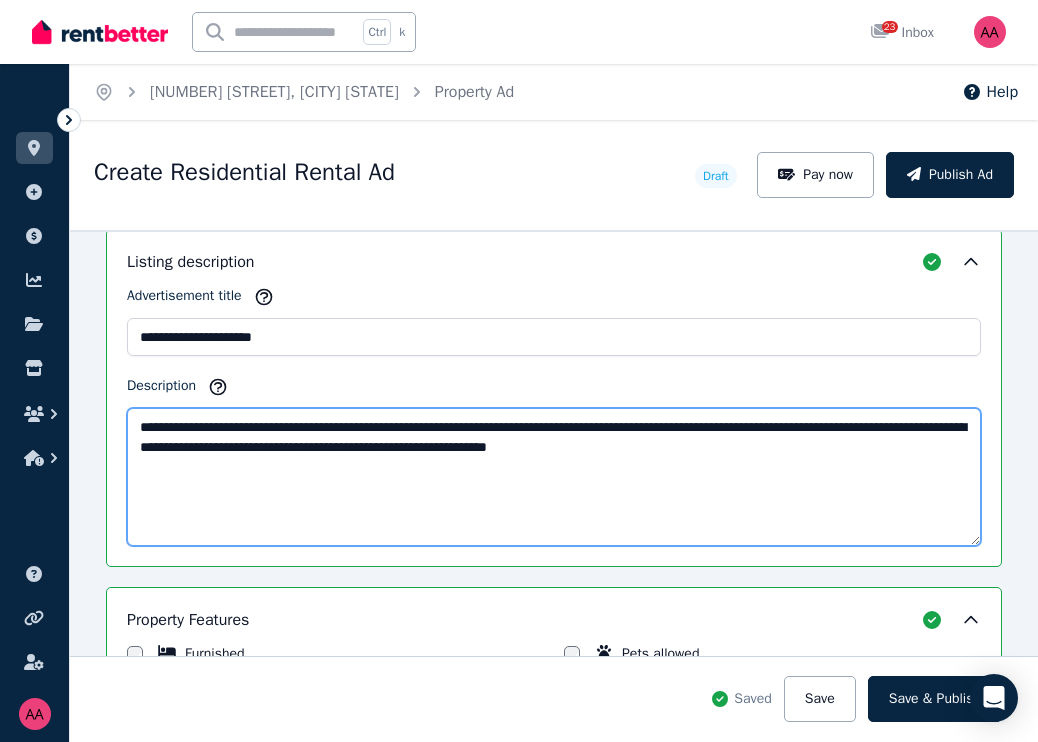 click on "**********" at bounding box center [554, 477] 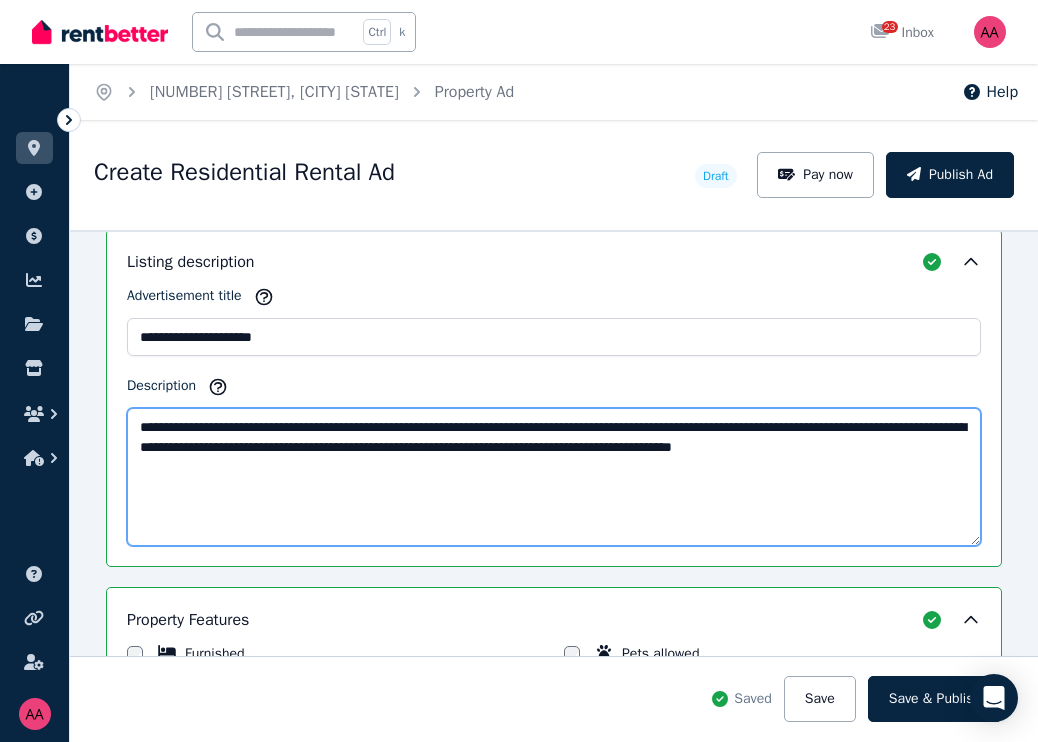 click on "**********" at bounding box center (554, 477) 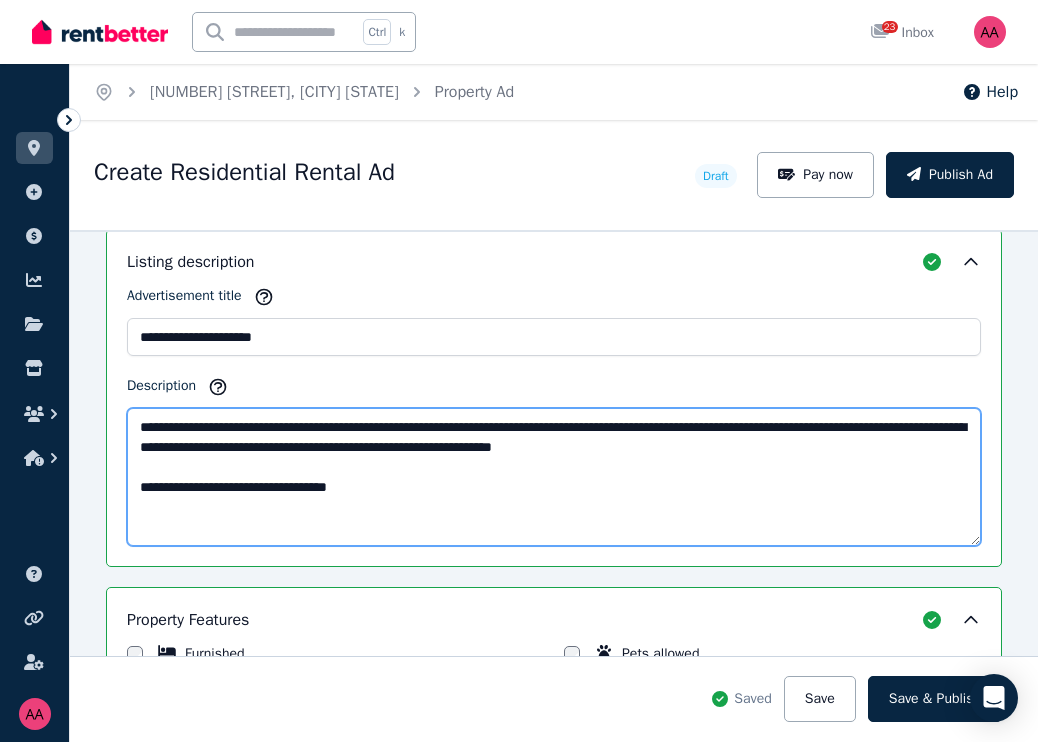 click on "**********" at bounding box center [554, 477] 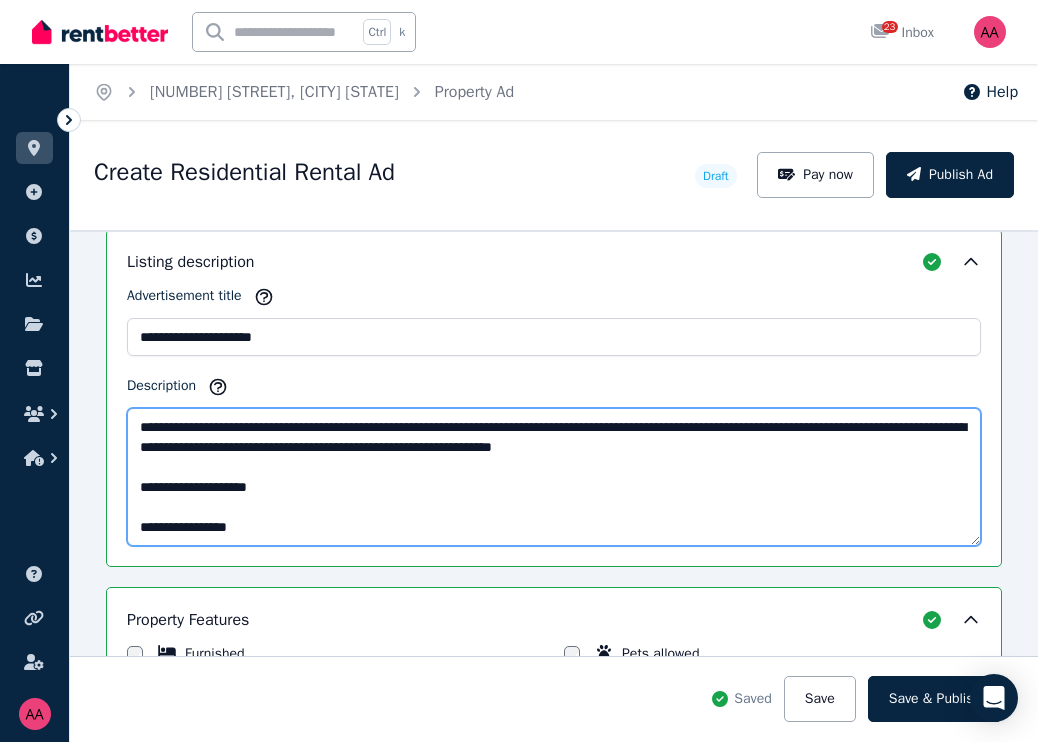 click on "**********" at bounding box center (554, 477) 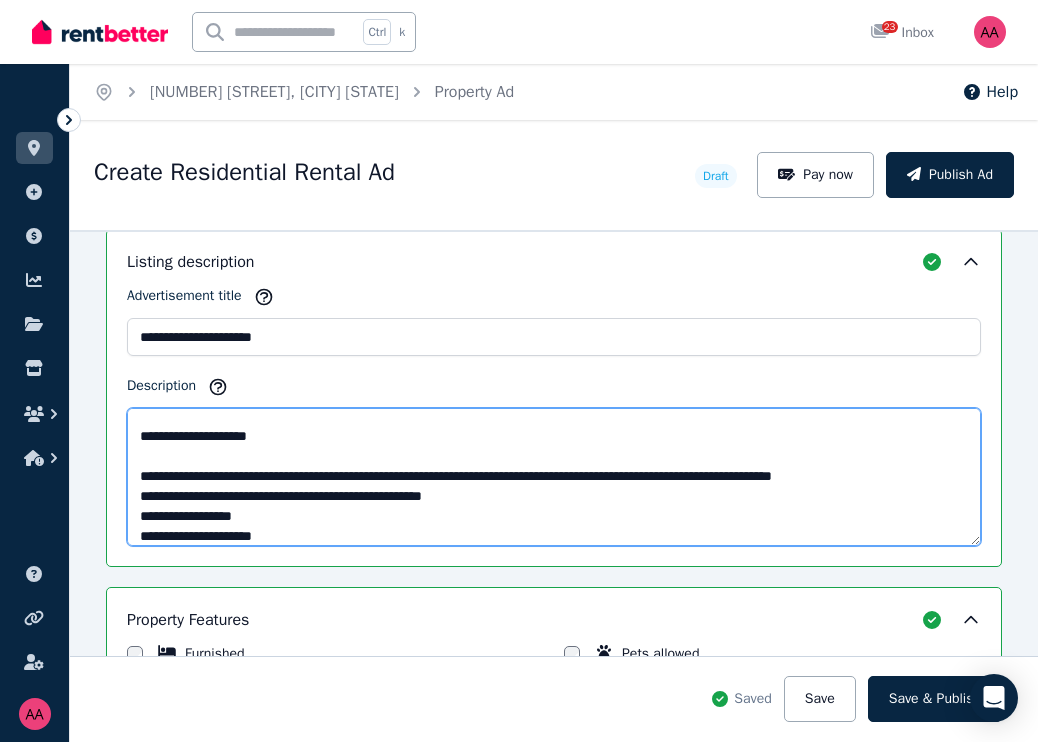 scroll, scrollTop: 71, scrollLeft: 0, axis: vertical 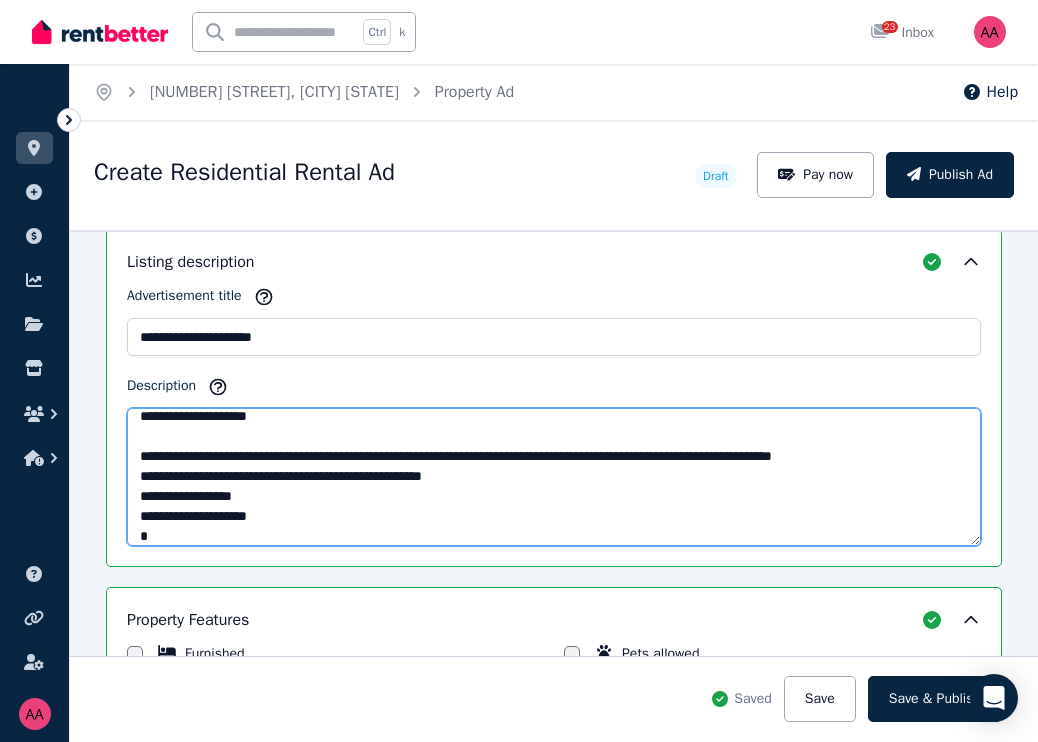 click on "**********" at bounding box center [554, 477] 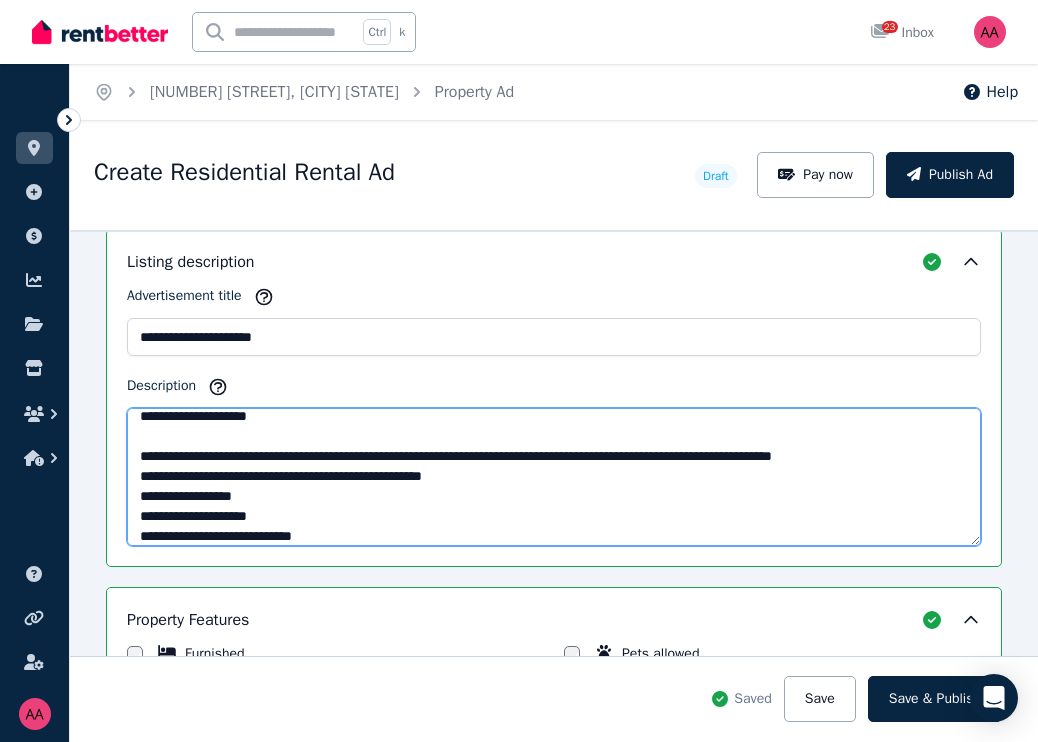 scroll, scrollTop: 91, scrollLeft: 0, axis: vertical 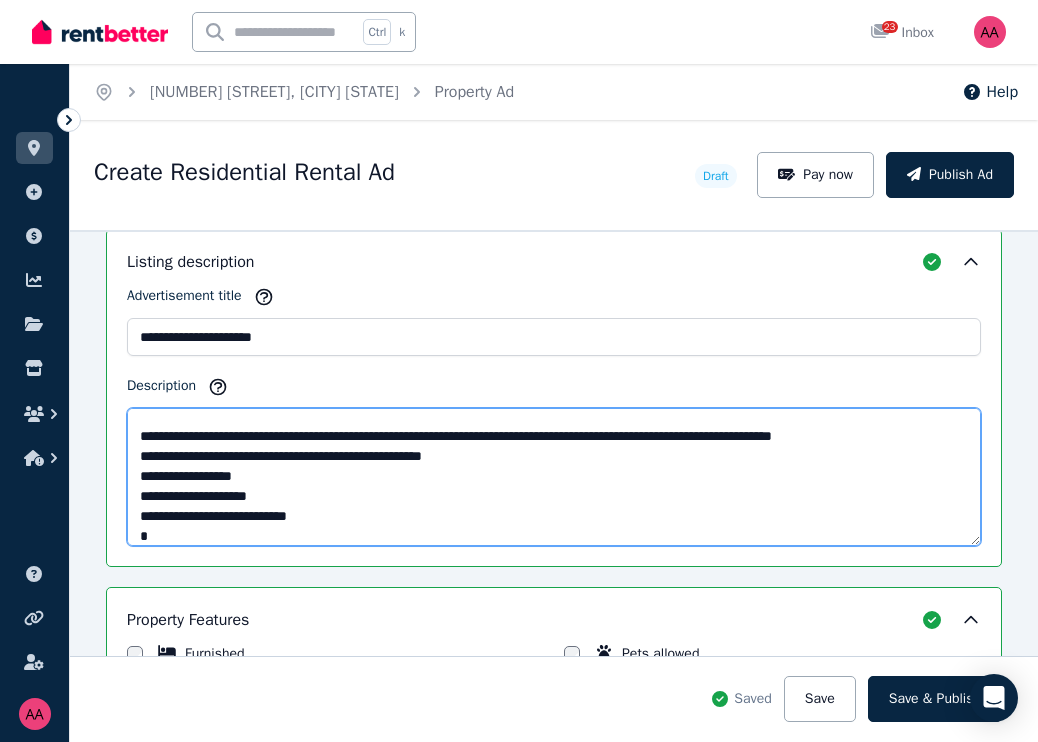 click on "**********" at bounding box center [554, 477] 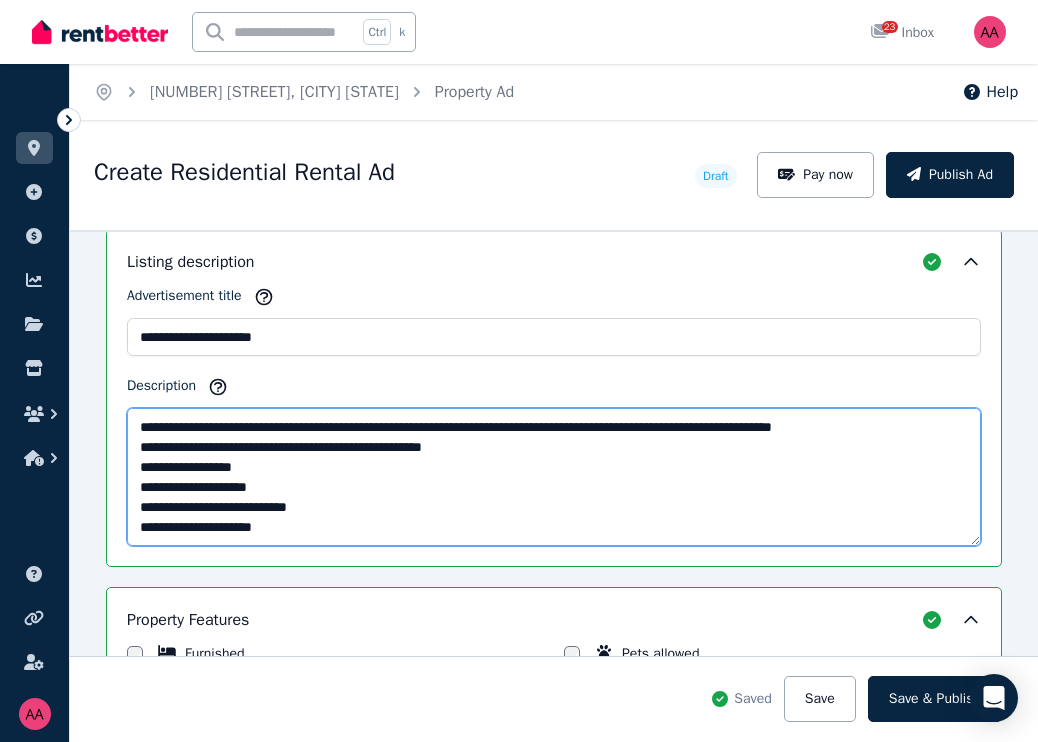 scroll, scrollTop: 131, scrollLeft: 0, axis: vertical 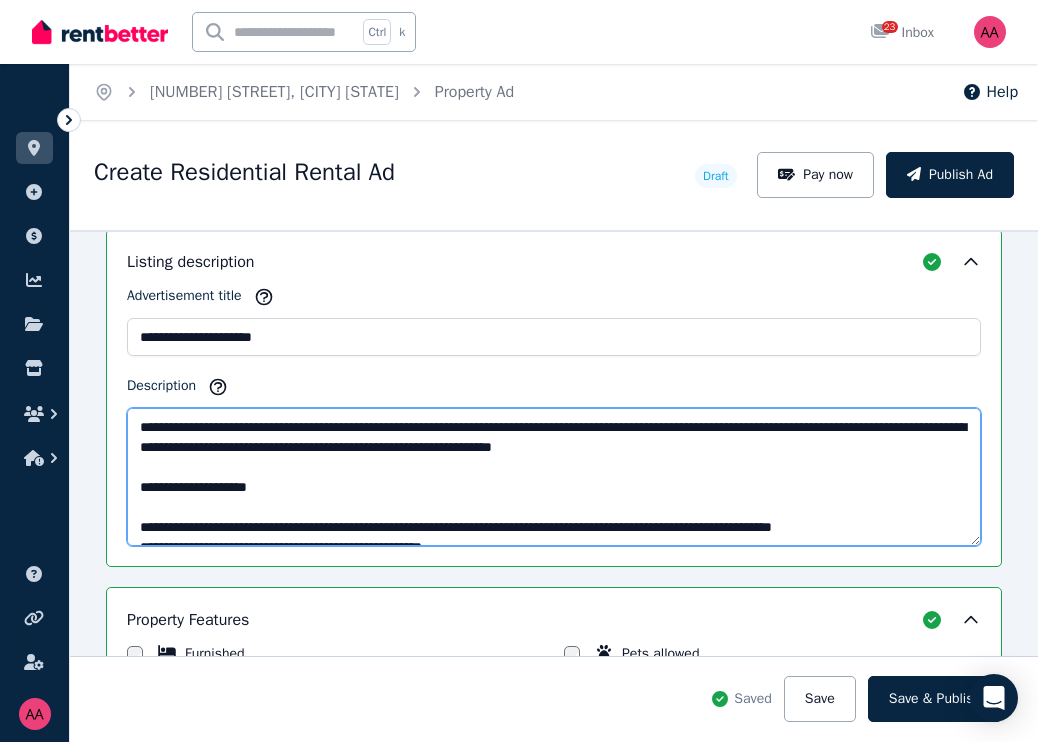 click on "**********" at bounding box center (554, 477) 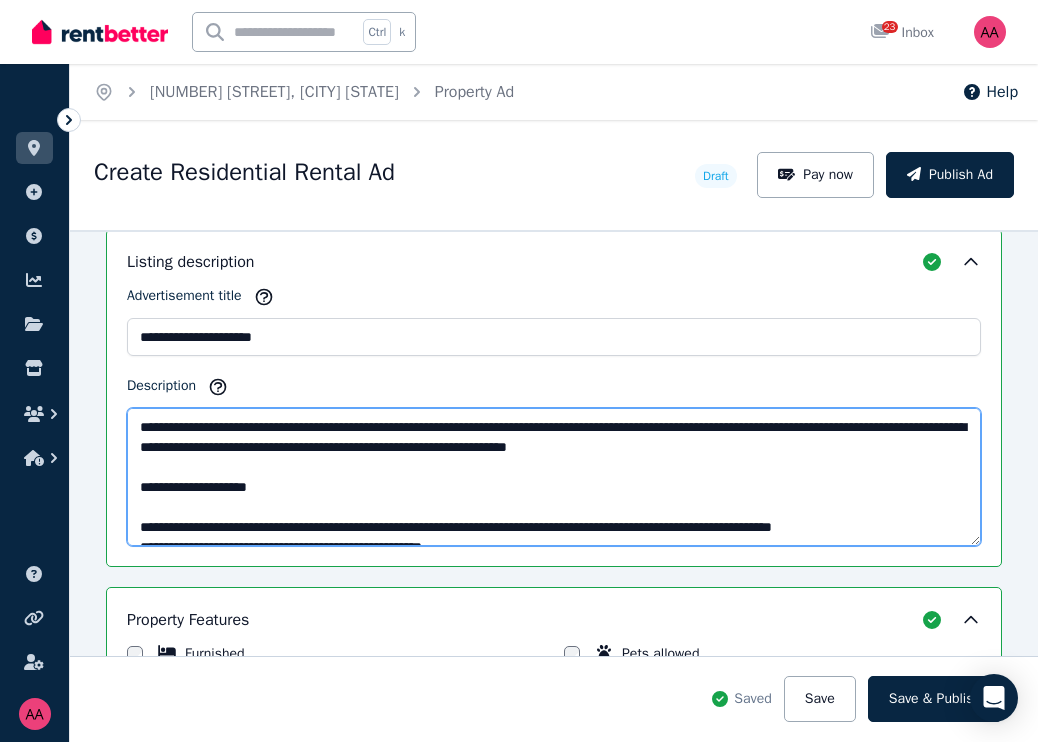 click on "**********" at bounding box center (554, 477) 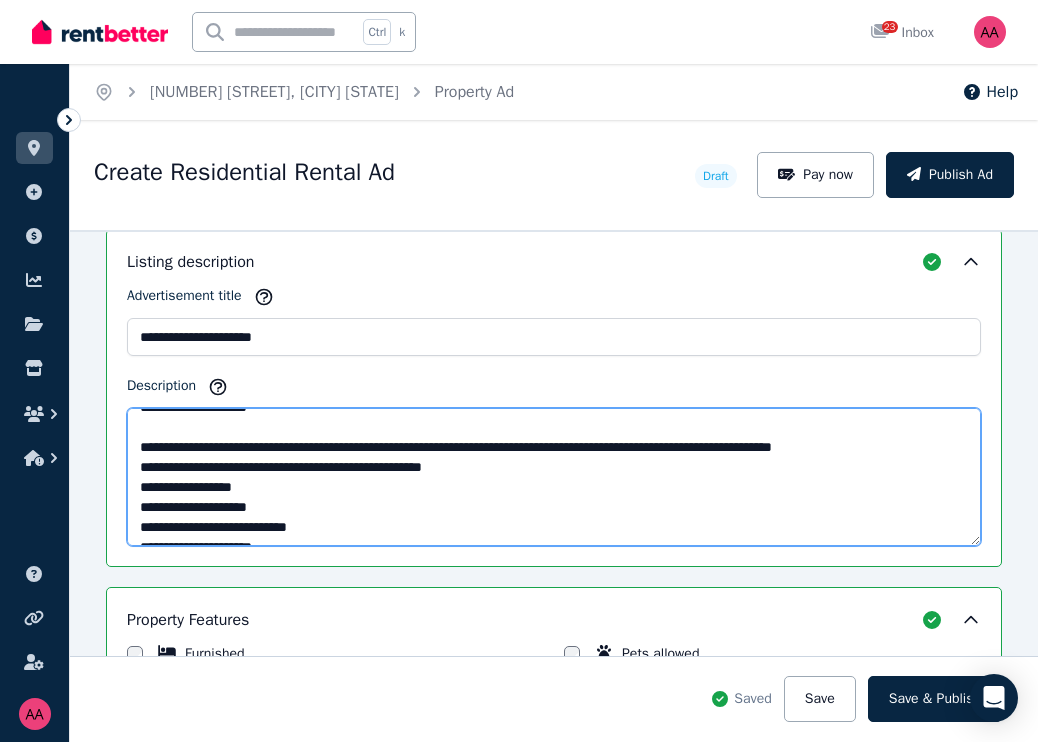 scroll, scrollTop: 48, scrollLeft: 0, axis: vertical 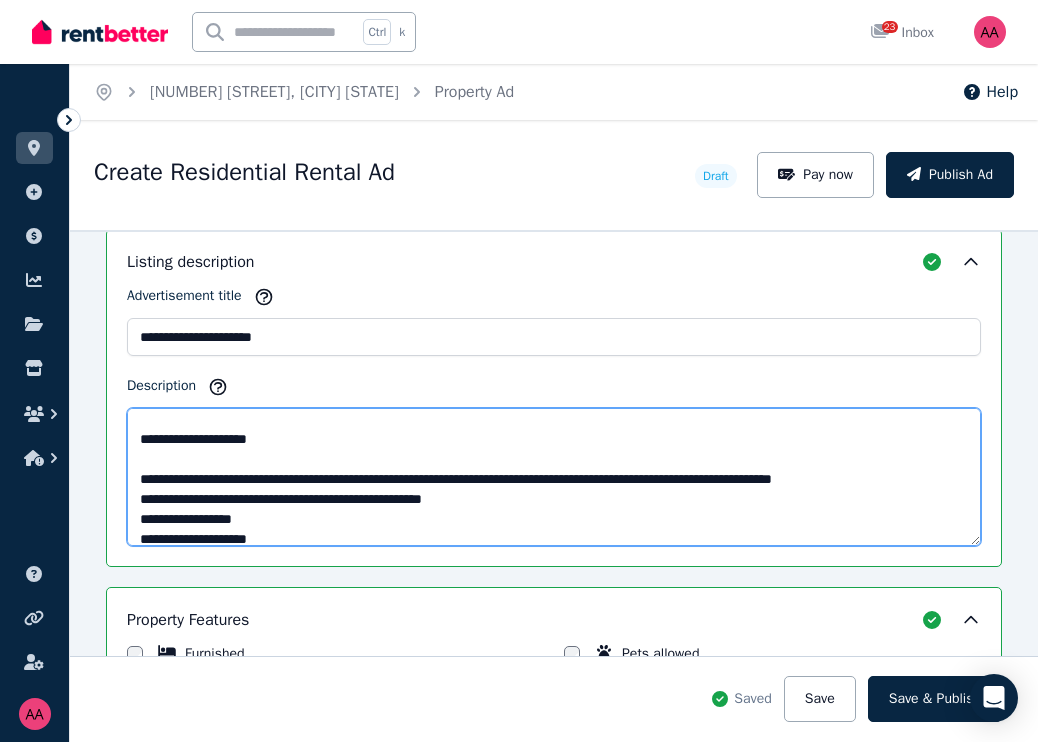 click on "**********" at bounding box center [554, 477] 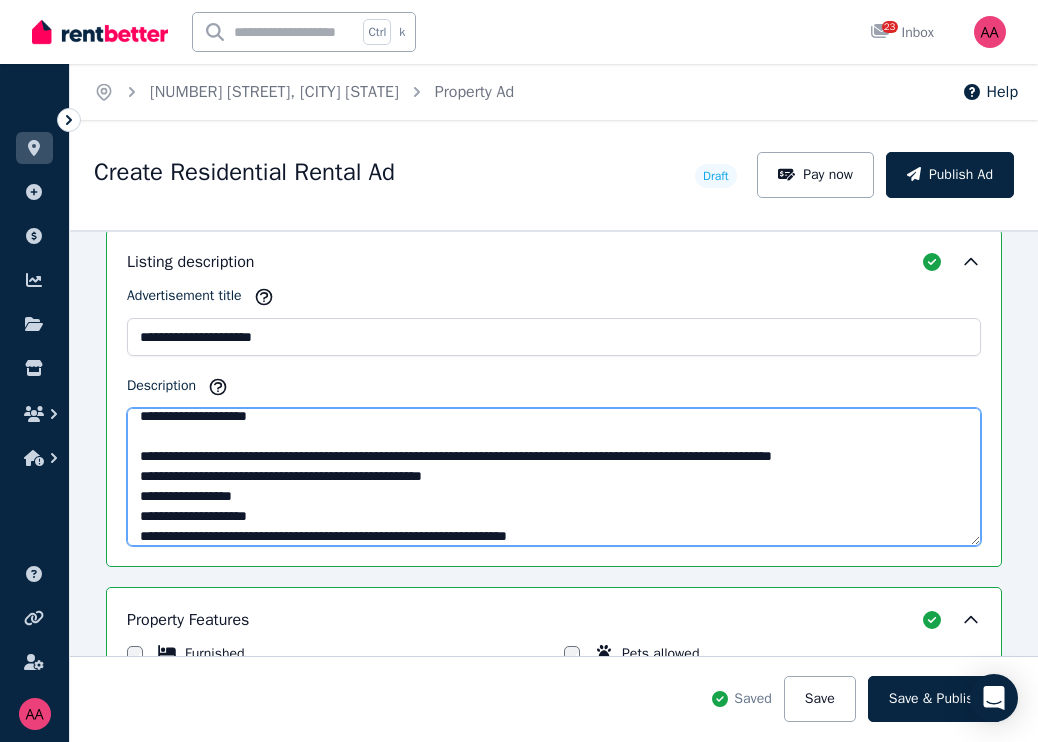scroll, scrollTop: 91, scrollLeft: 0, axis: vertical 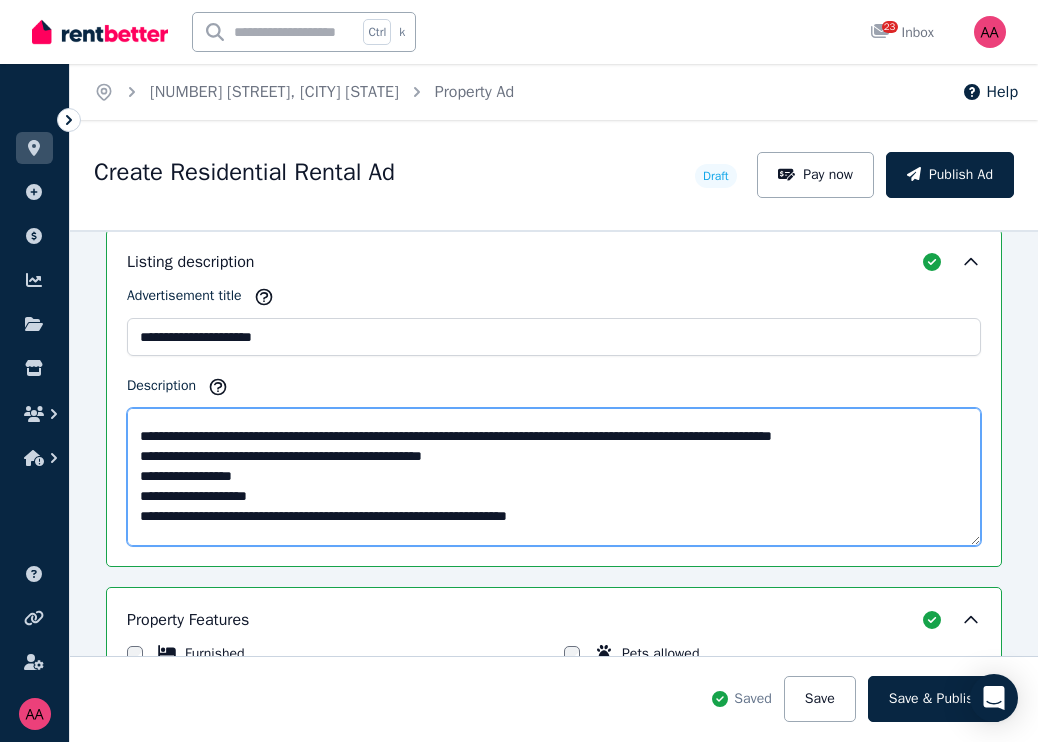 click on "**********" at bounding box center (554, 477) 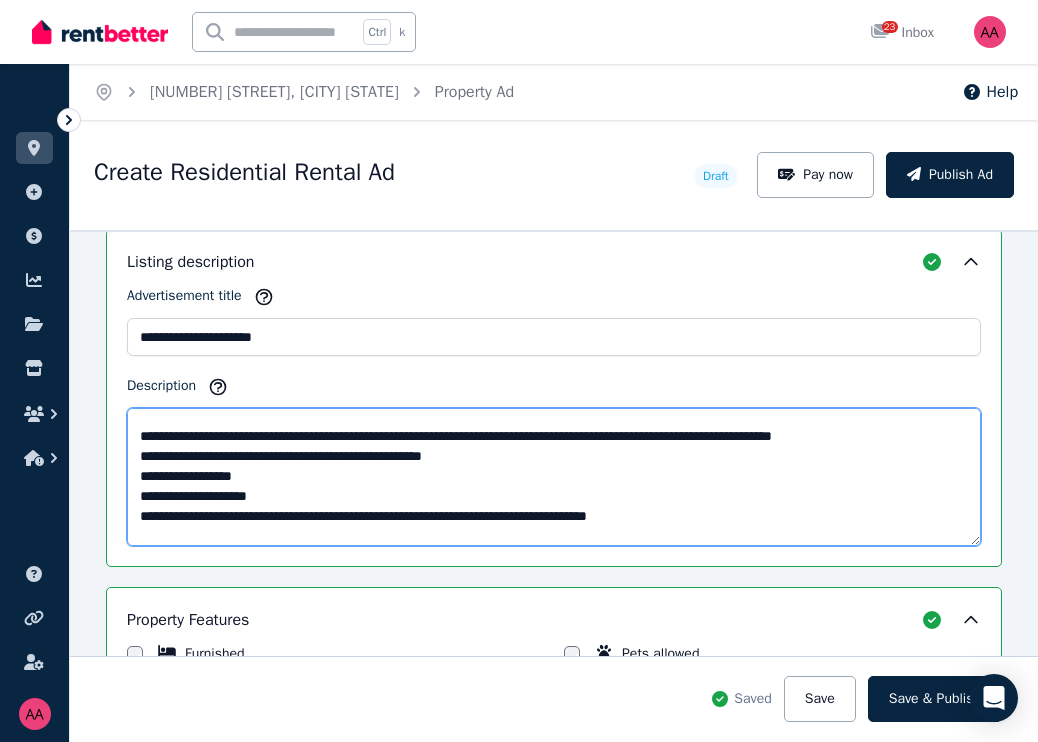 click on "**********" at bounding box center [554, 477] 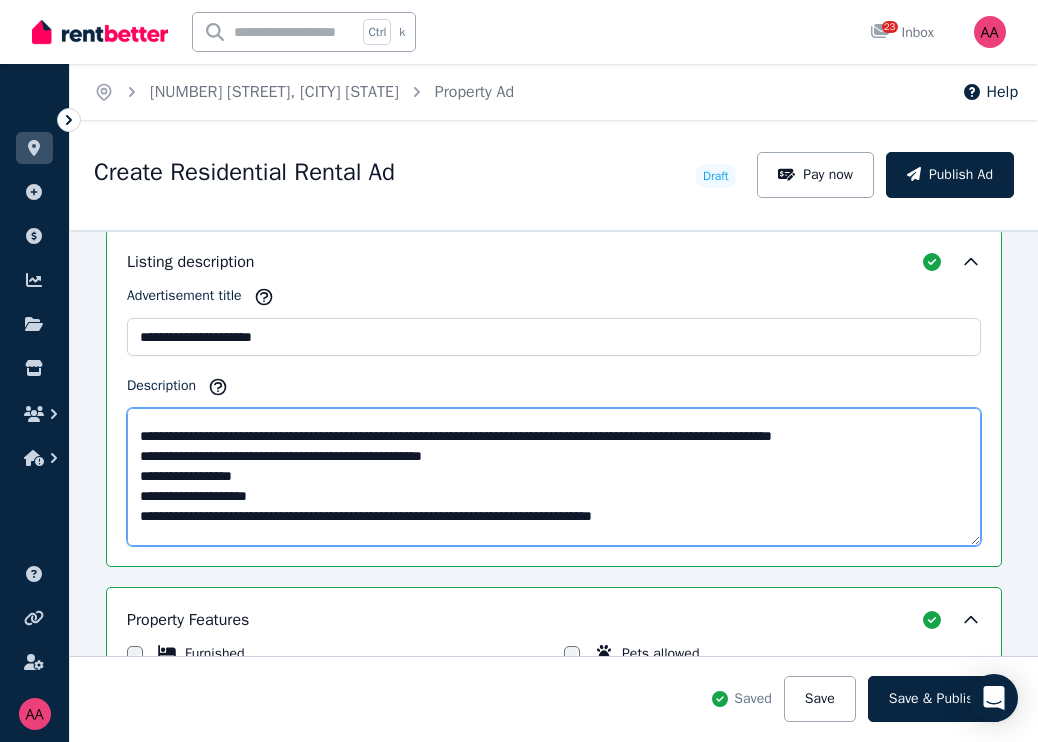 click on "**********" at bounding box center (554, 477) 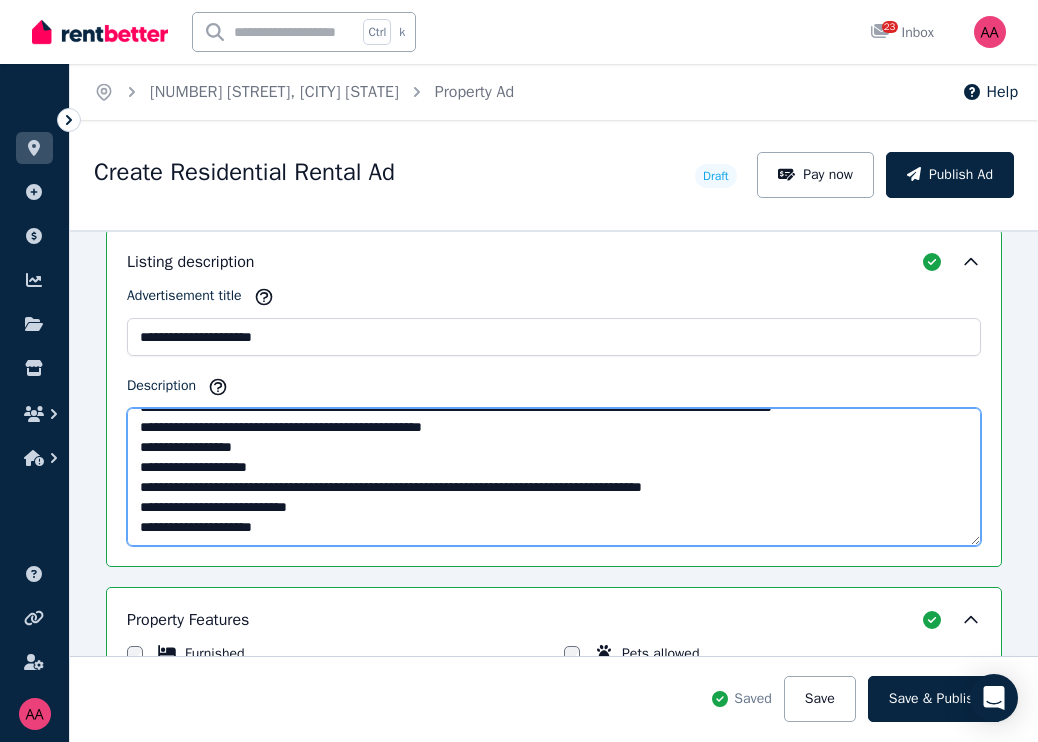 scroll, scrollTop: 160, scrollLeft: 0, axis: vertical 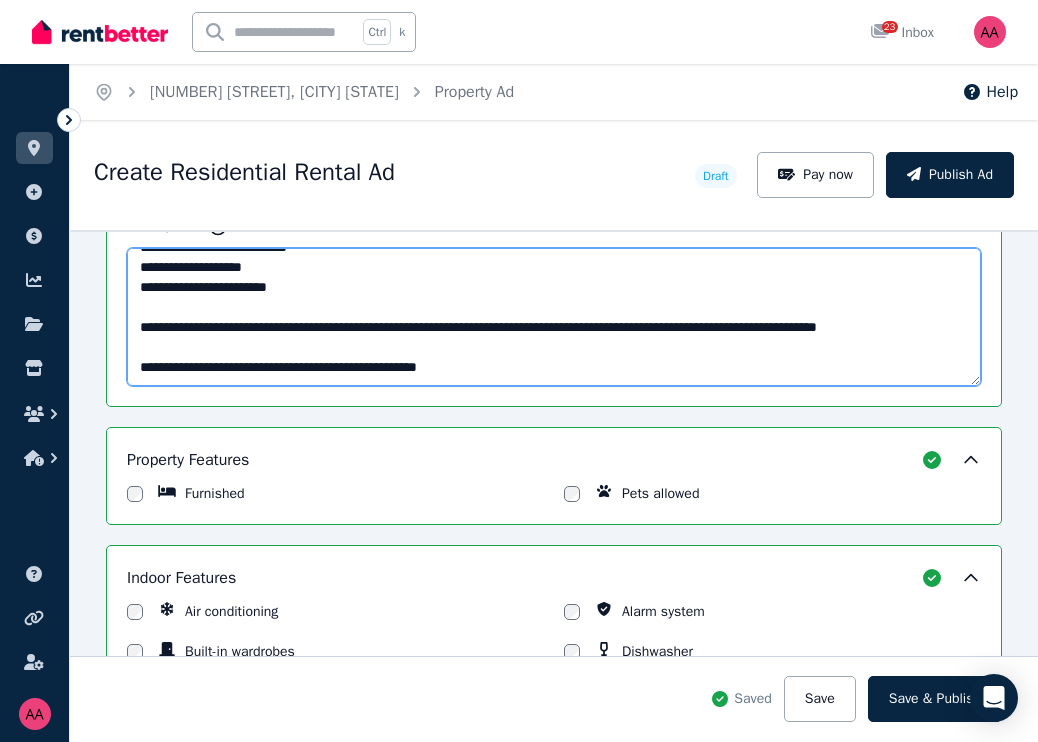 type on "**********" 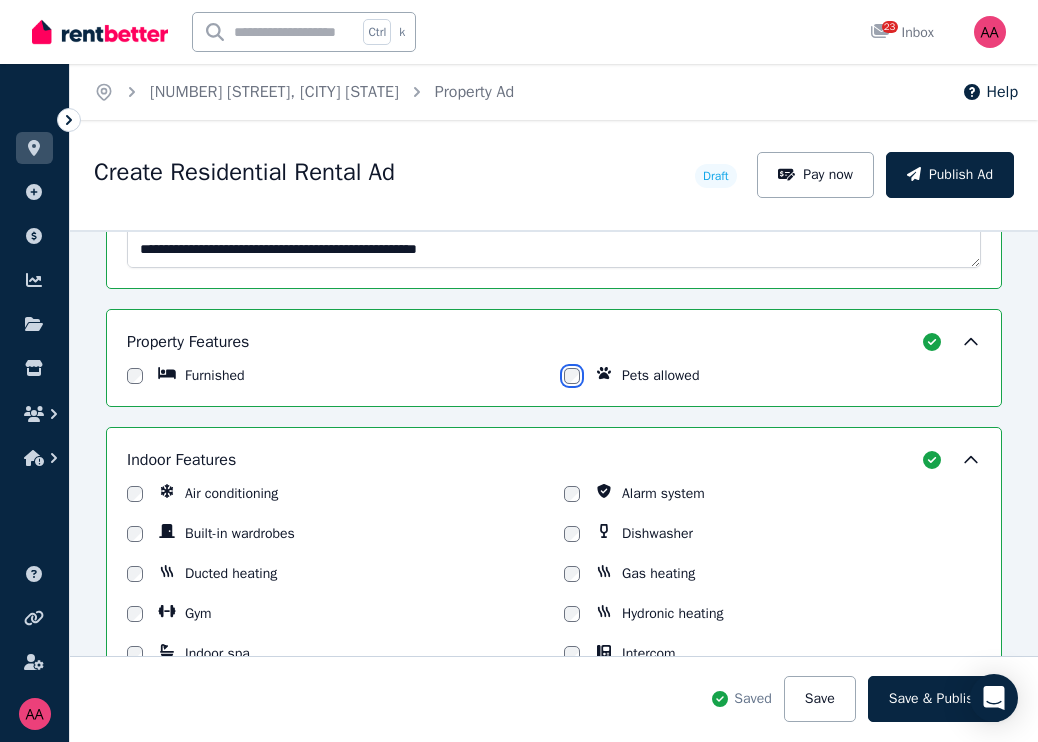 scroll, scrollTop: 1602, scrollLeft: 0, axis: vertical 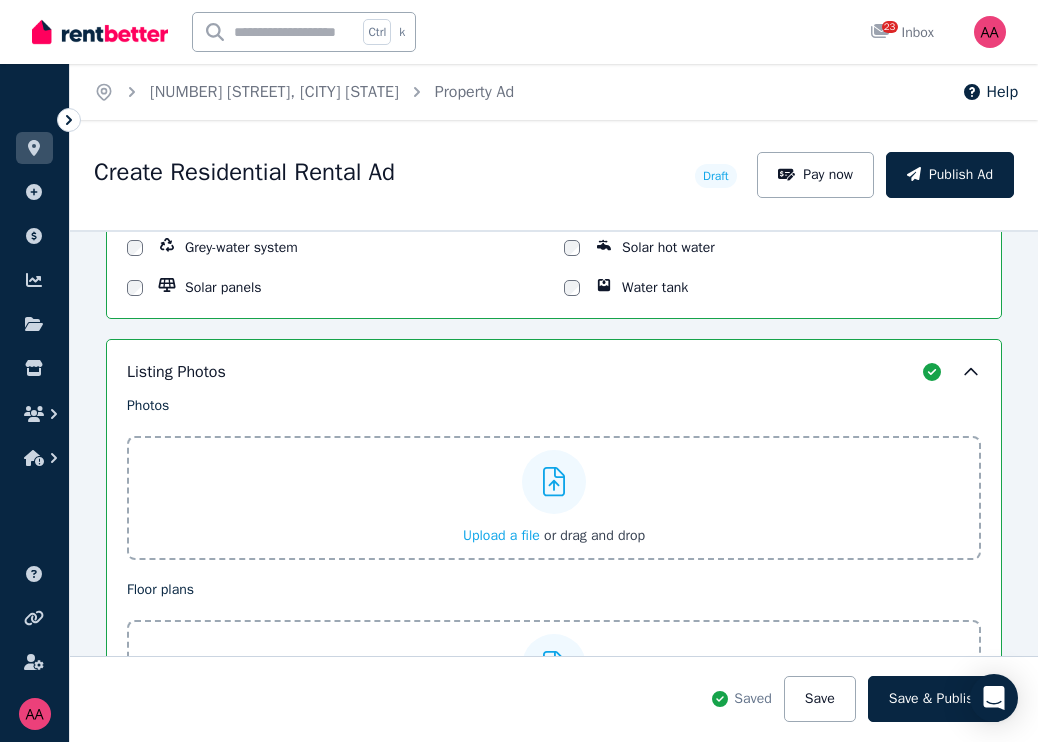 click 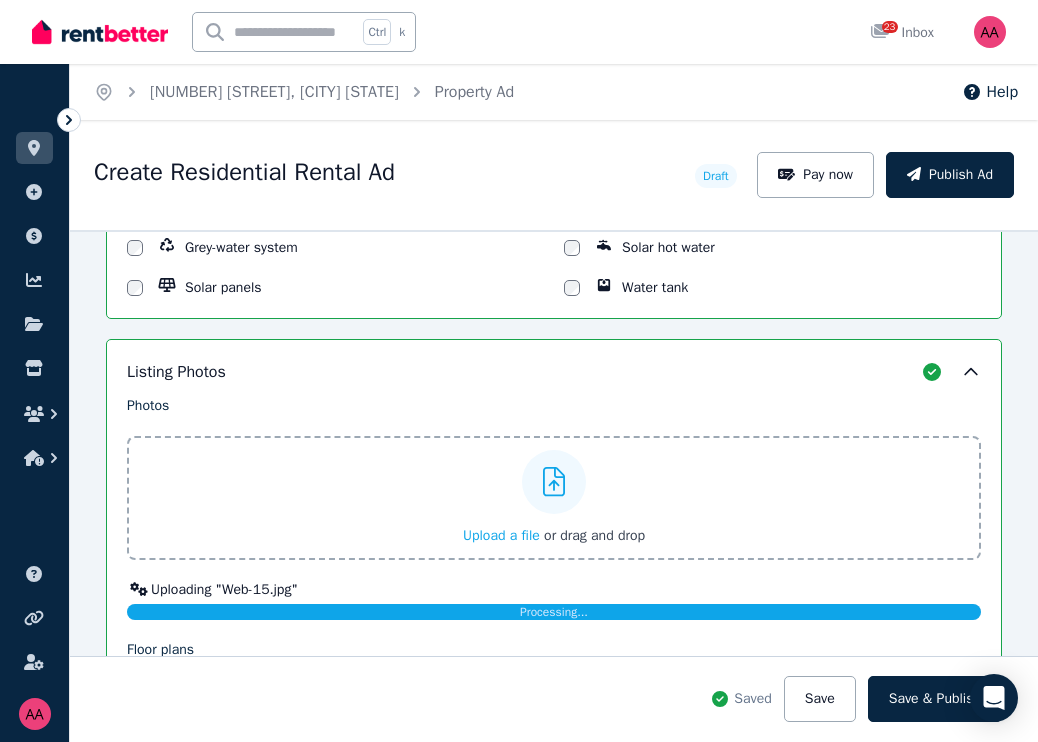 click 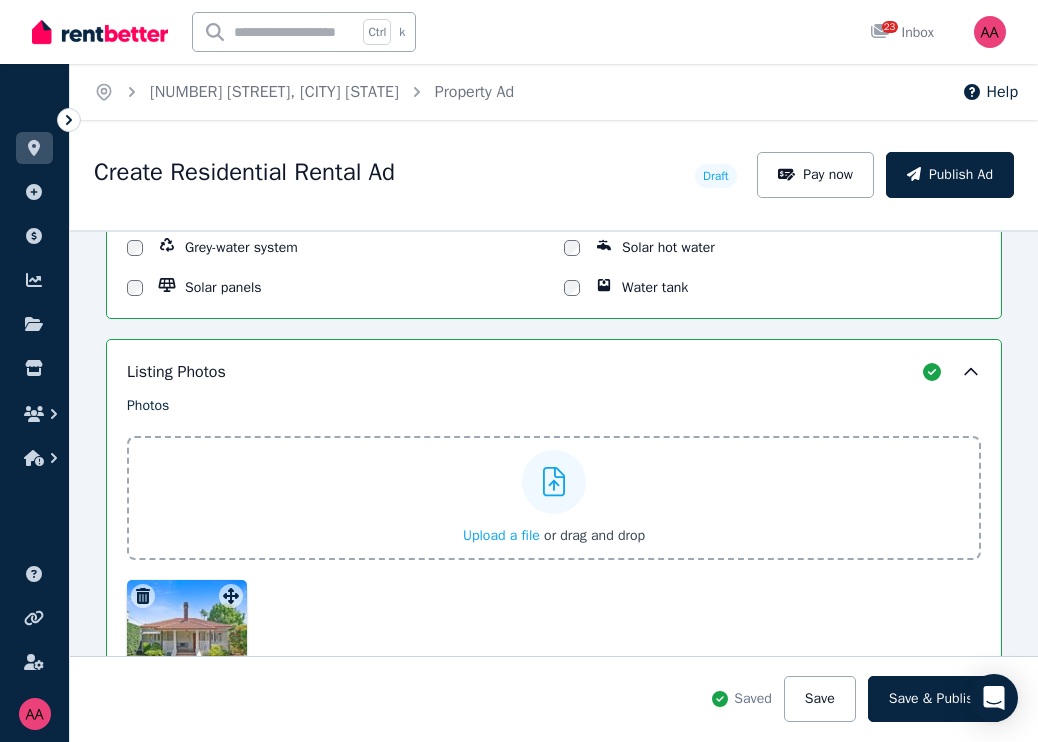click 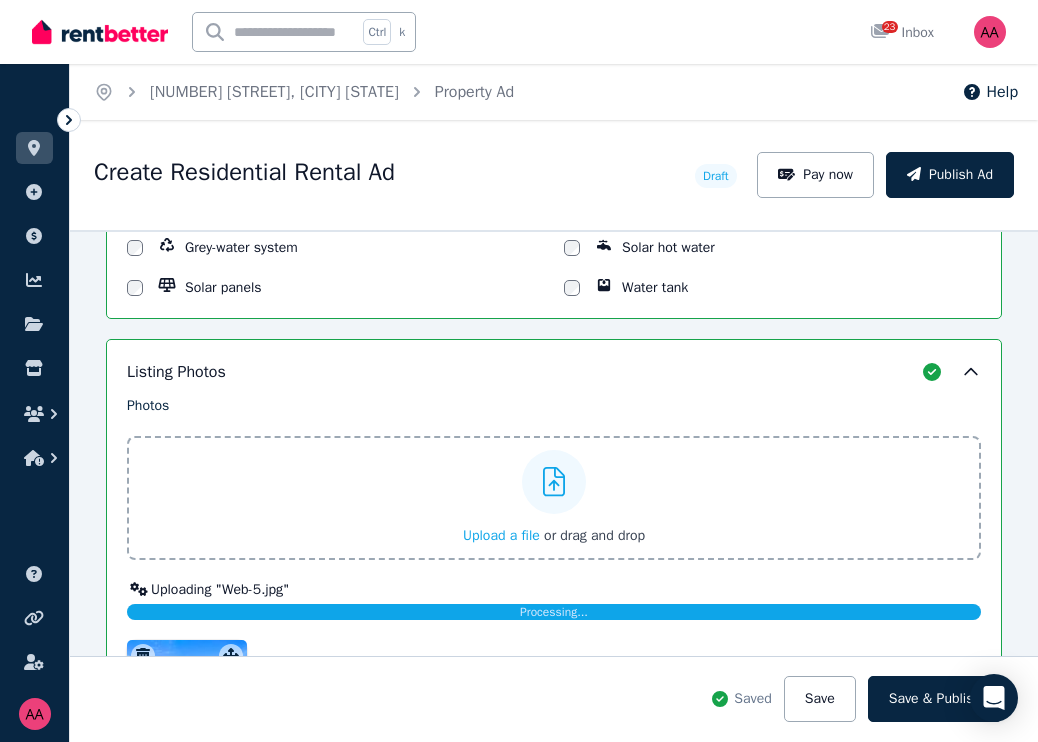 click 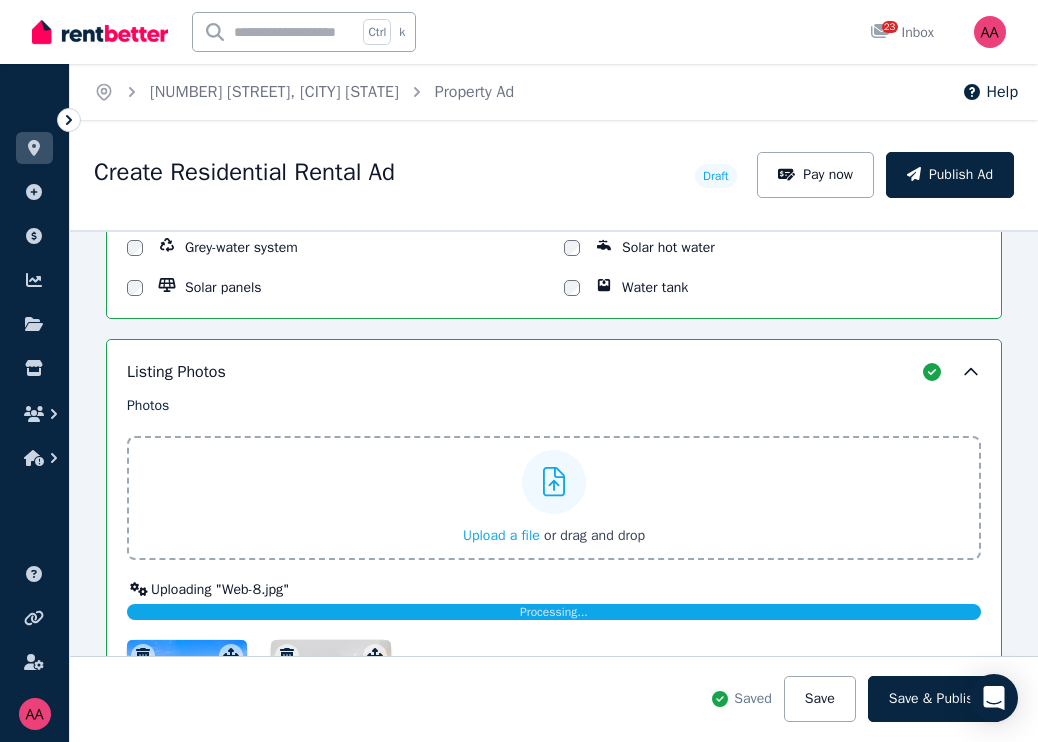 click 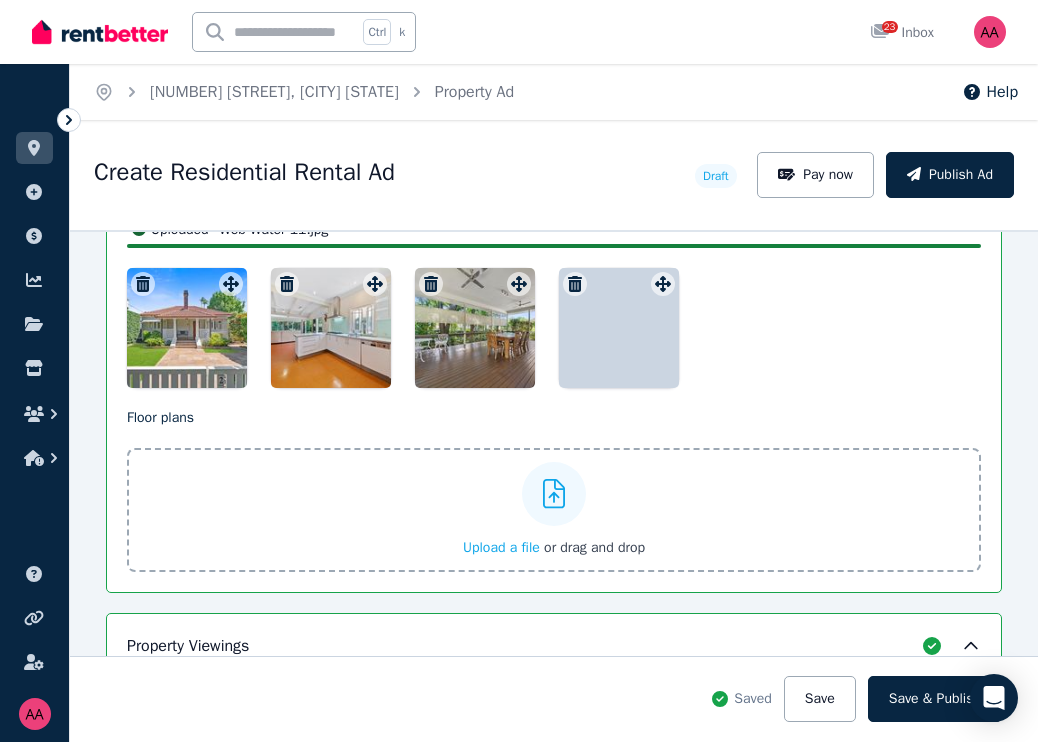 scroll, scrollTop: 2754, scrollLeft: 0, axis: vertical 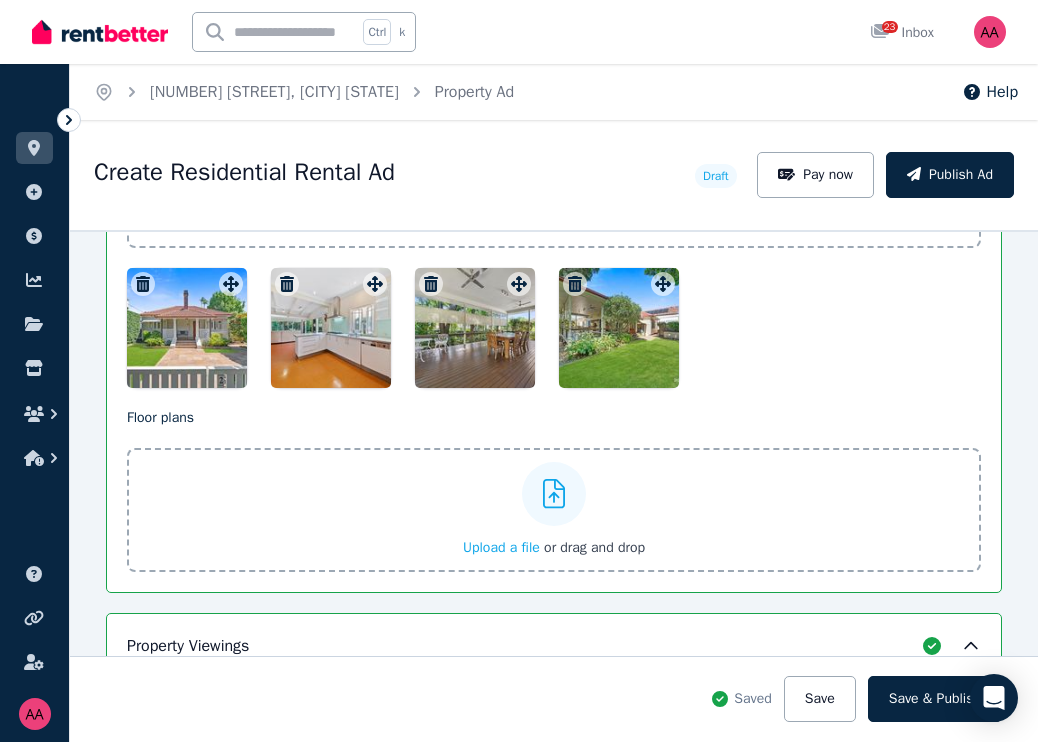 click 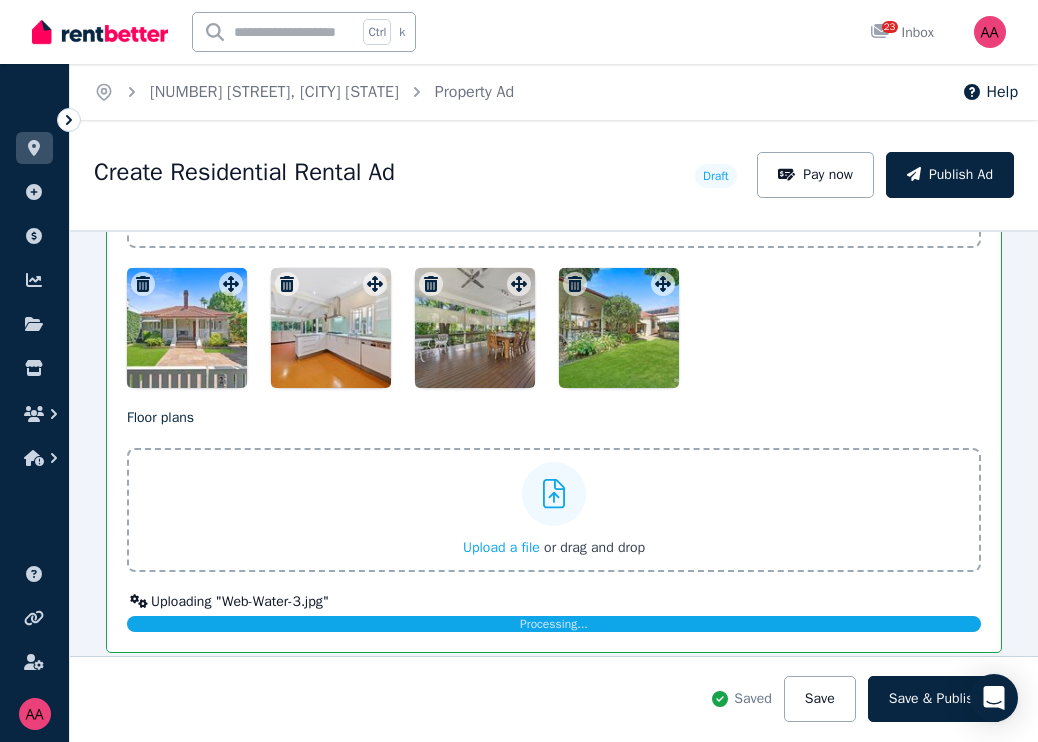 click at bounding box center (187, 328) 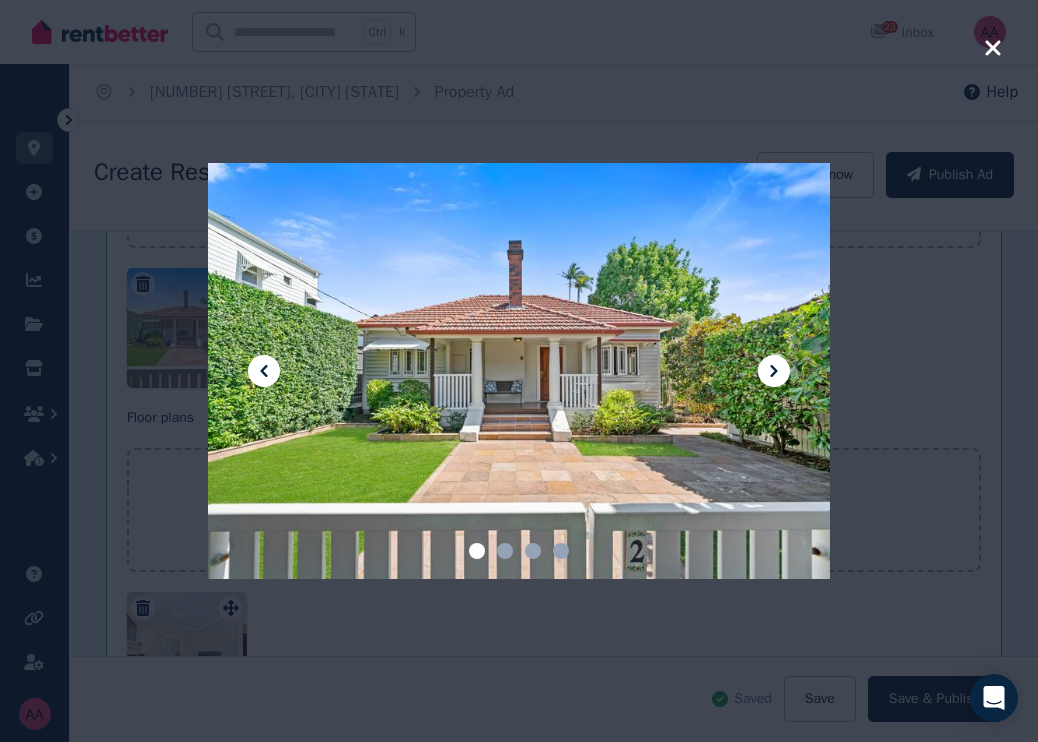 click 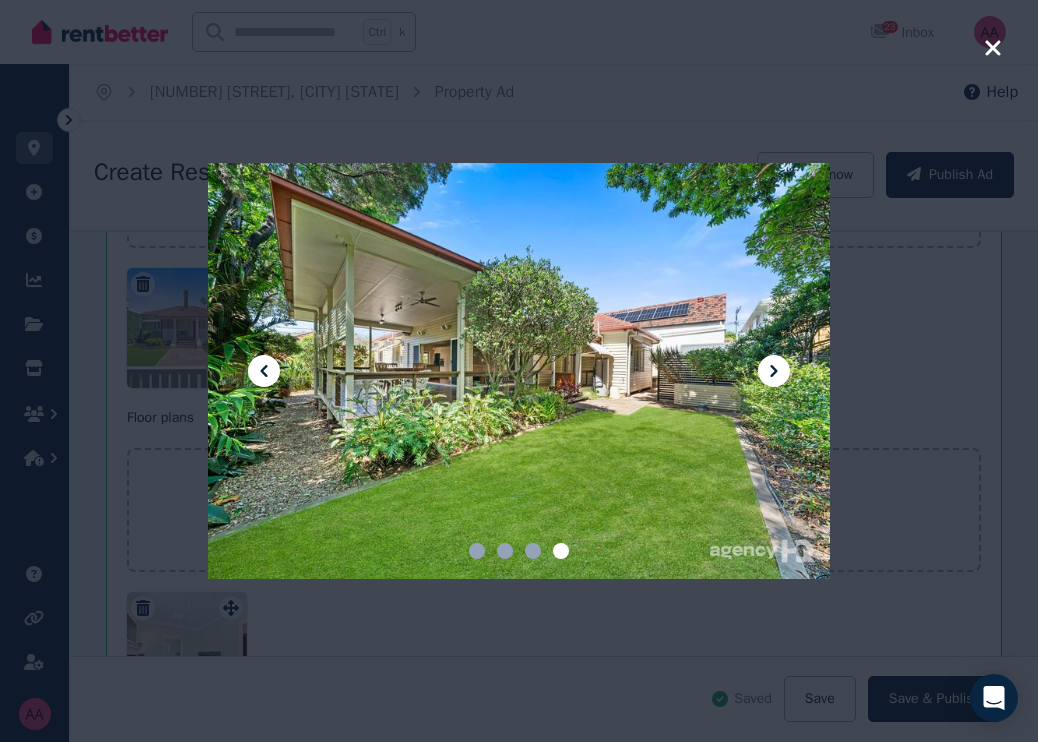 click 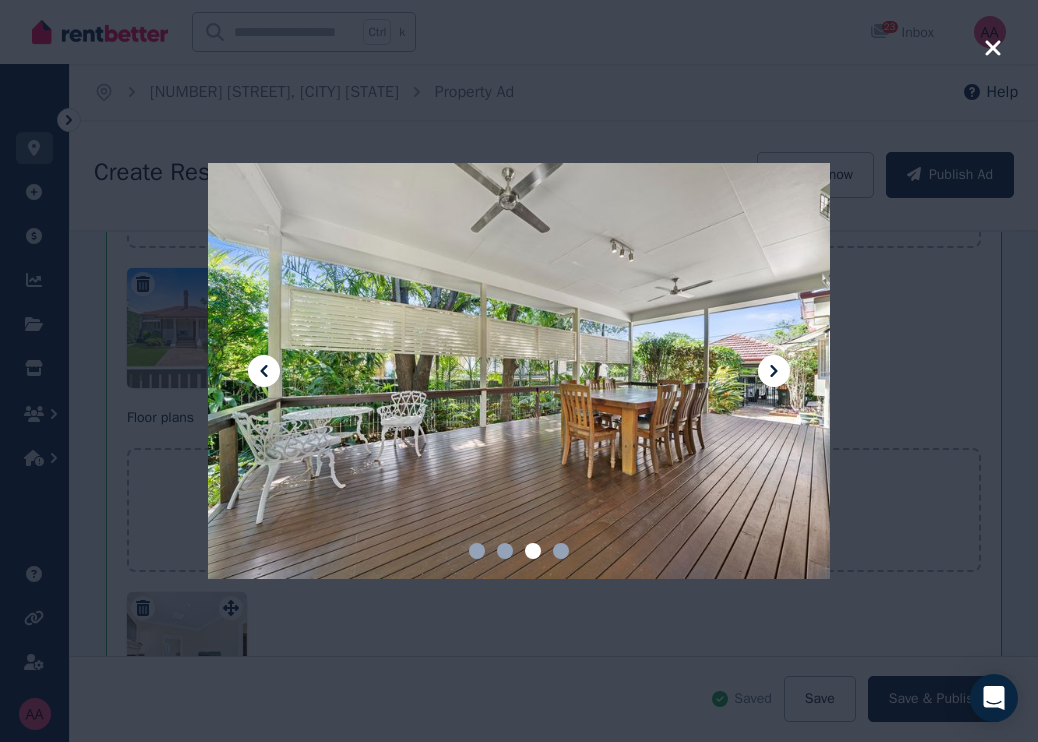 click 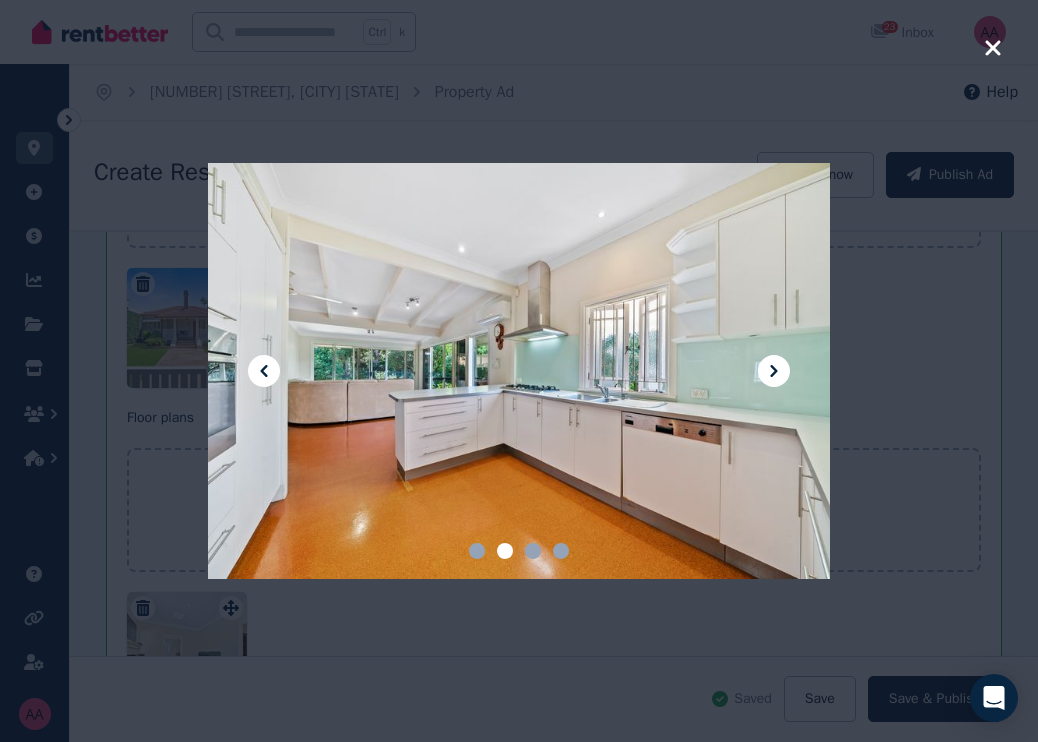 click 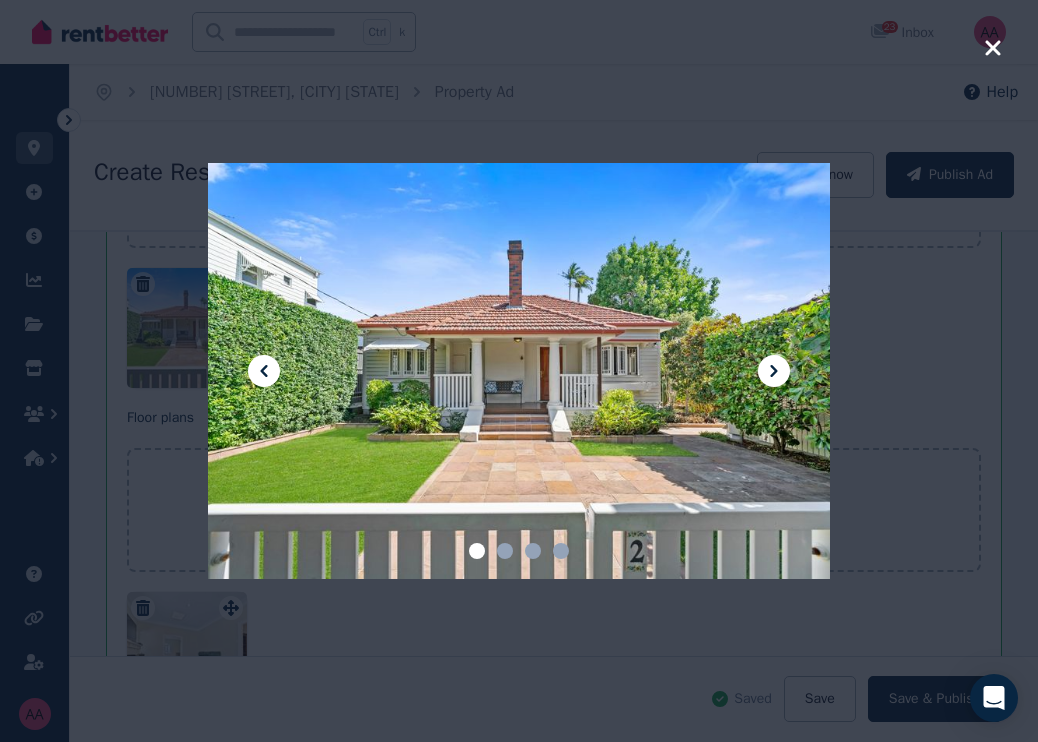 click 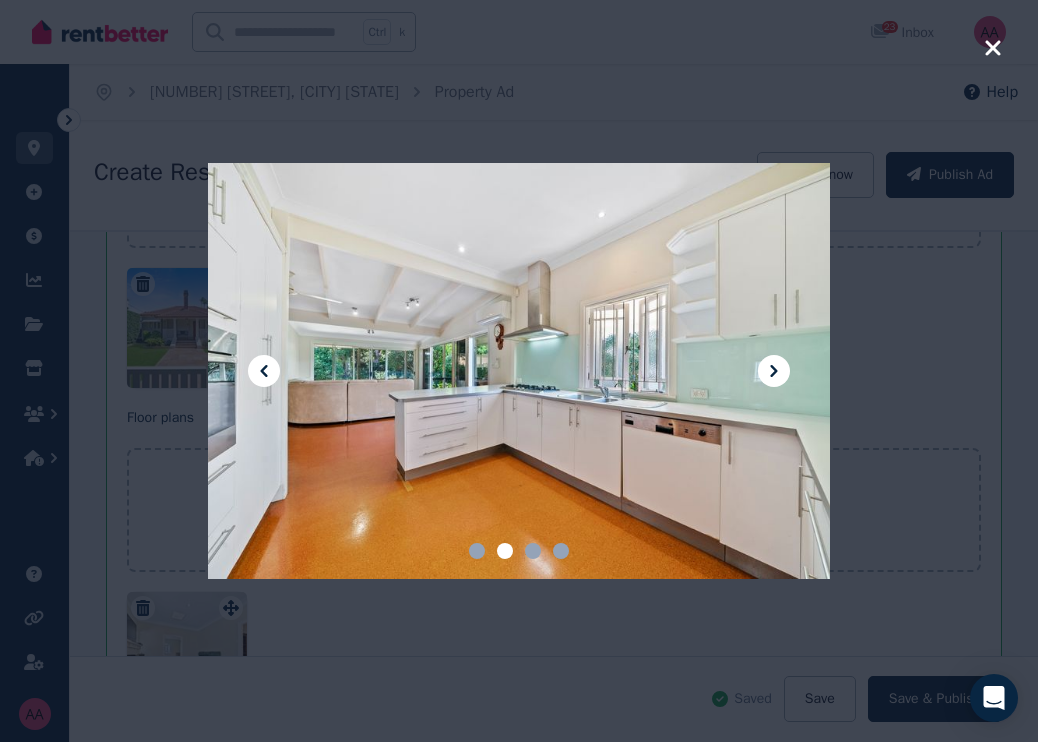 click 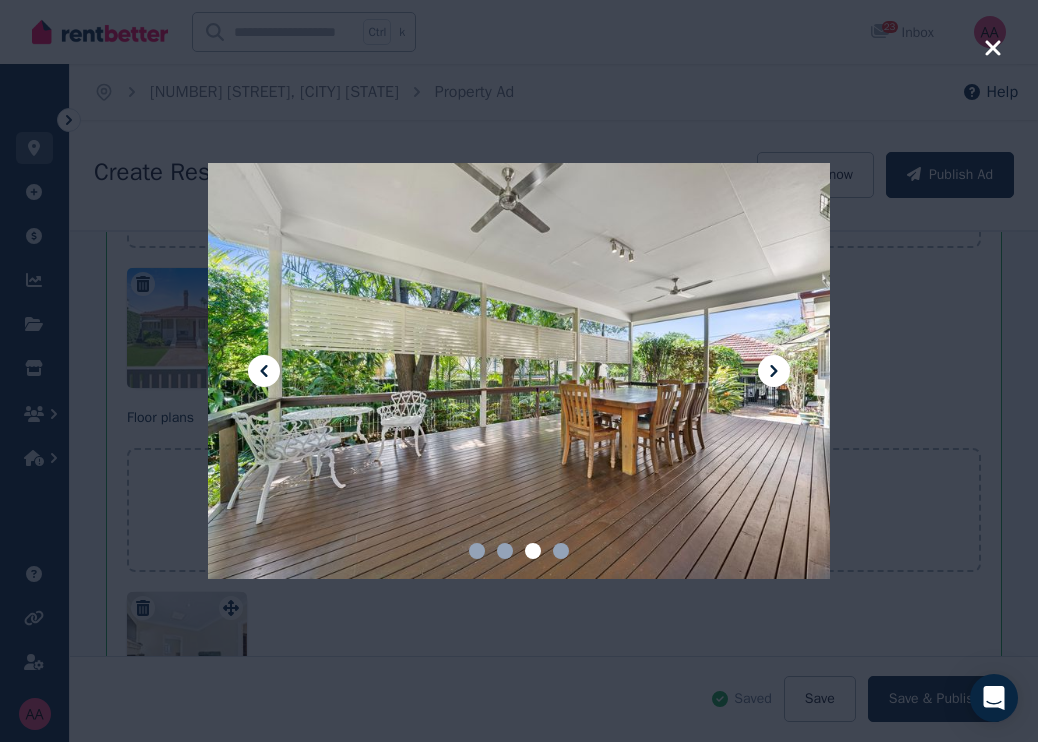 click 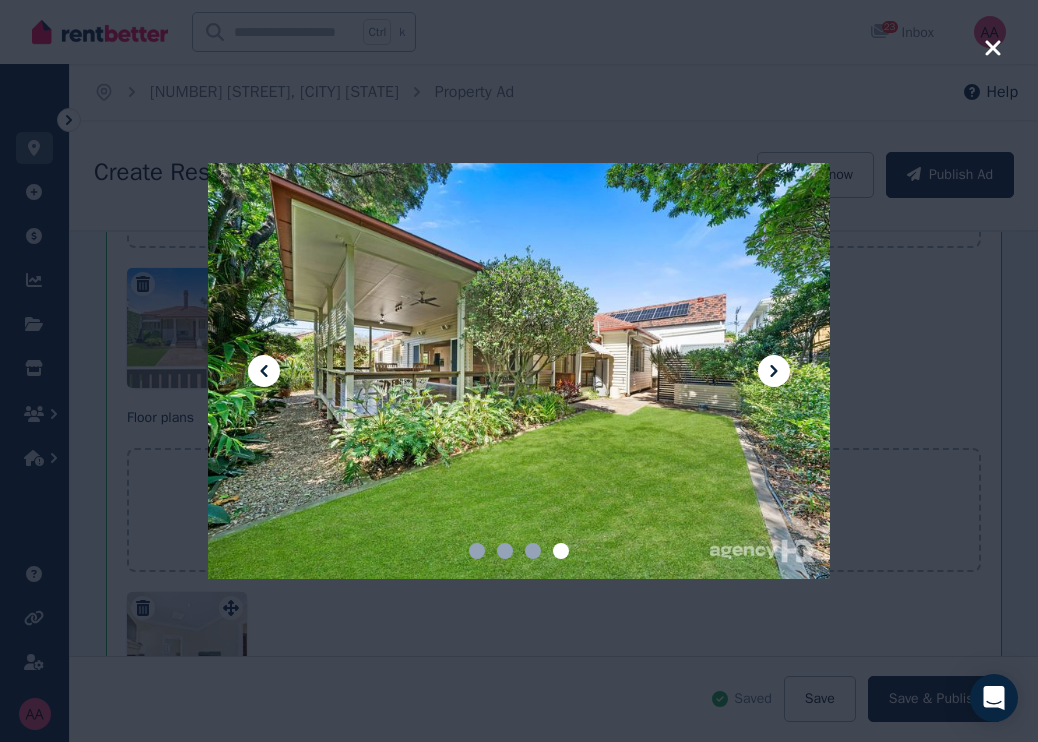 click 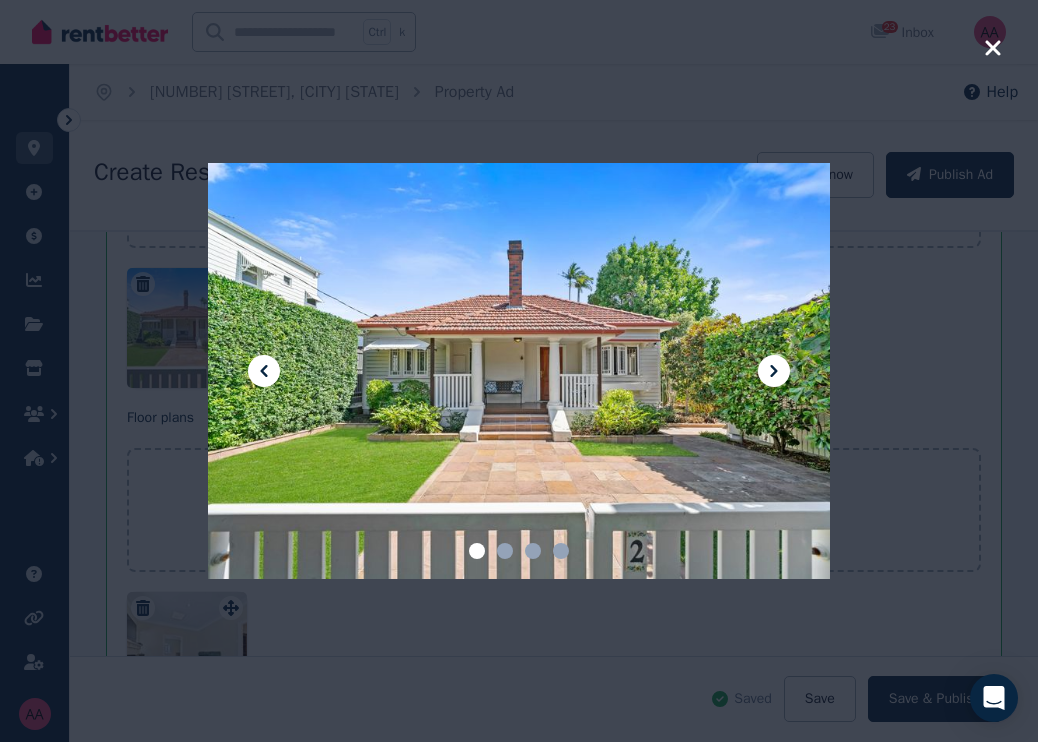 click 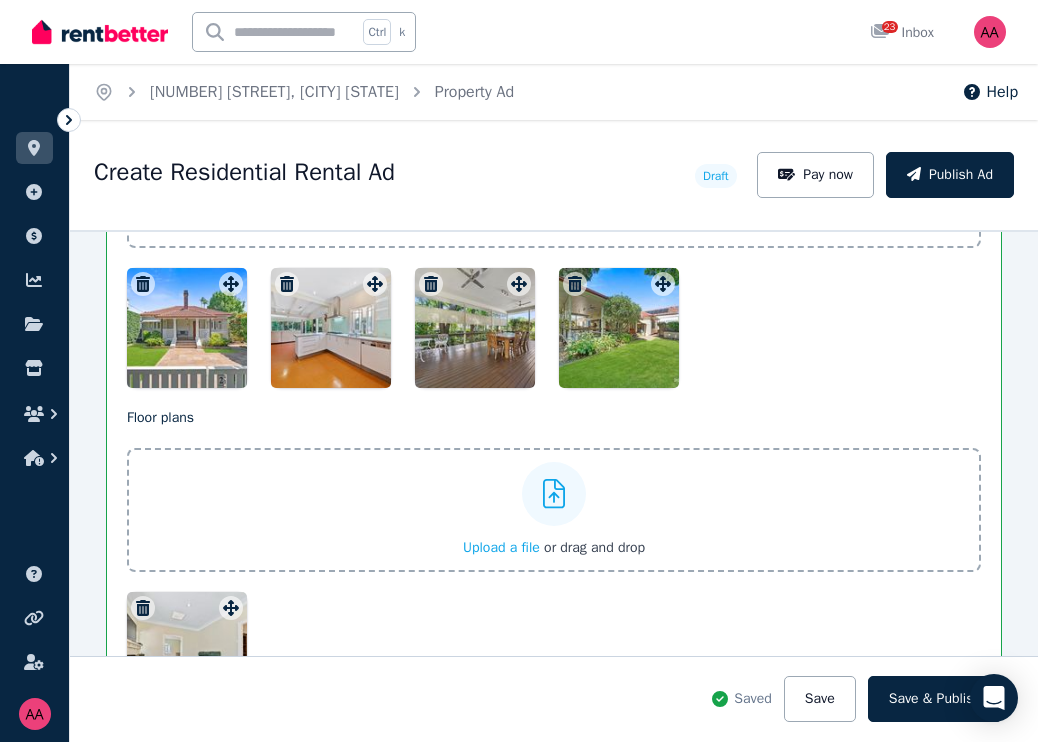 click 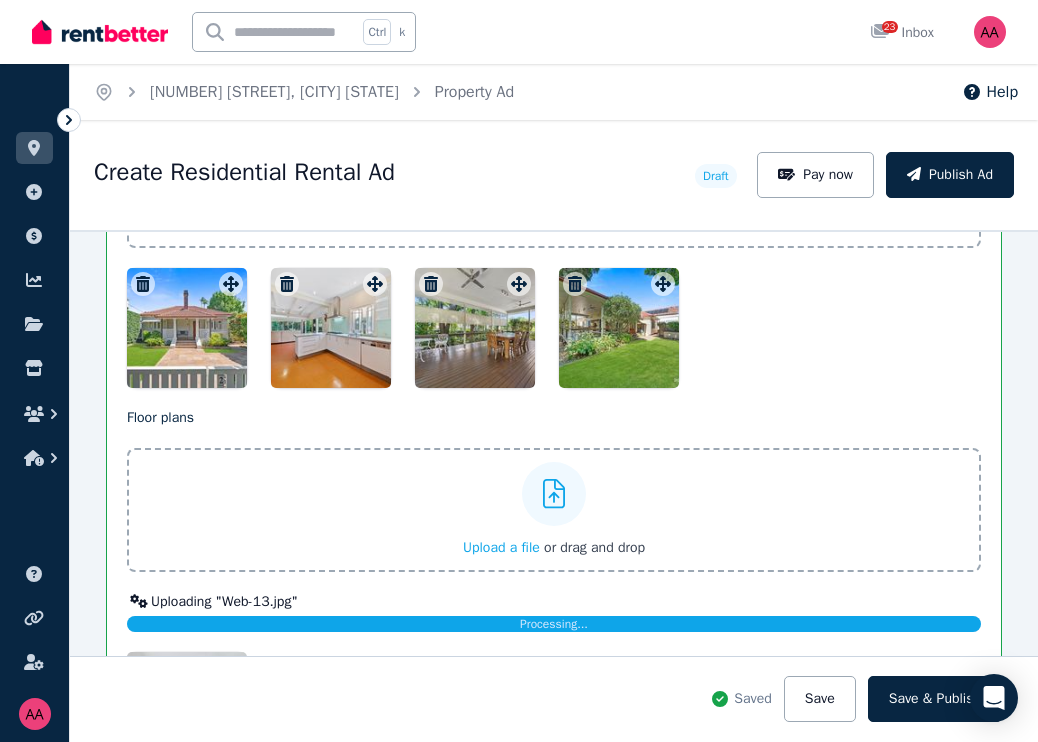 click 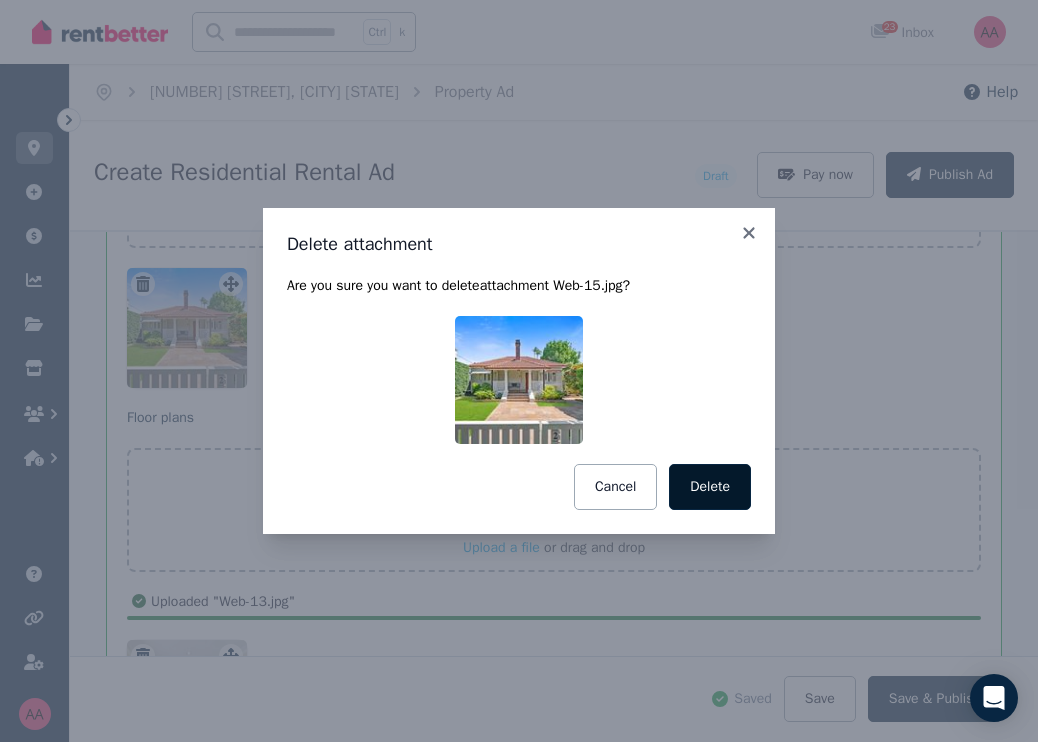 click on "Delete" at bounding box center (710, 487) 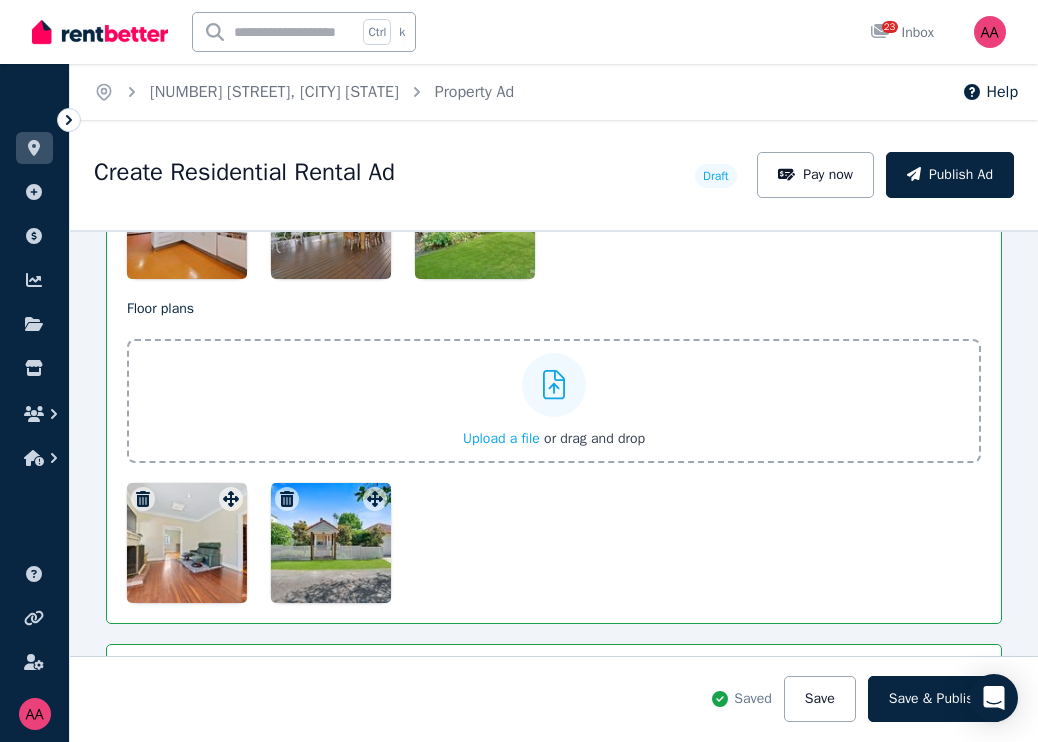 scroll, scrollTop: 2834, scrollLeft: 0, axis: vertical 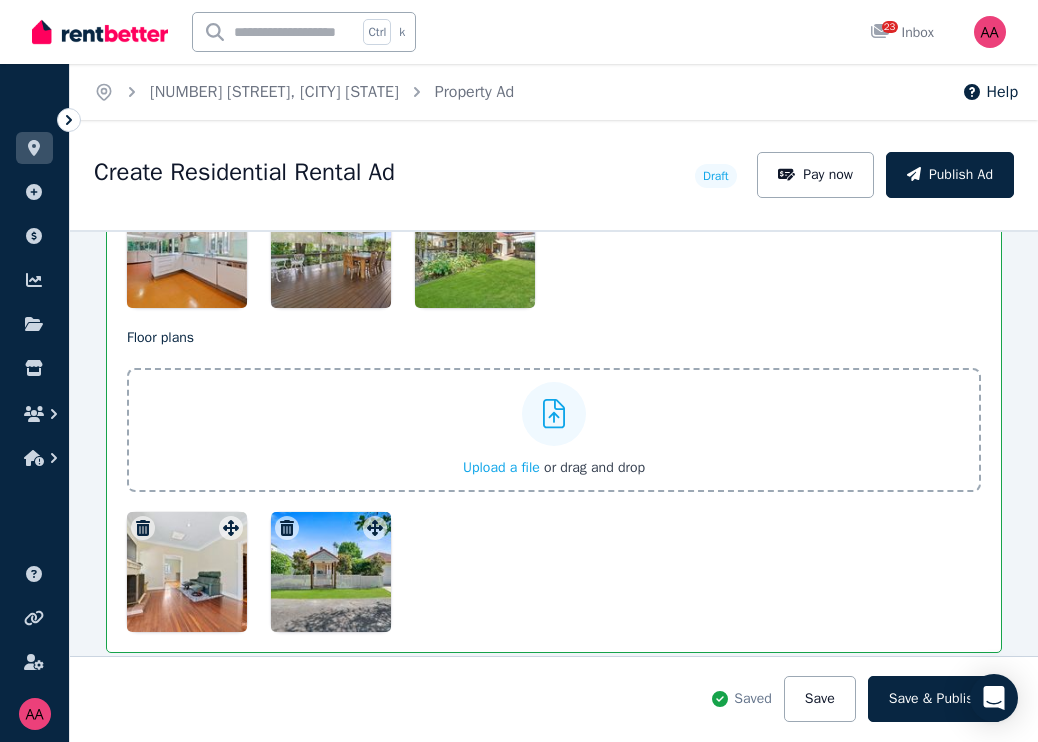 drag, startPoint x: 198, startPoint y: 584, endPoint x: 218, endPoint y: 404, distance: 181.1077 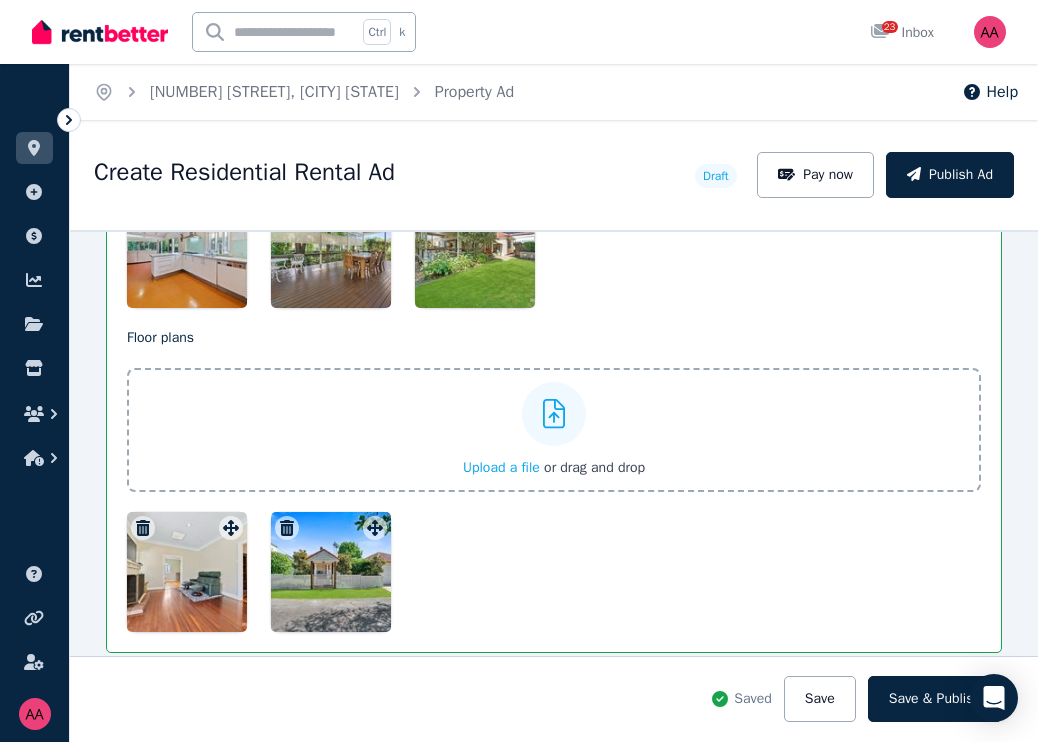 click at bounding box center [554, 248] 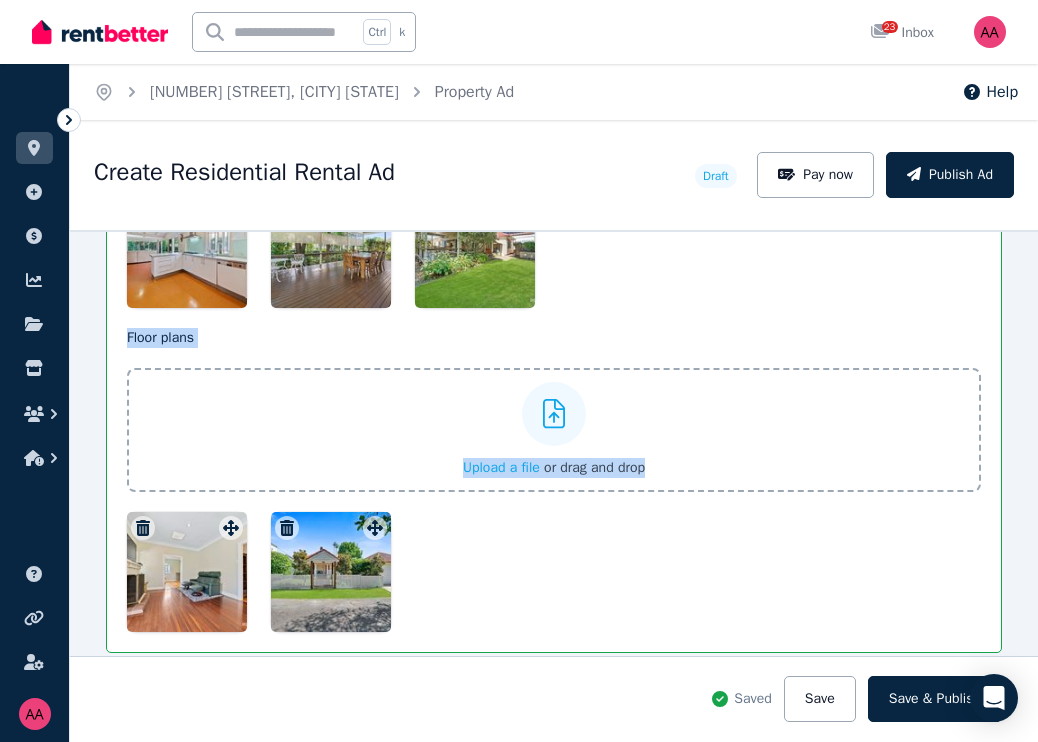 drag, startPoint x: 353, startPoint y: 597, endPoint x: 176, endPoint y: 233, distance: 404.75302 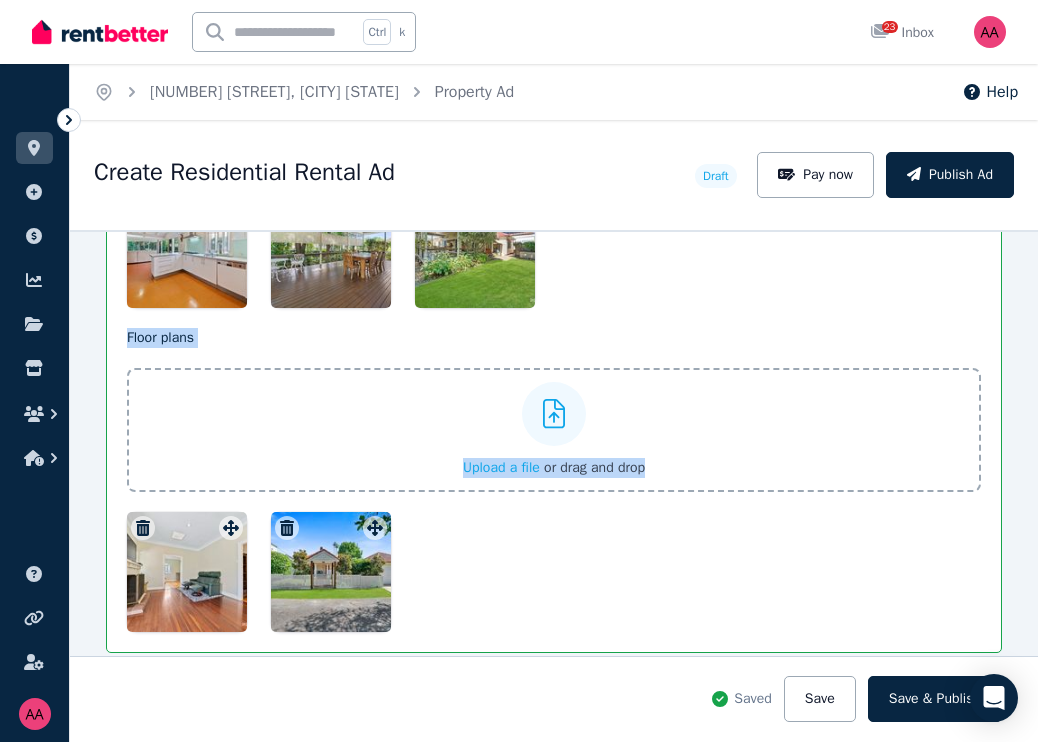 click on "Photos Upload a file   or drag and drop Uploaded   " Web-5.jpg " Uploaded   " Web-8.jpg " Uploaded   " Web-Water-11.jpg "
To pick up a draggable item, press the space bar.
While dragging, use the arrow keys to move the item.
Press space again to drop the item in its new position, or press escape to cancel.
Floor plans Upload a file   or drag and drop Uploaded   " Web-13.jpg "
To pick up a draggable item, press the space bar.
While dragging, use the arrow keys to move the item.
Press space again to drop the item in its new position, or press escape to cancel." at bounding box center (554, 318) 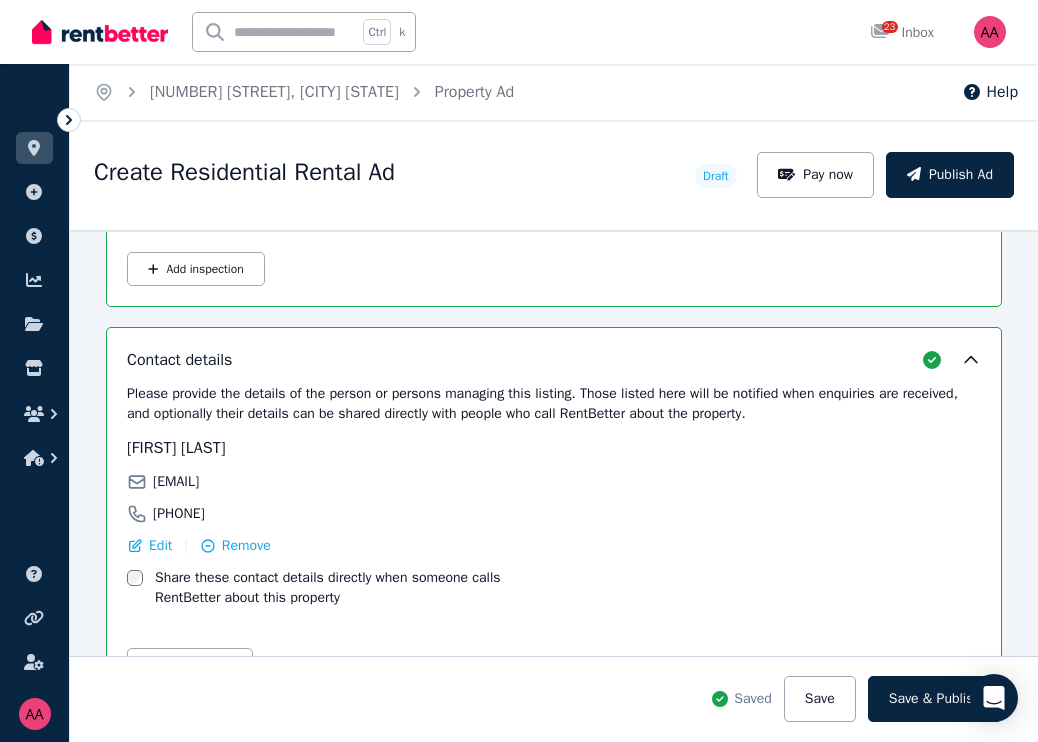 scroll, scrollTop: 3423, scrollLeft: 0, axis: vertical 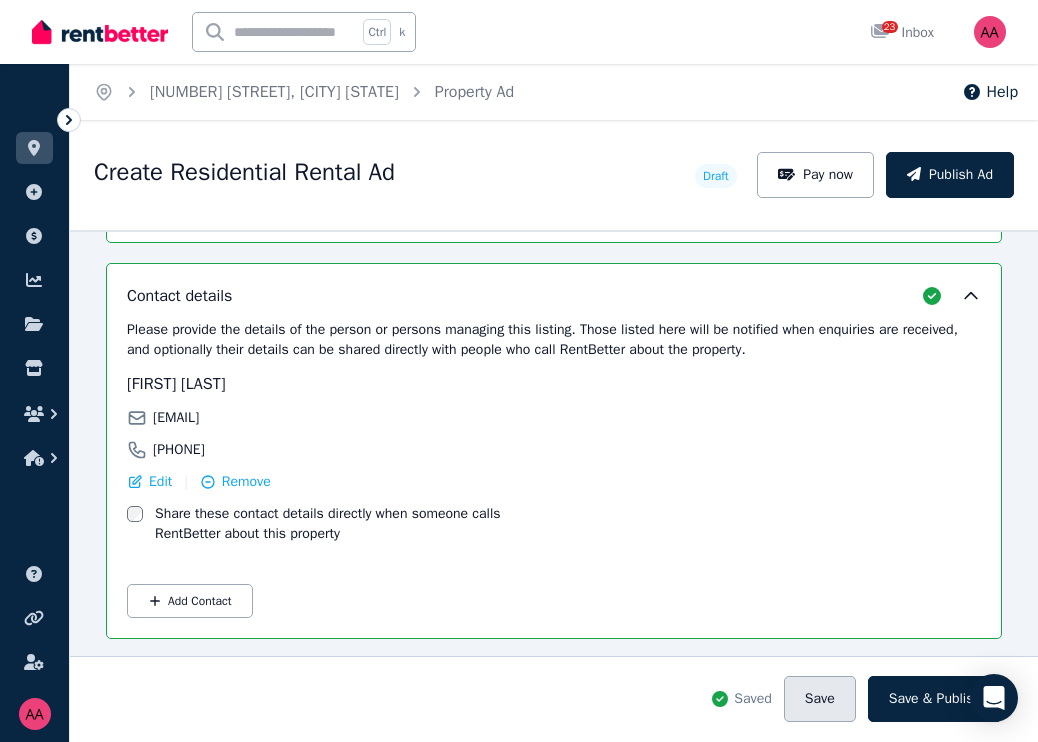 click on "Save" at bounding box center (820, 699) 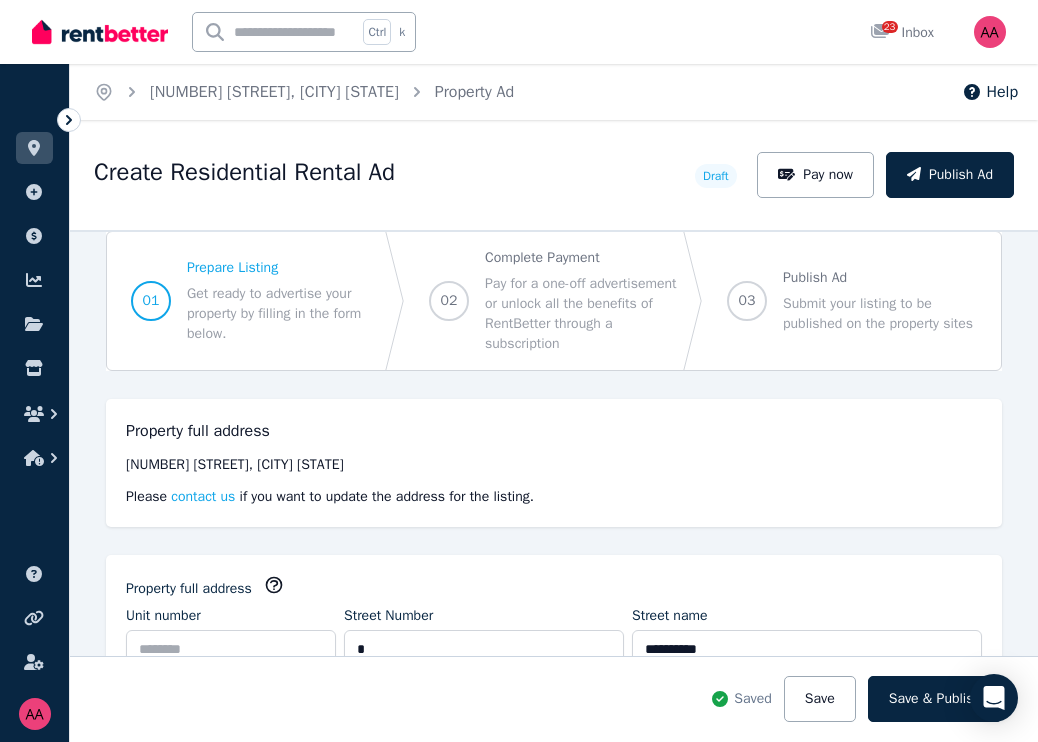 scroll, scrollTop: 0, scrollLeft: 0, axis: both 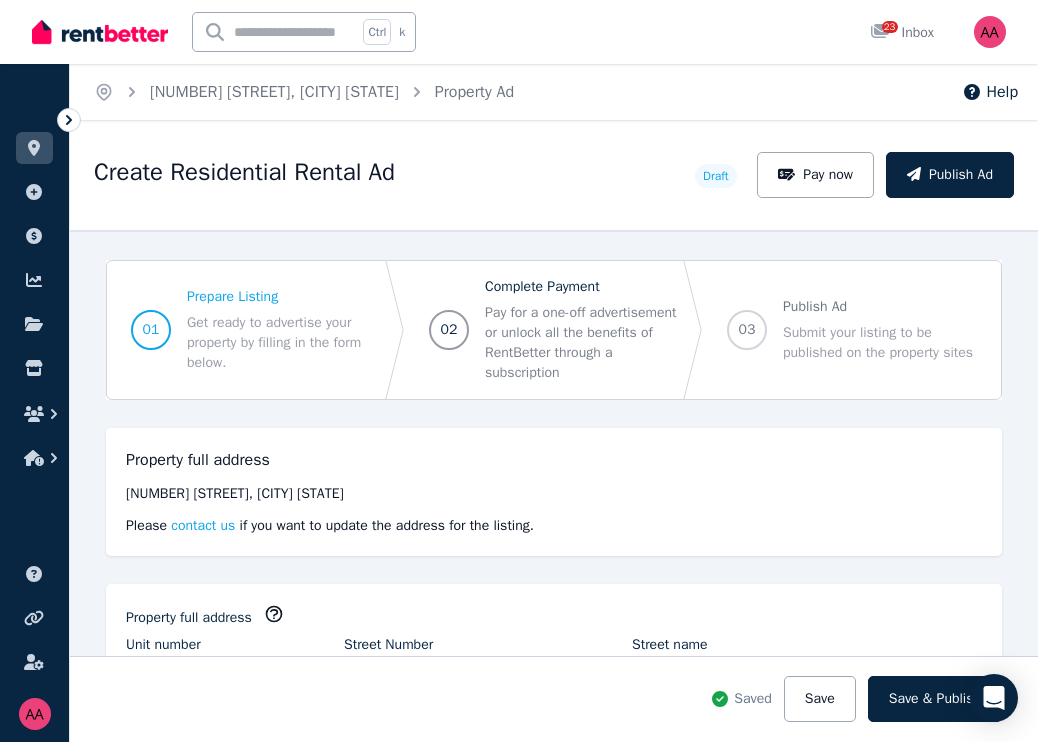 click on "Pay for a one-off advertisement or unlock all the benefits of RentBetter through a subscription" at bounding box center [582, 343] 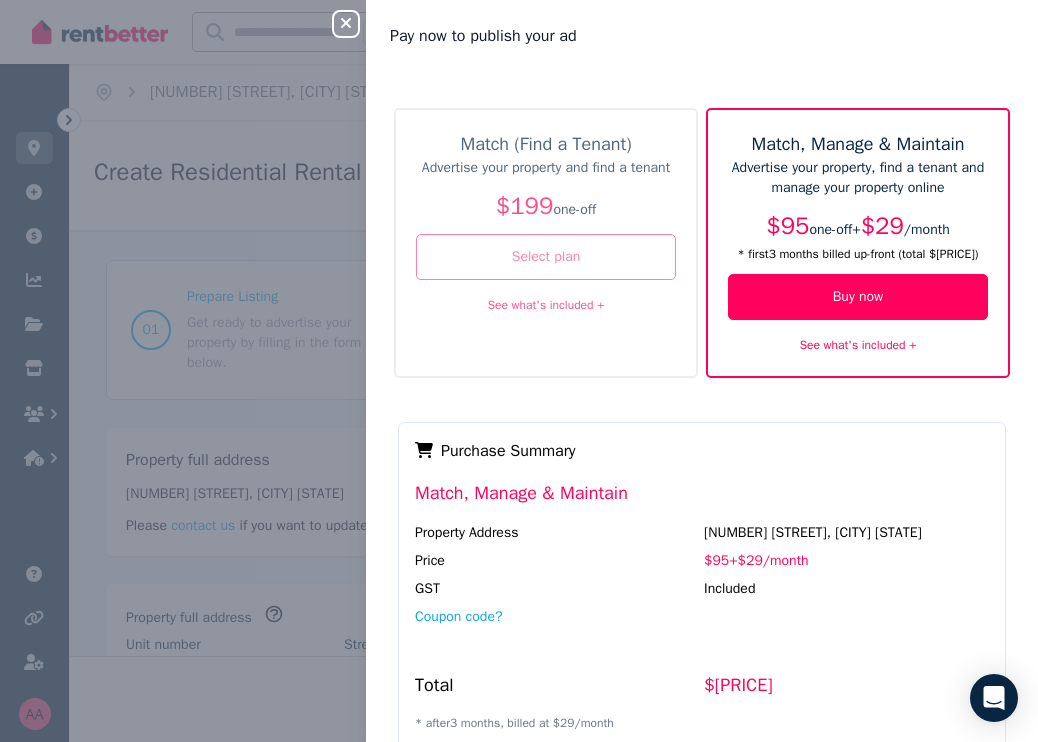 click on "Select plan" at bounding box center (546, 257) 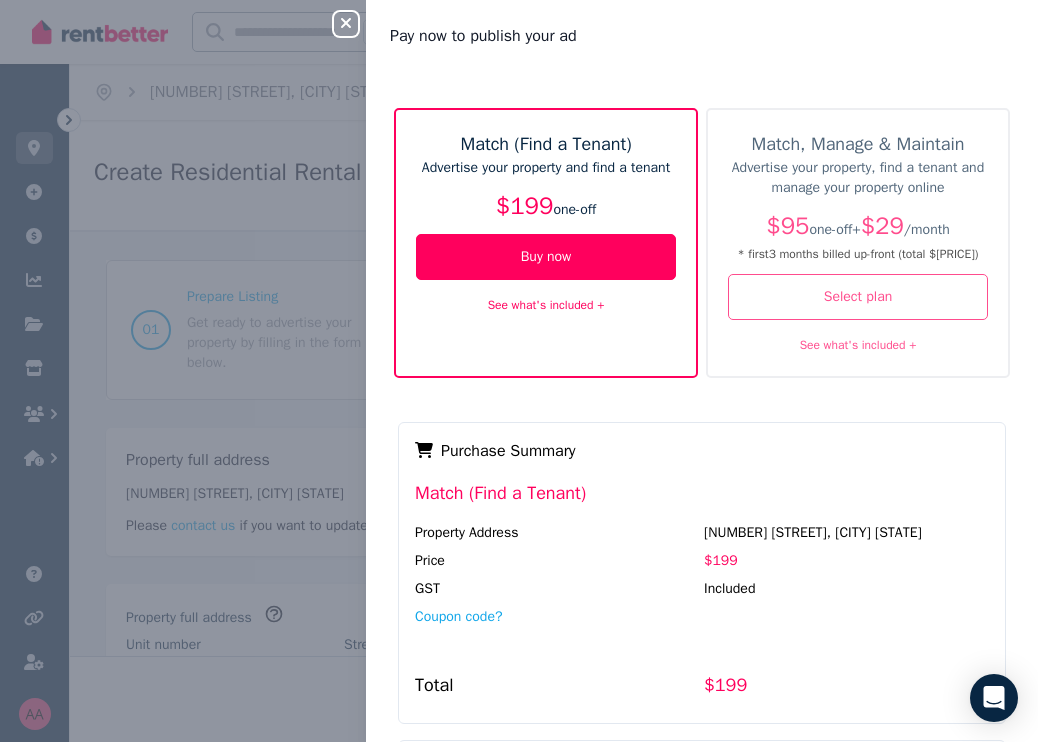 click on "See what's included +" at bounding box center [546, 305] 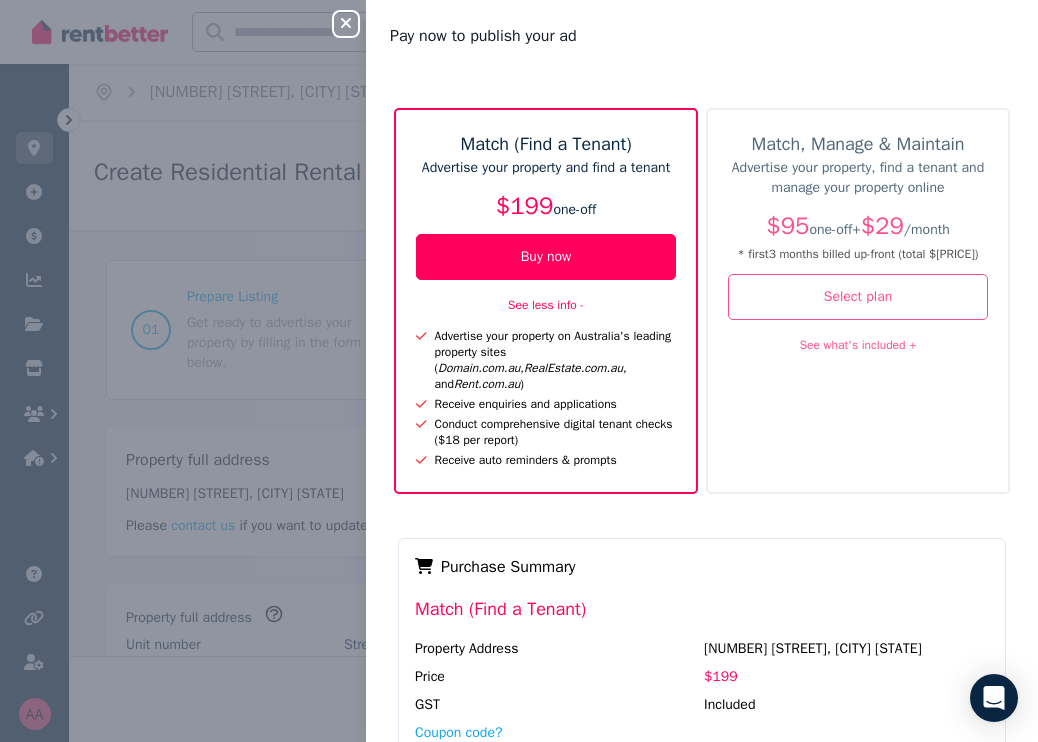 click on "See what's included +" at bounding box center (858, 345) 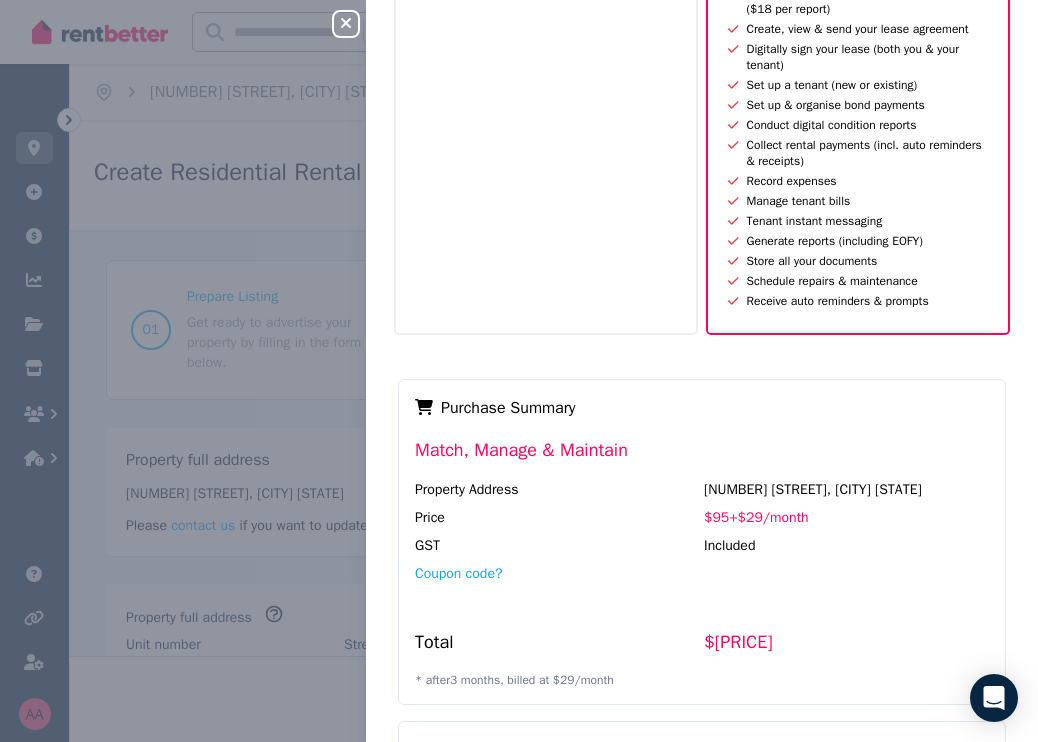 scroll, scrollTop: 480, scrollLeft: 0, axis: vertical 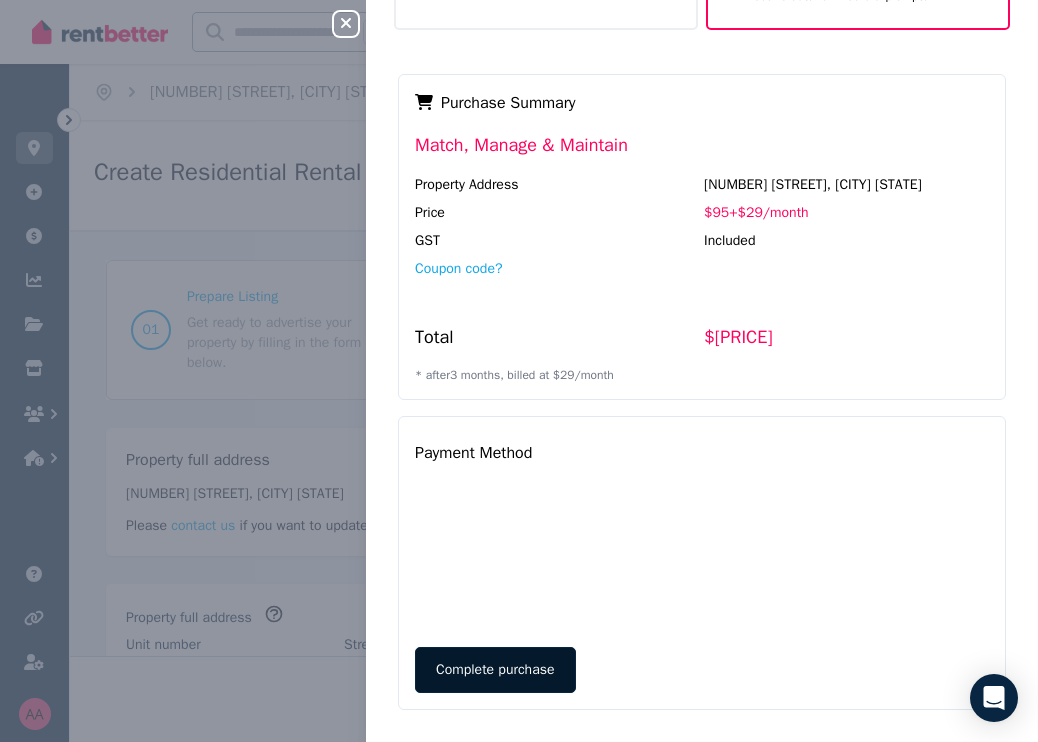 click on "Complete purchase" at bounding box center (495, 670) 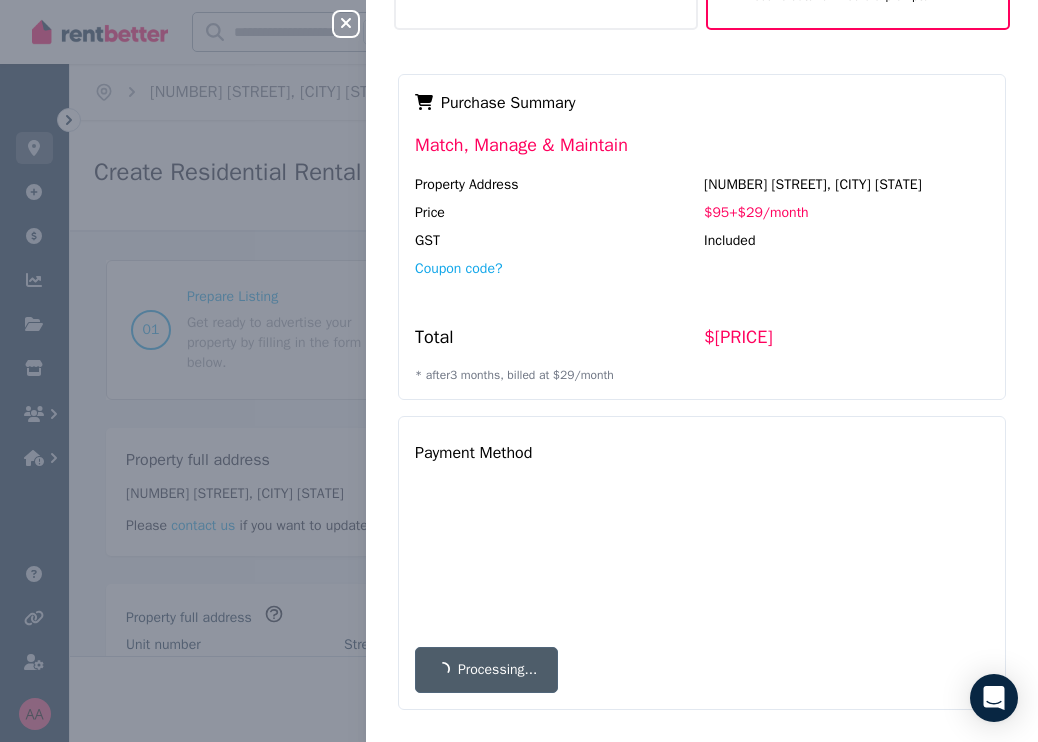 click on "Processing..." at bounding box center (702, 670) 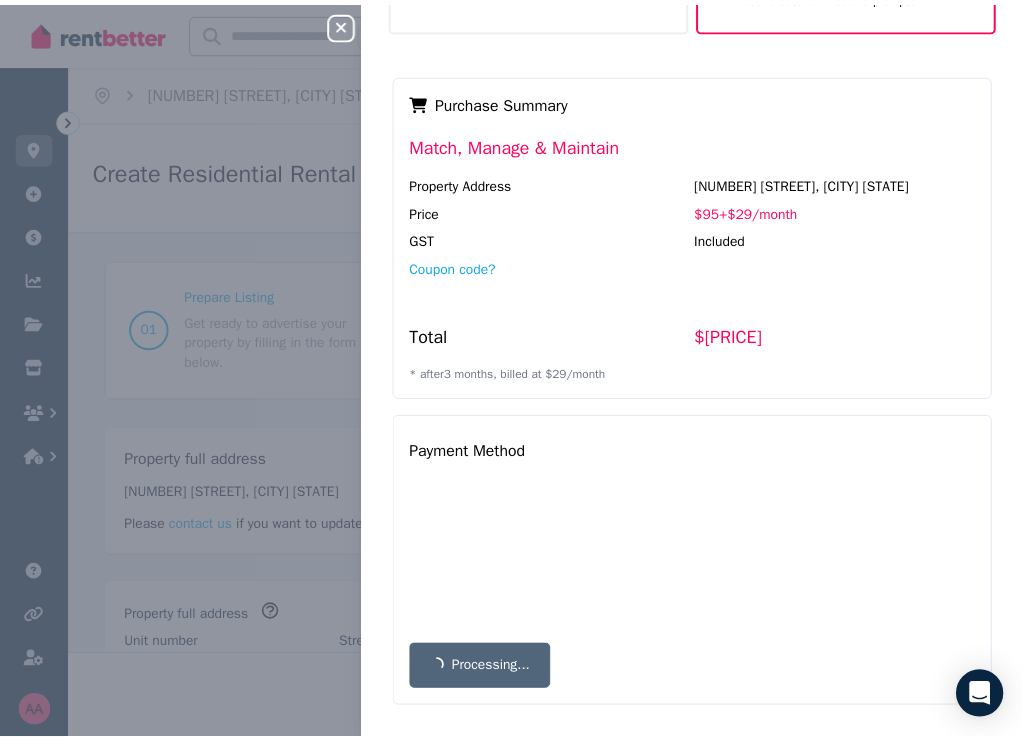 scroll, scrollTop: 0, scrollLeft: 0, axis: both 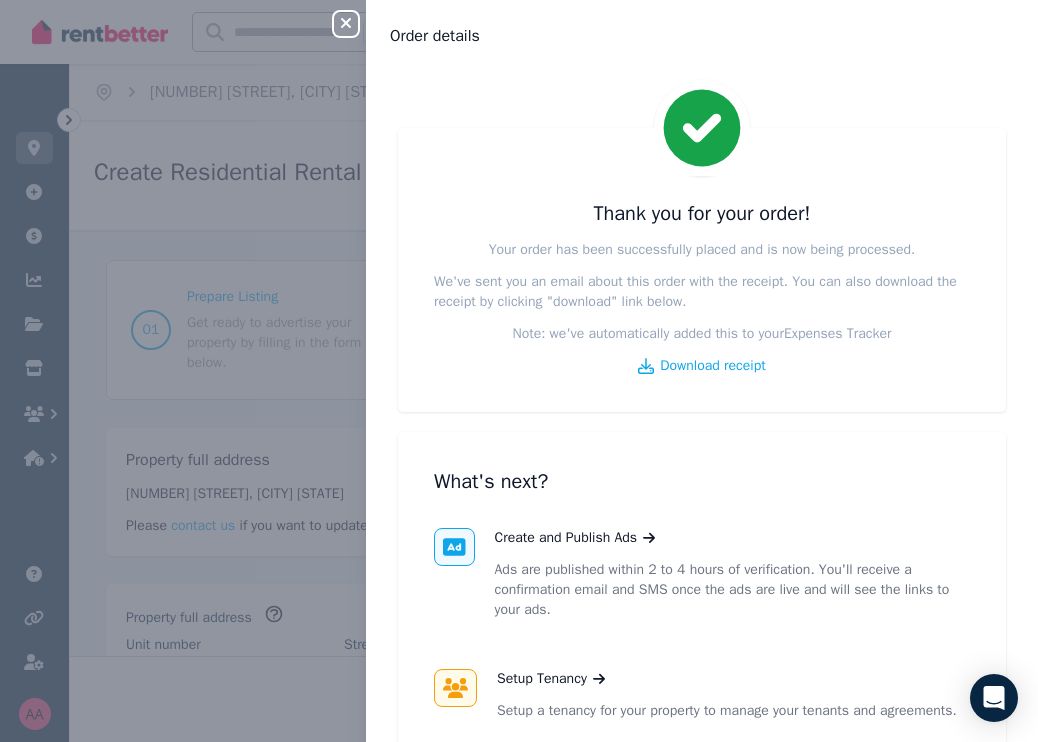 click 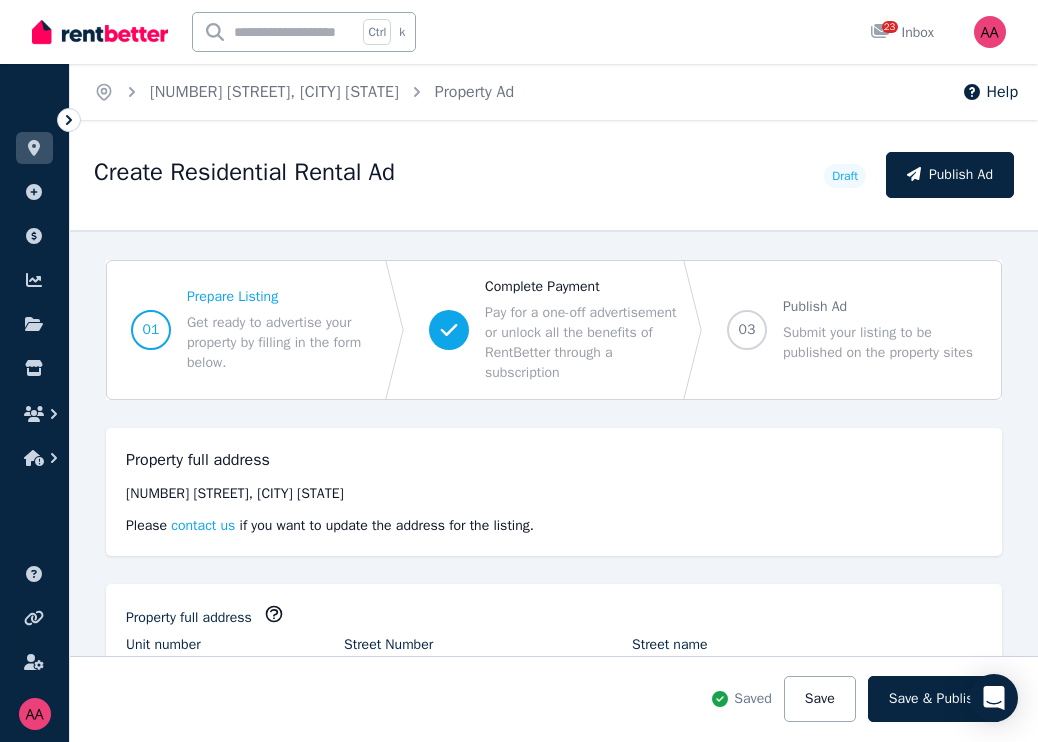 click on "03 Publish Ad Submit your listing to be published on the property sites" at bounding box center [852, 330] 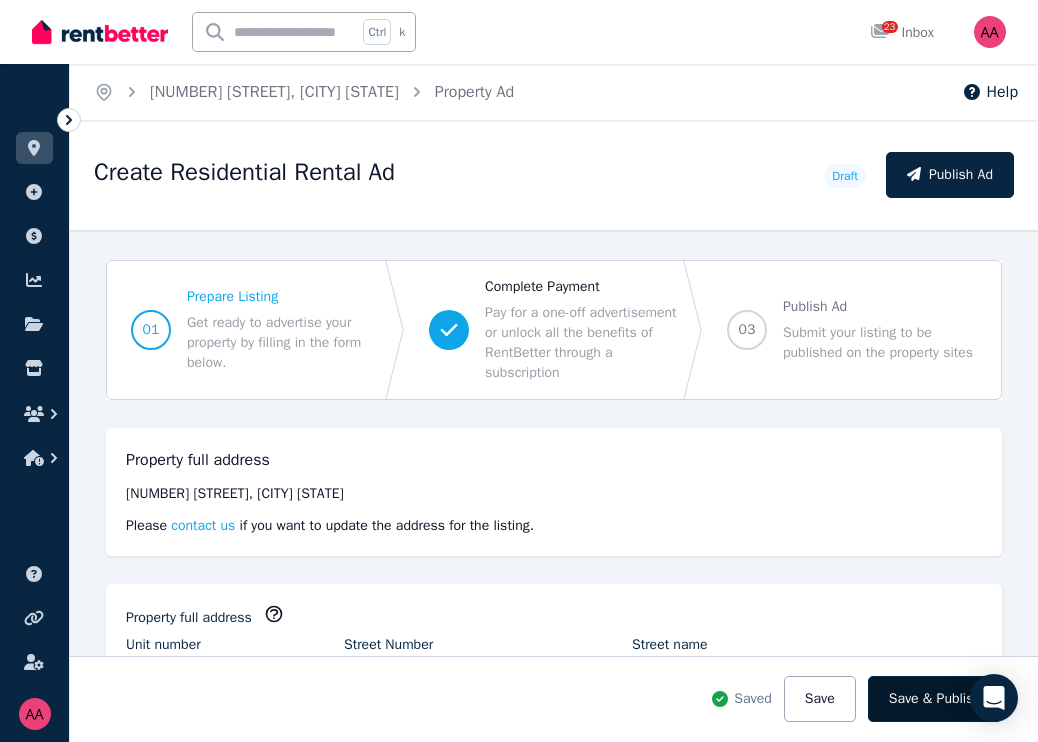 drag, startPoint x: 769, startPoint y: 329, endPoint x: 902, endPoint y: 686, distance: 380.96982 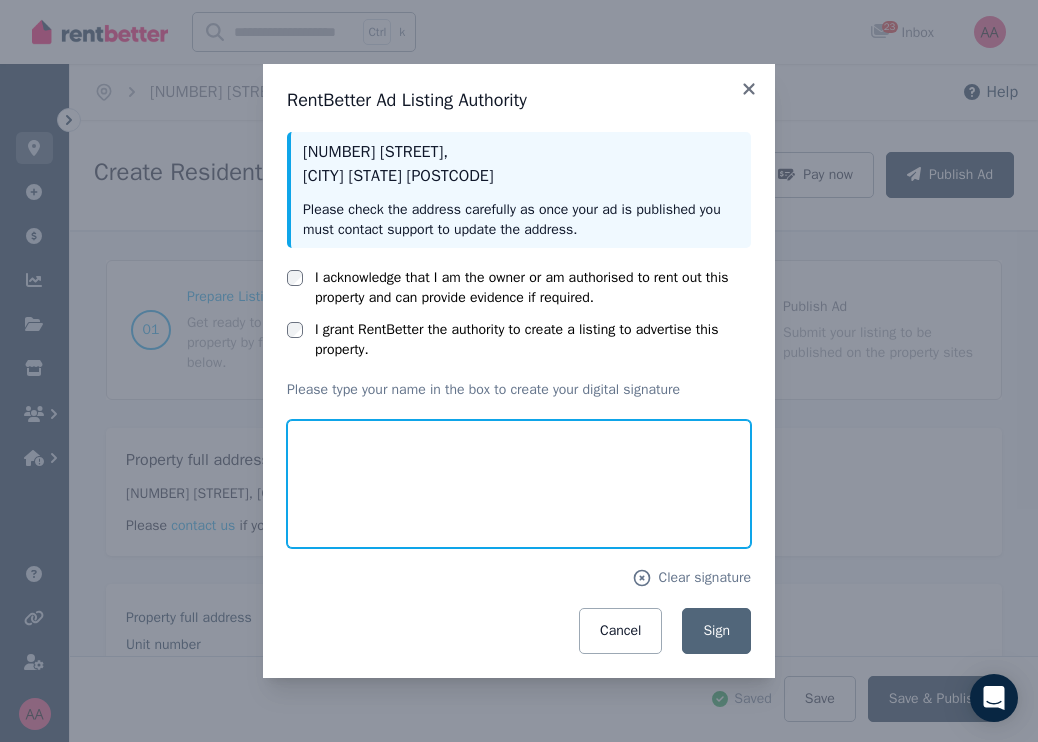 click at bounding box center (519, 484) 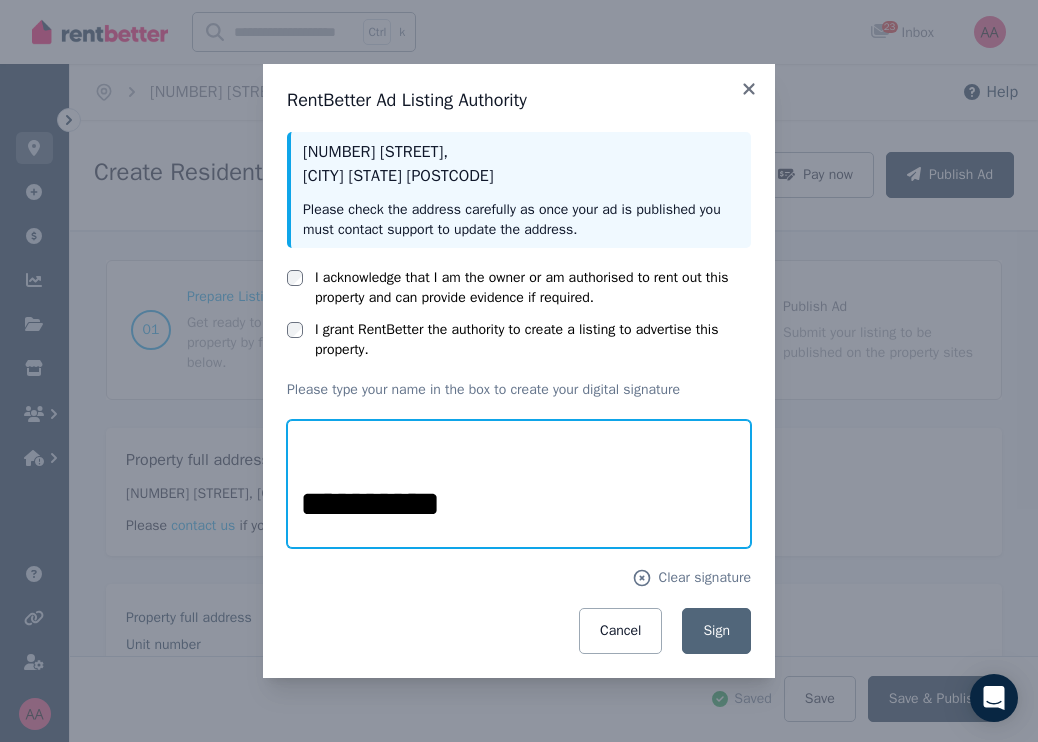 type on "**********" 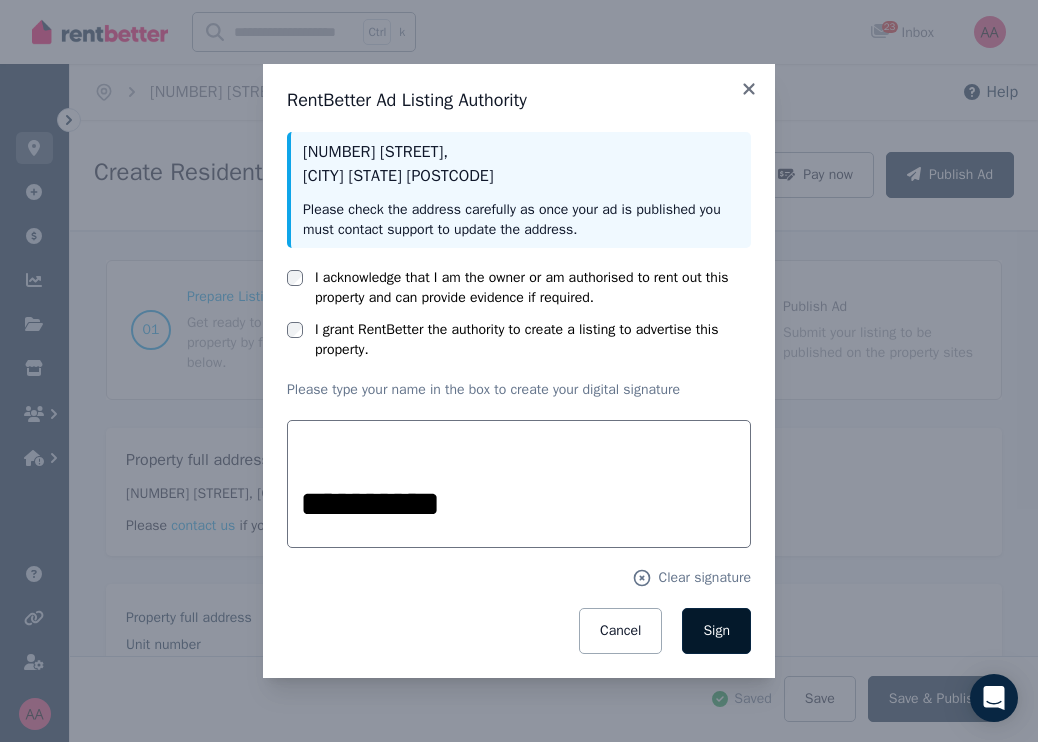 click on "Sign" at bounding box center [716, 630] 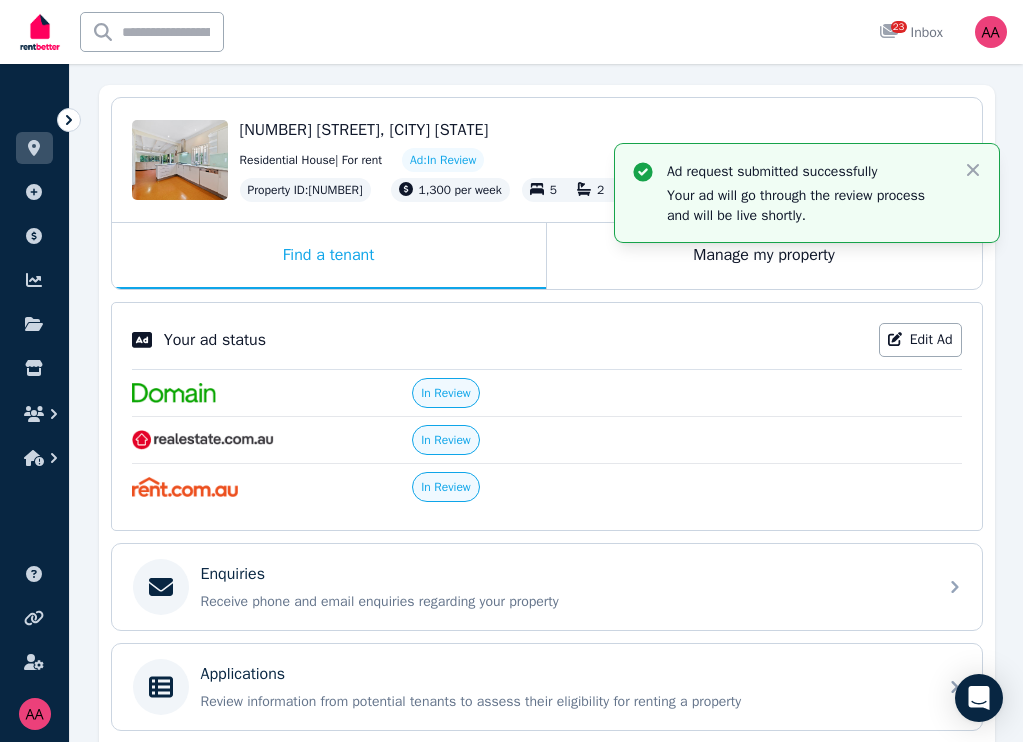 scroll, scrollTop: 253, scrollLeft: 0, axis: vertical 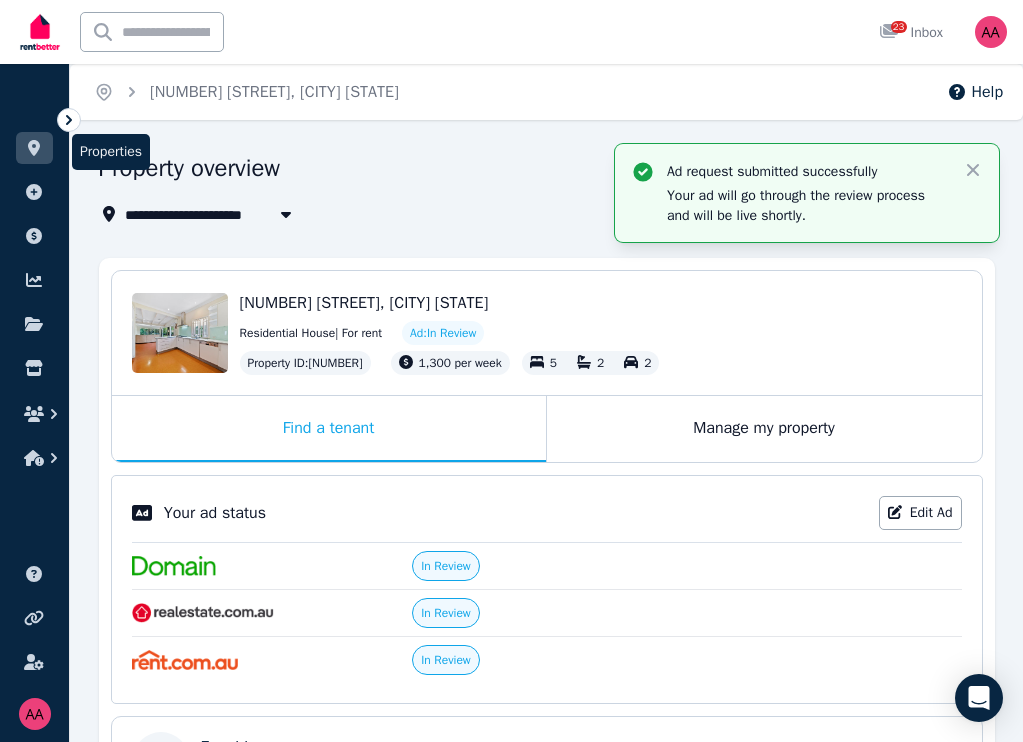 click 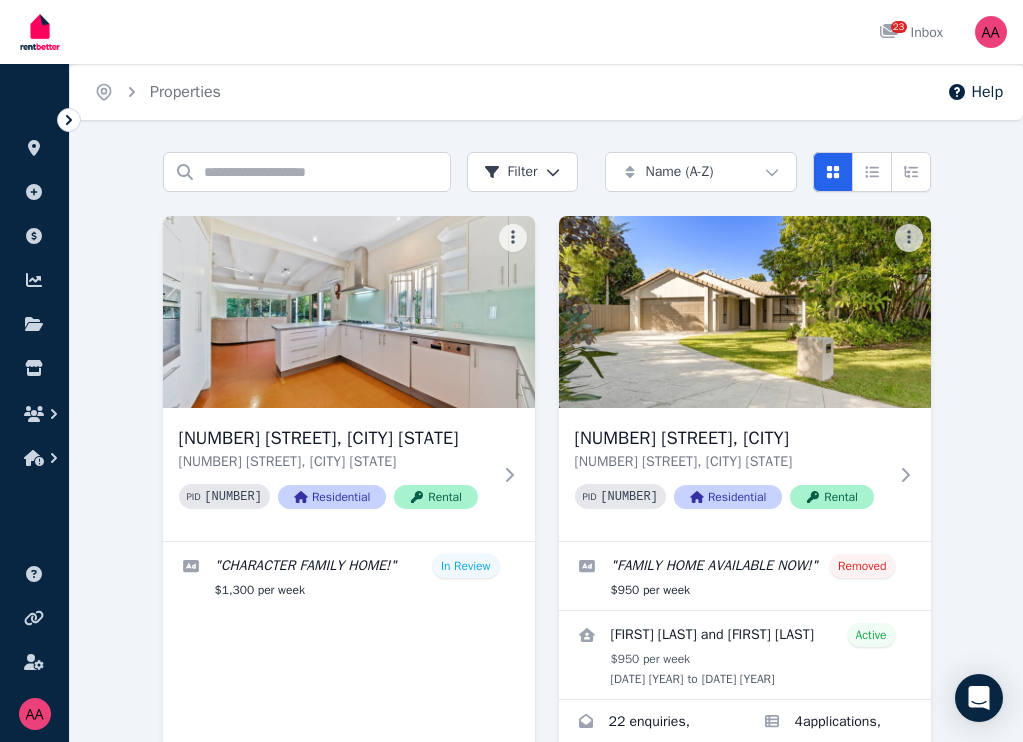 click on "Add Property" at bounding box center [0, 0] 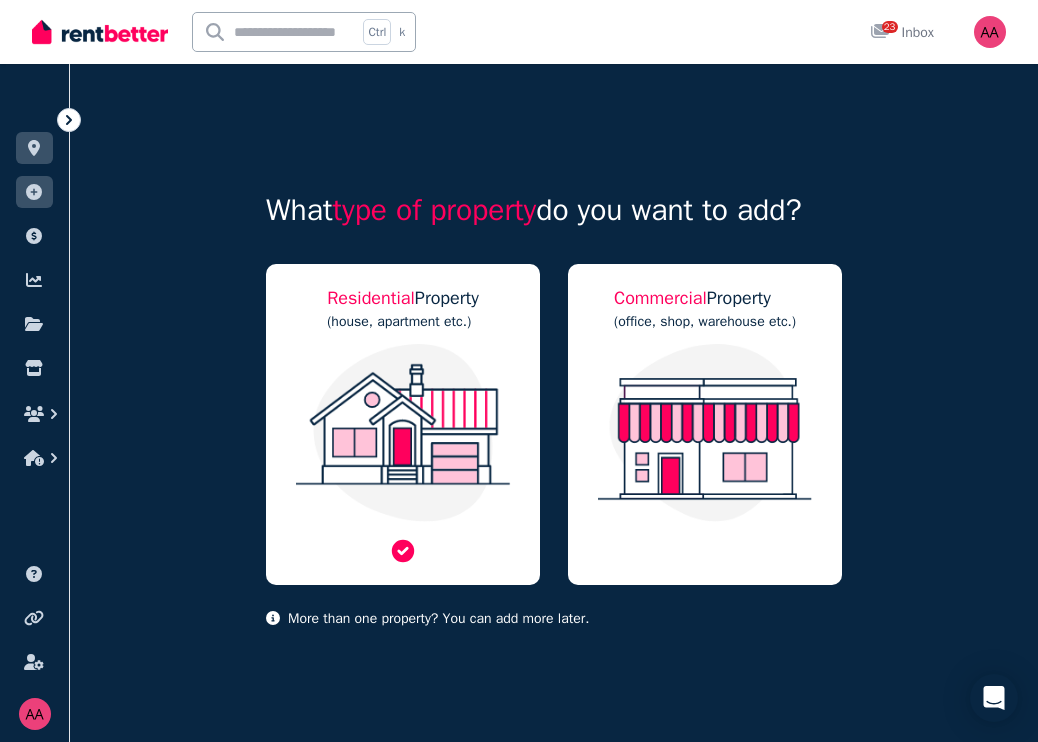 click at bounding box center [403, 433] 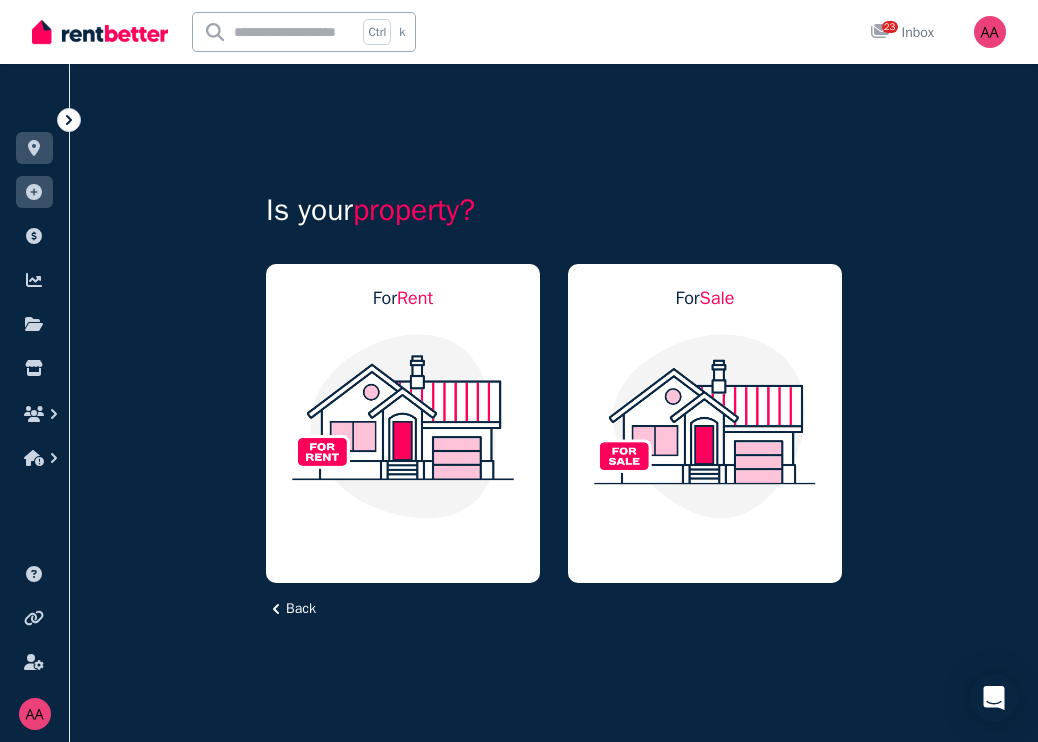 click at bounding box center [403, 426] 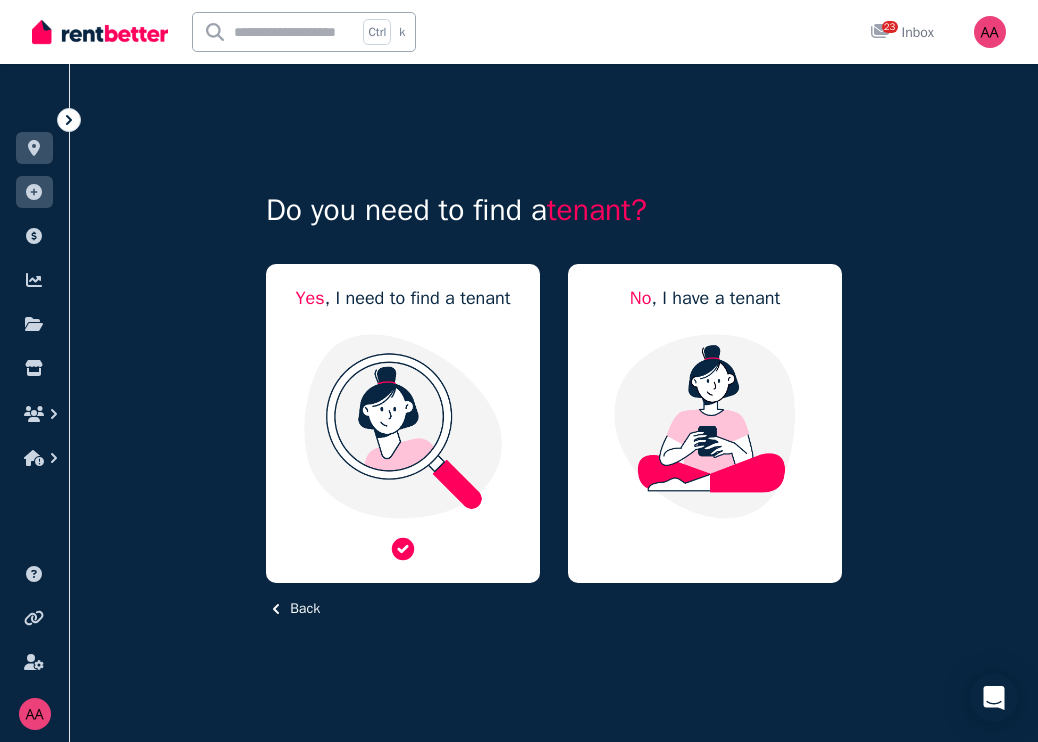 click at bounding box center (403, 426) 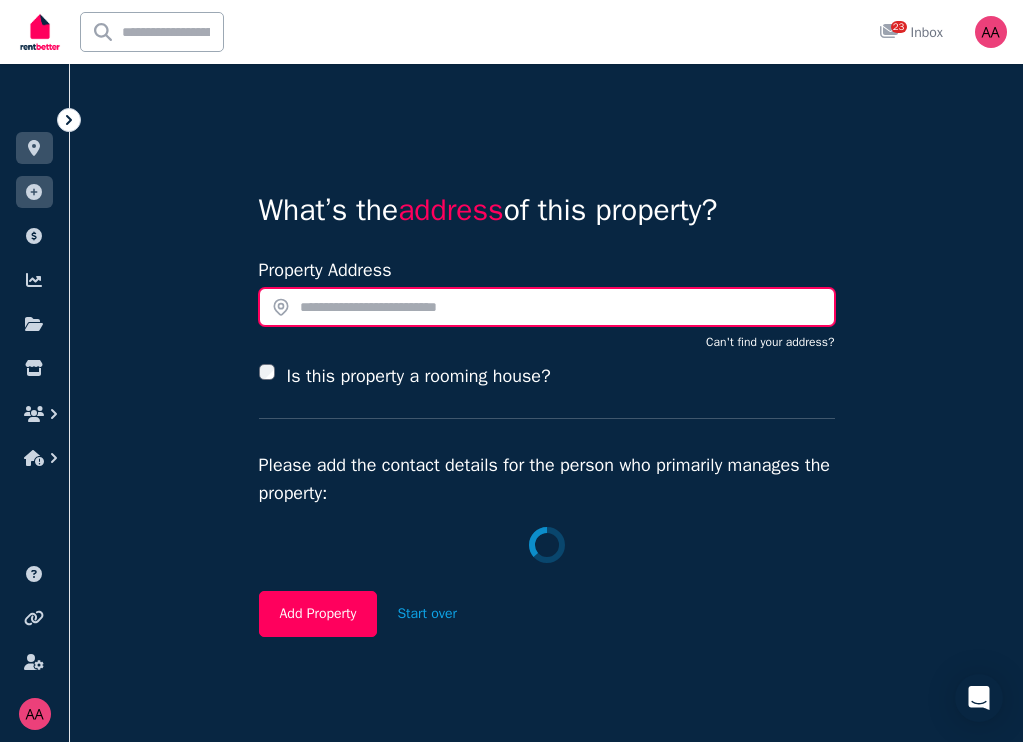 click at bounding box center [547, 307] 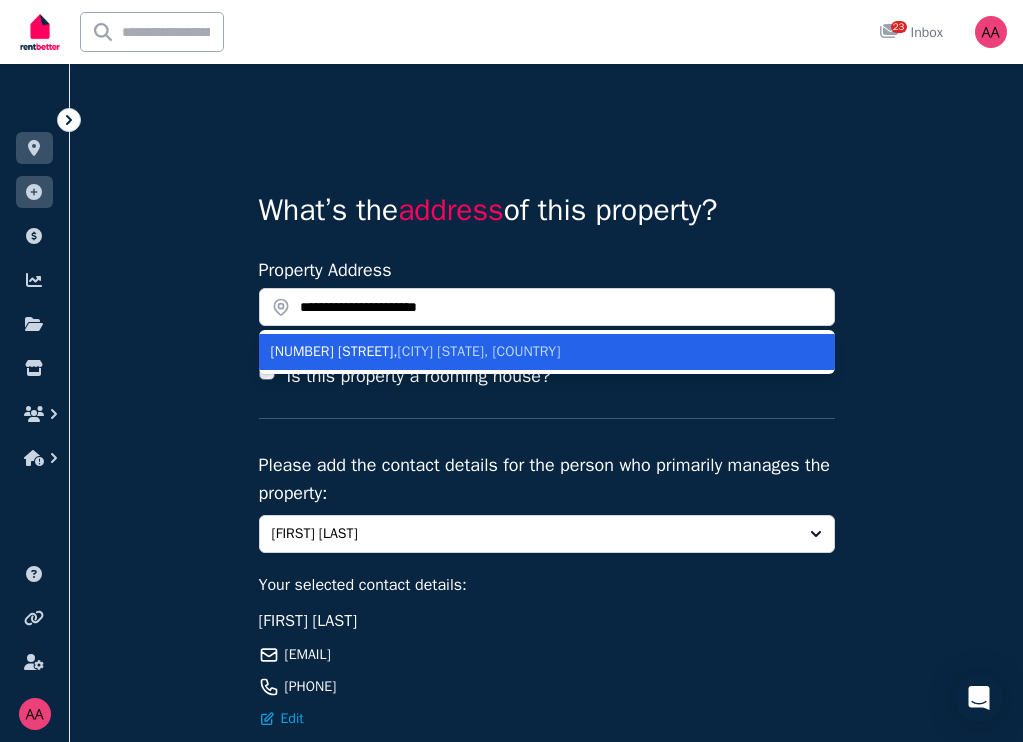 click on "Noosaville QLD, Australia" at bounding box center [479, 351] 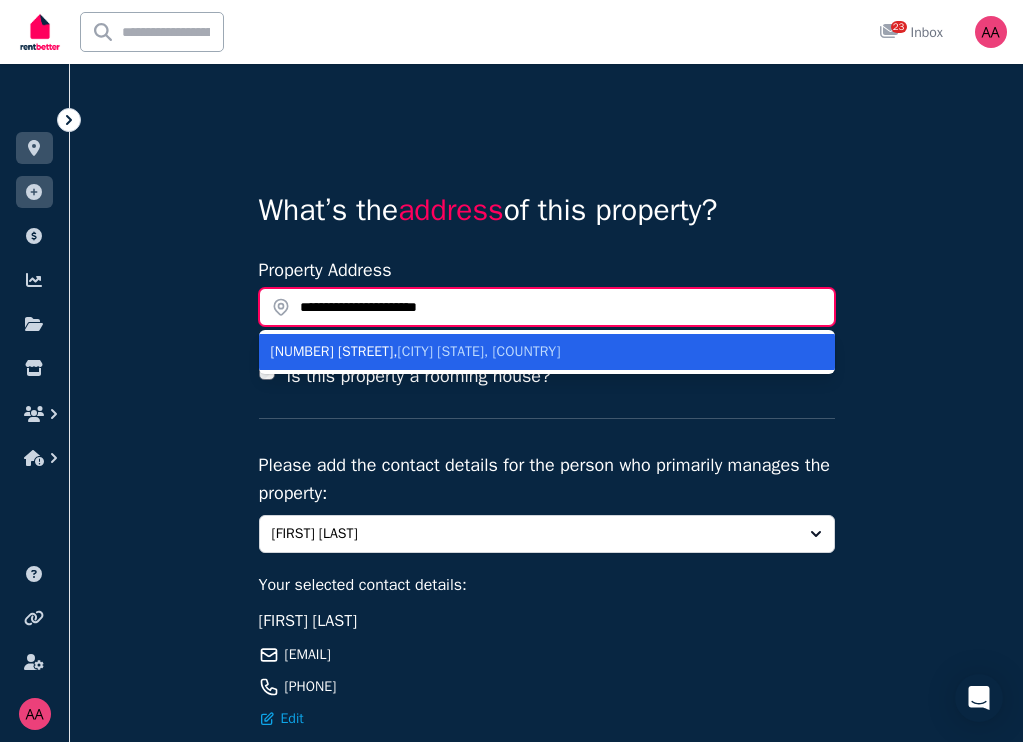 type on "**********" 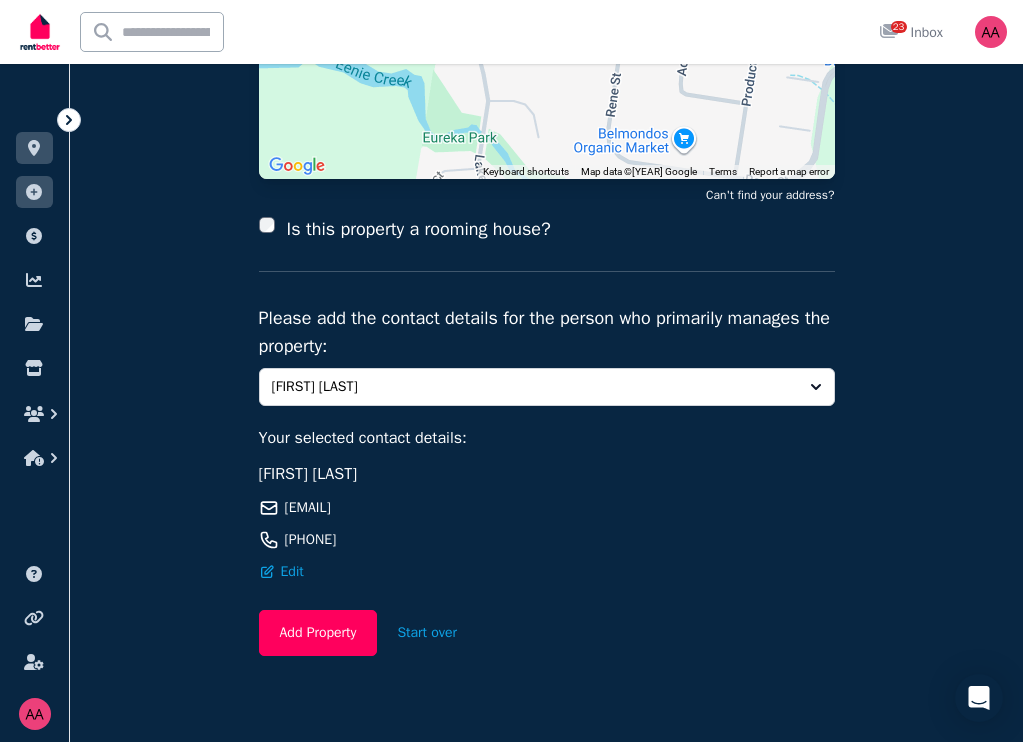 scroll, scrollTop: 345, scrollLeft: 0, axis: vertical 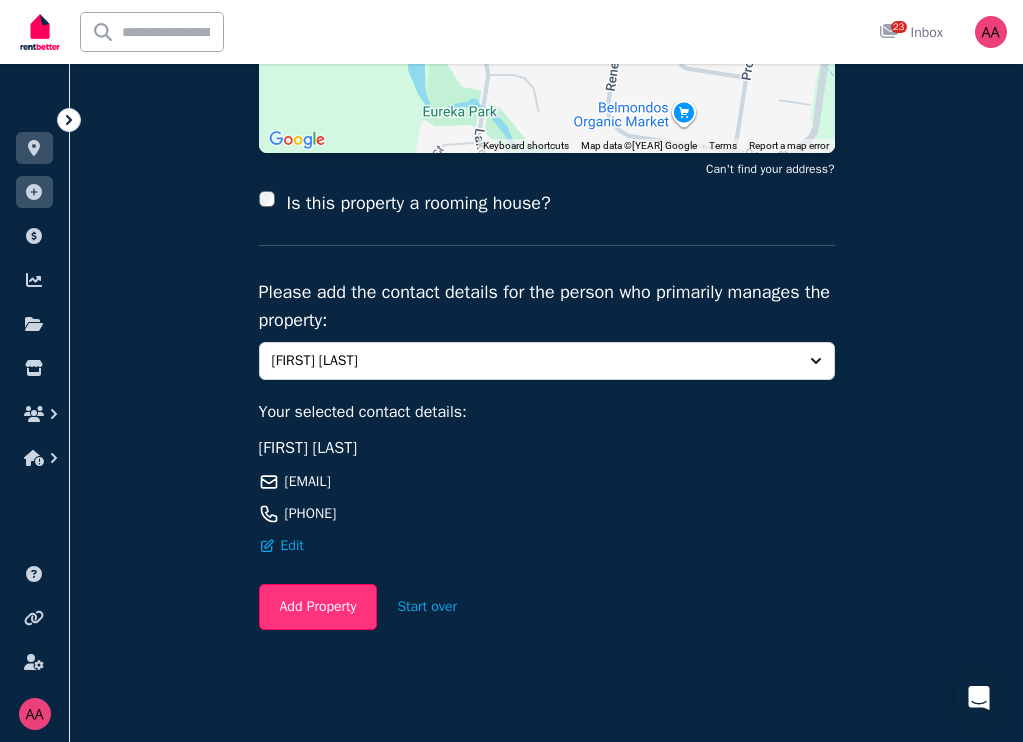 click on "Add Property" at bounding box center [318, 607] 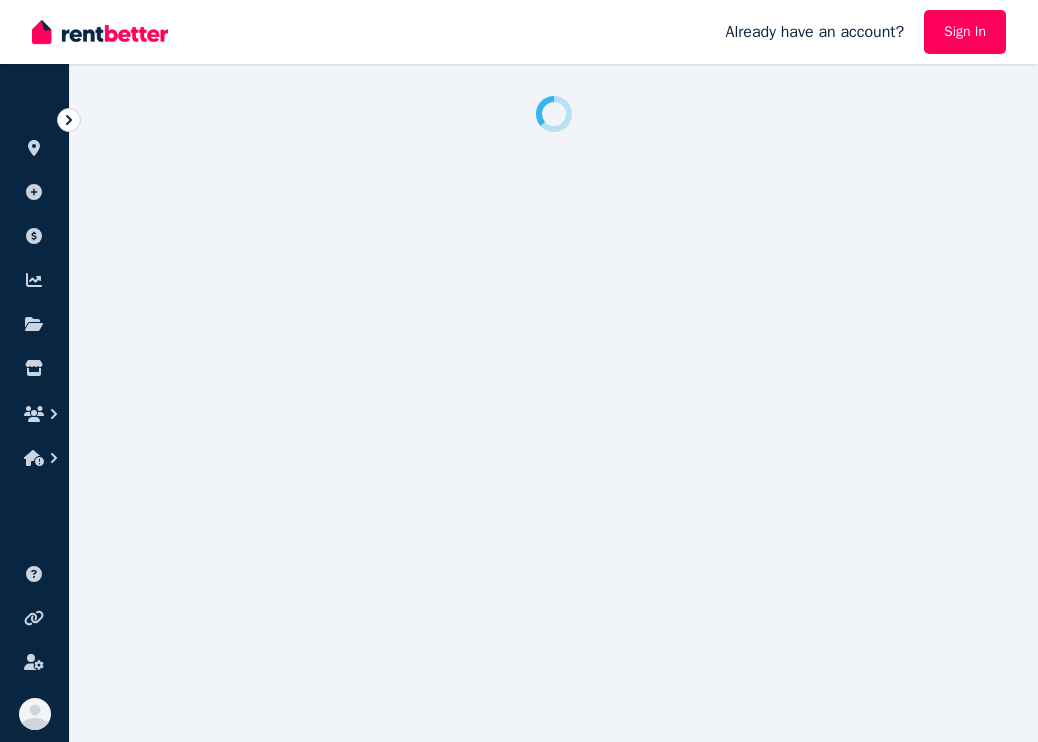 scroll, scrollTop: 0, scrollLeft: 0, axis: both 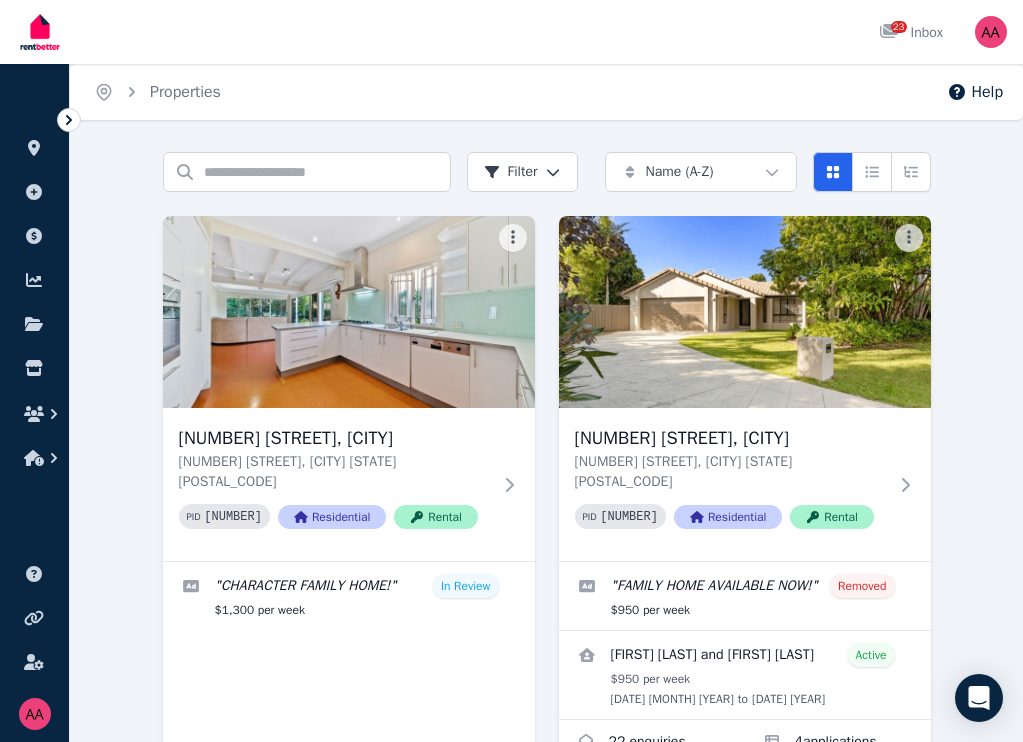 click on "Add Property" at bounding box center [0, 0] 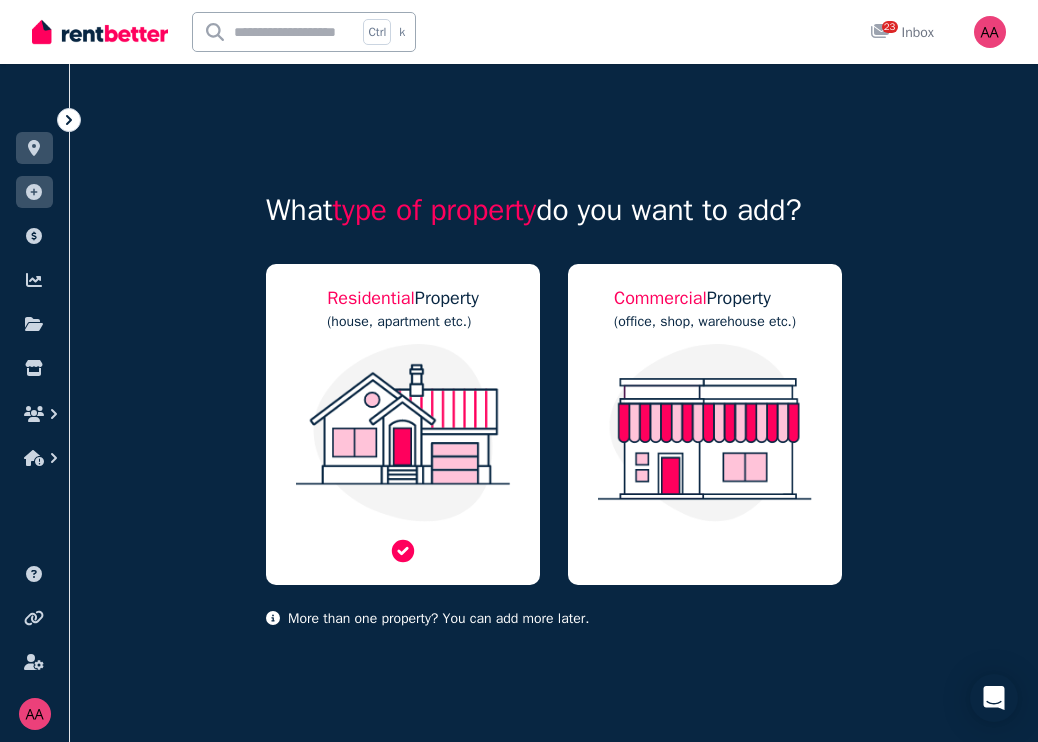 click on "(house, apartment etc.)" at bounding box center [403, 322] 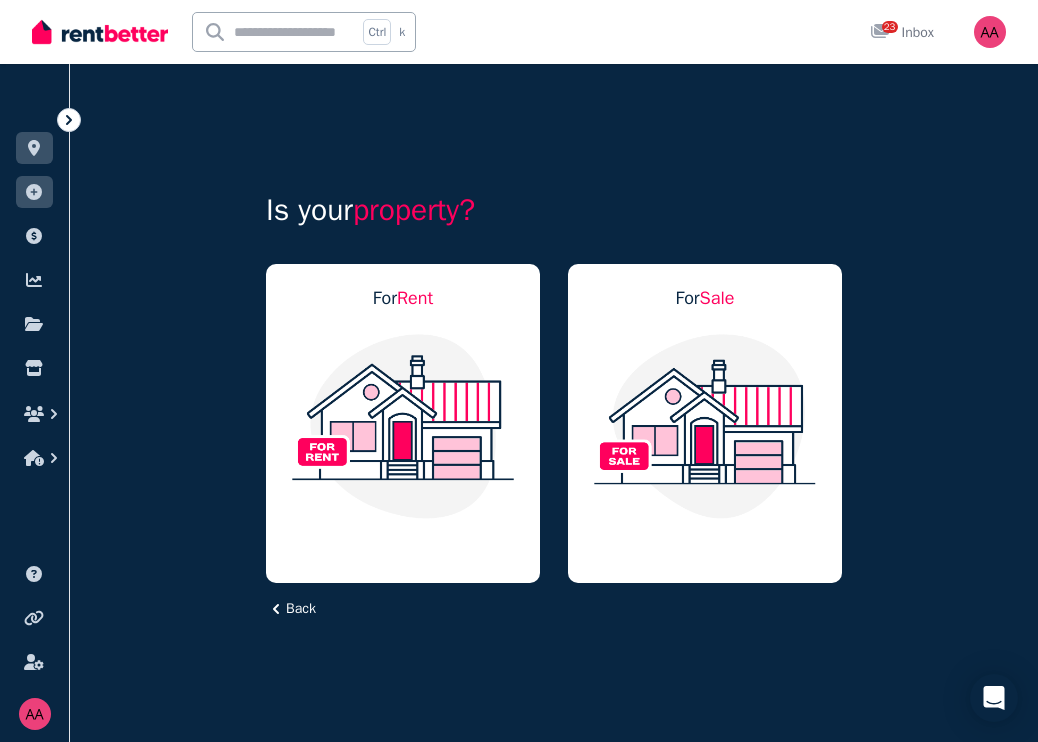 click at bounding box center [403, 426] 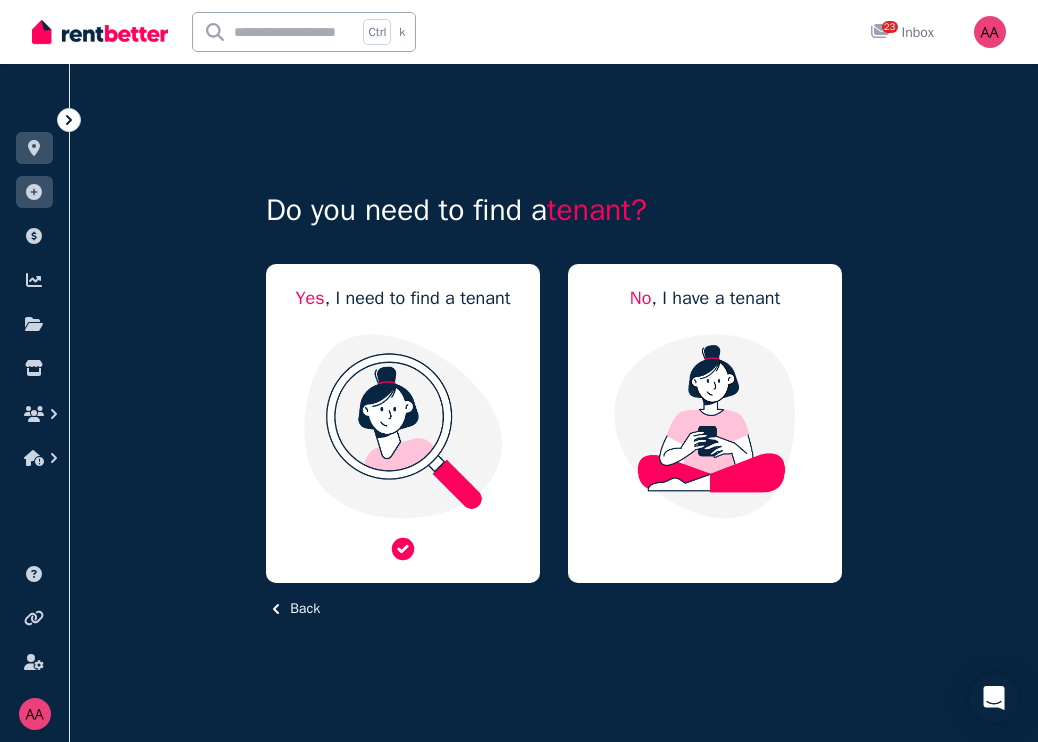 click at bounding box center (403, 426) 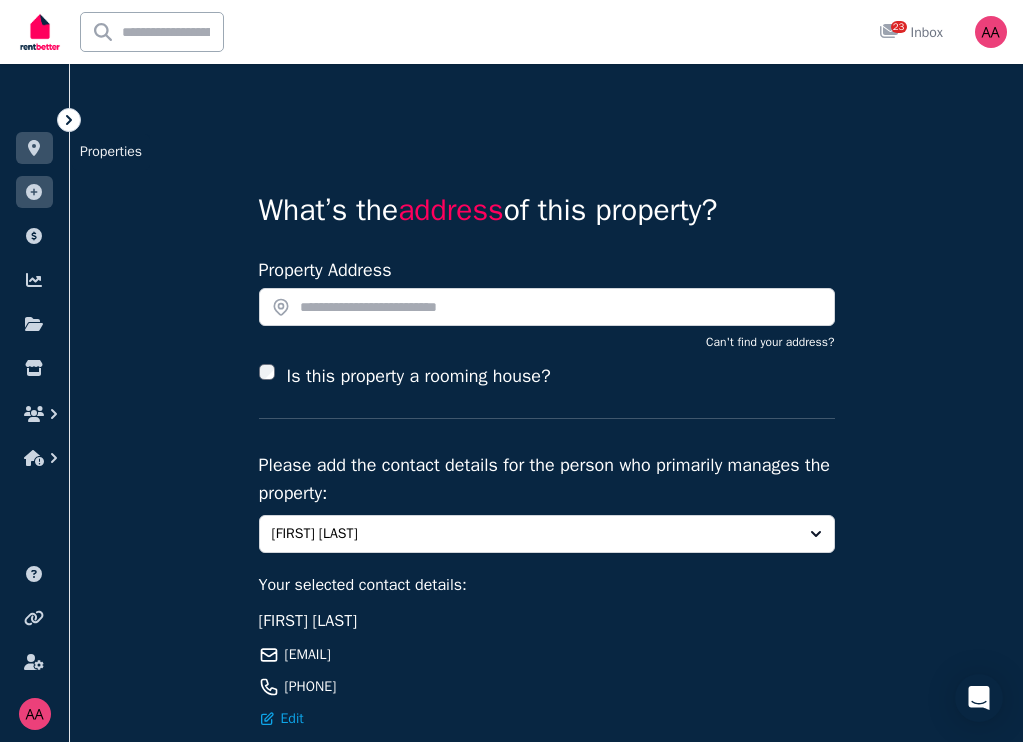 click 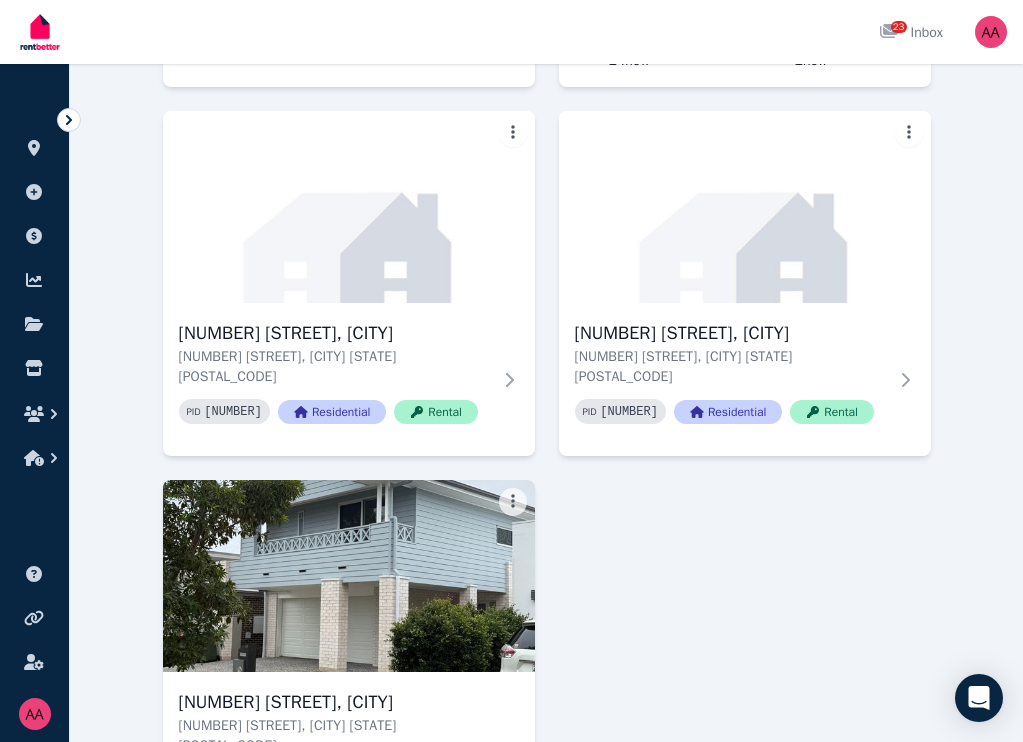 scroll, scrollTop: 734, scrollLeft: 0, axis: vertical 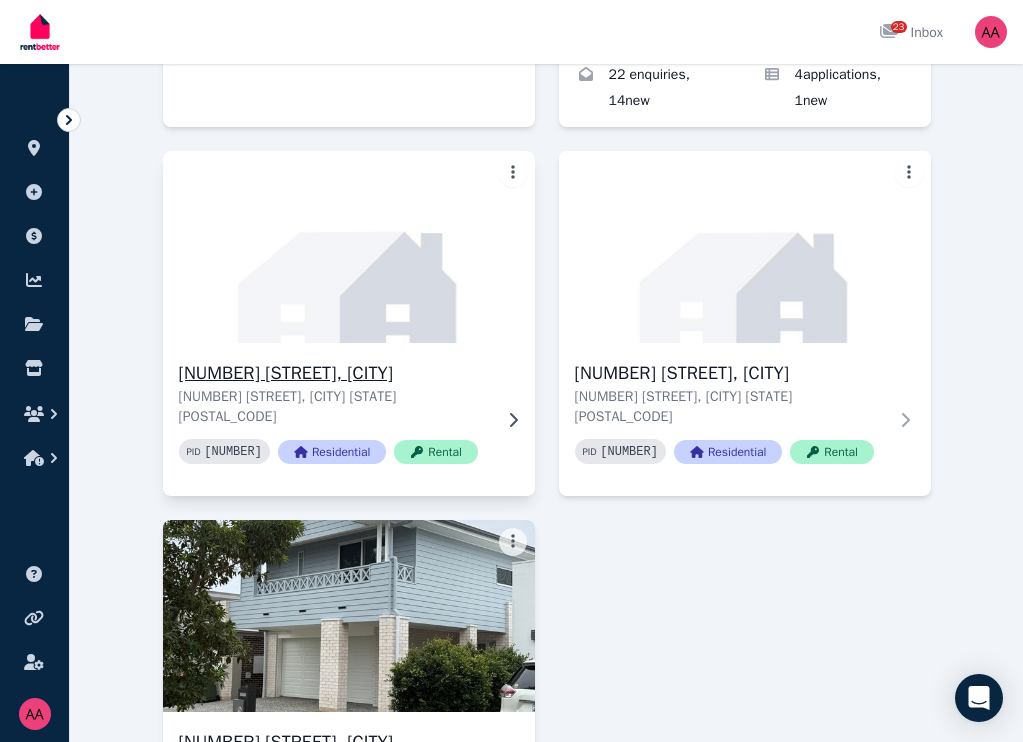 click at bounding box center [348, 247] 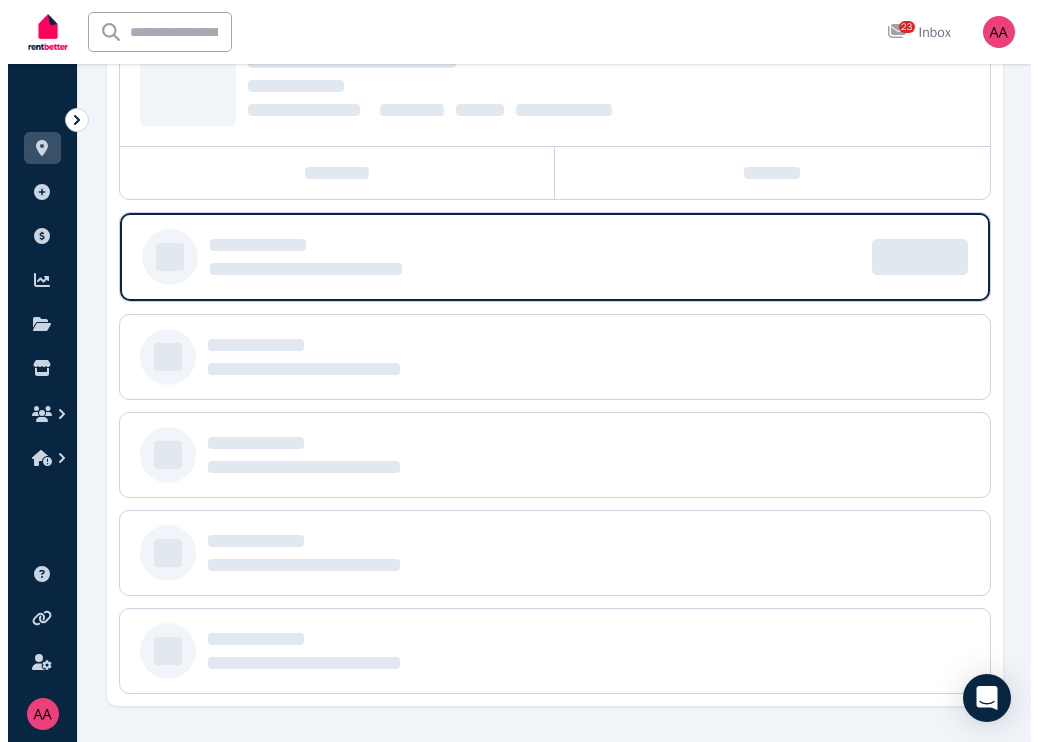 scroll, scrollTop: 0, scrollLeft: 0, axis: both 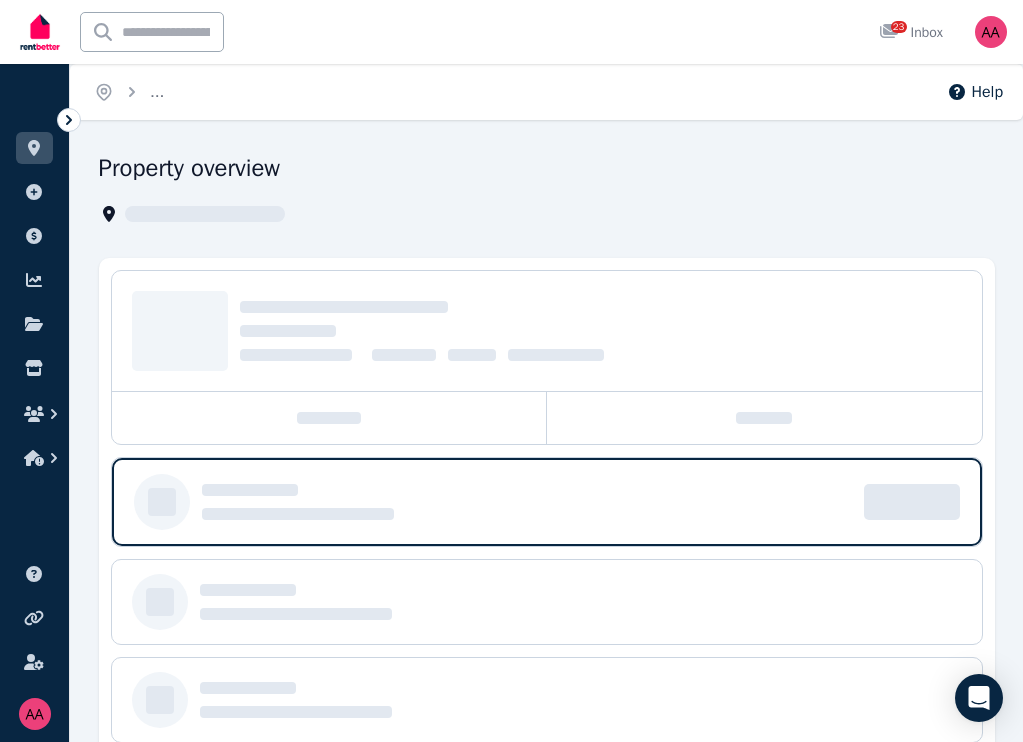 click at bounding box center (547, 331) 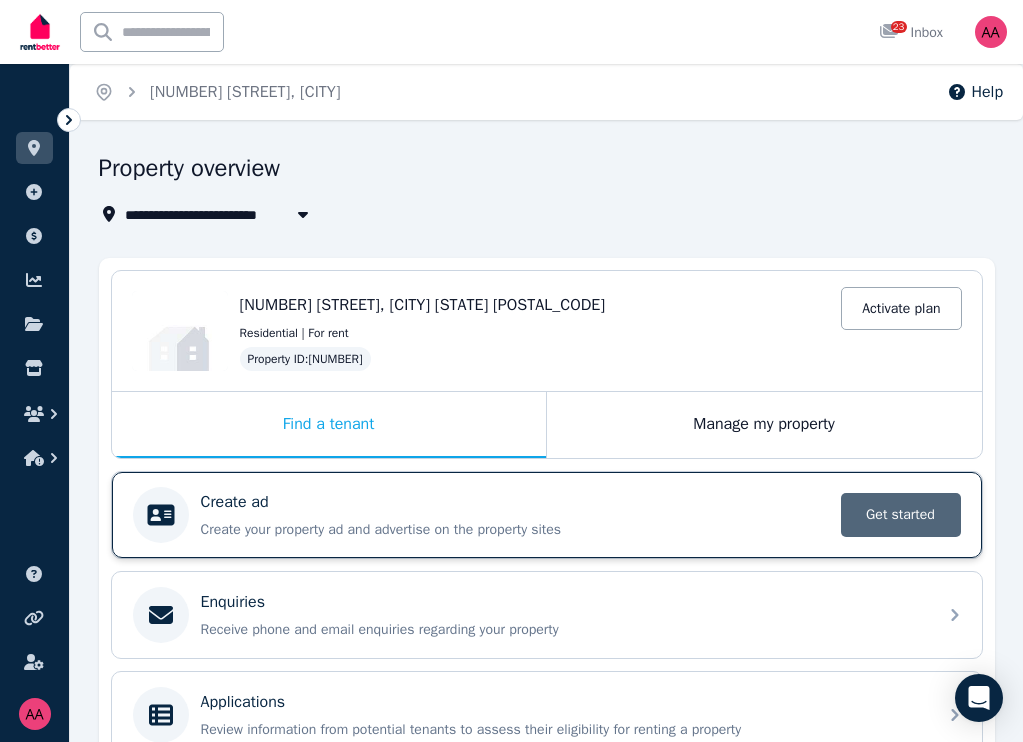 click on "Get started" at bounding box center (901, 515) 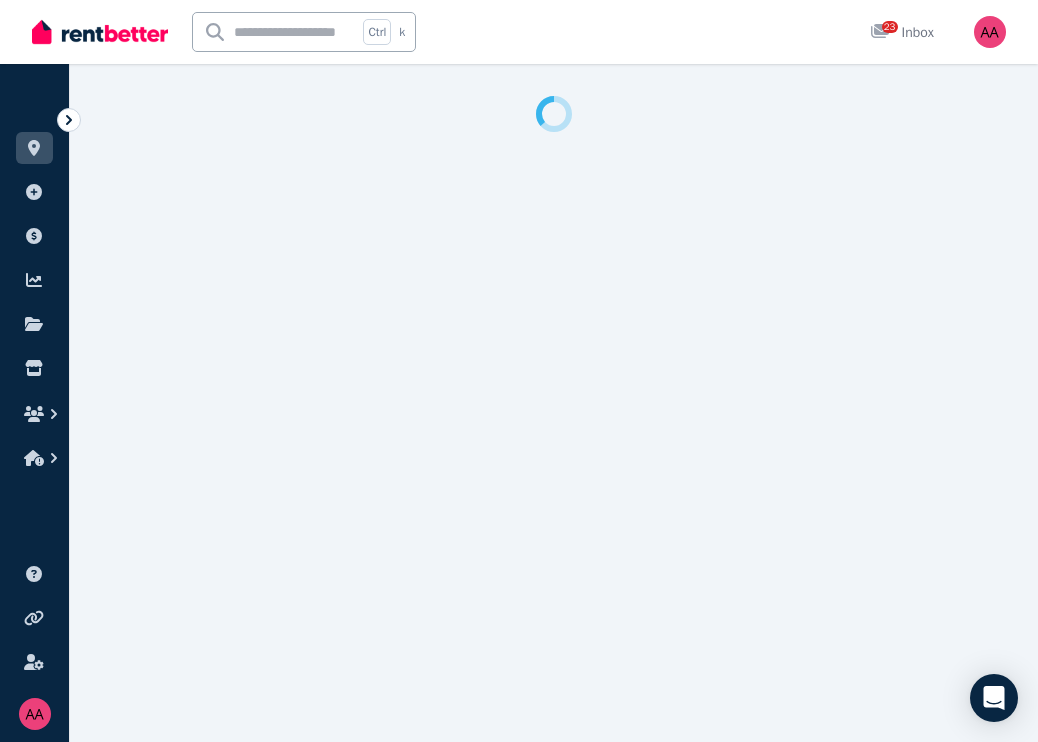 select on "***" 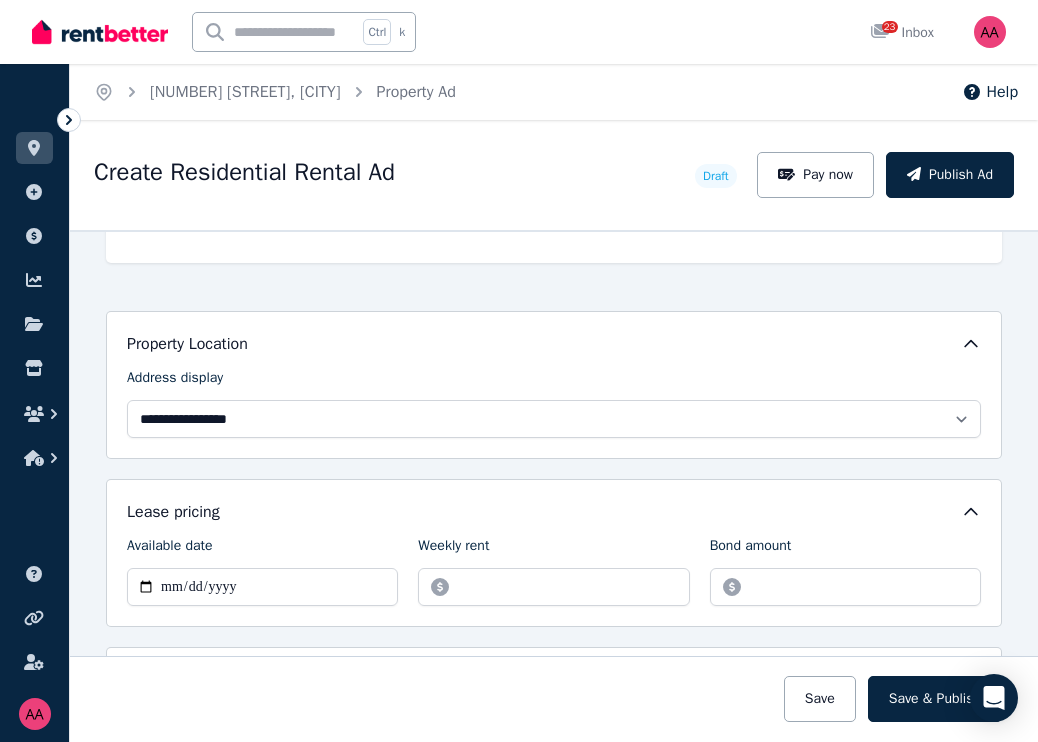 scroll, scrollTop: 440, scrollLeft: 0, axis: vertical 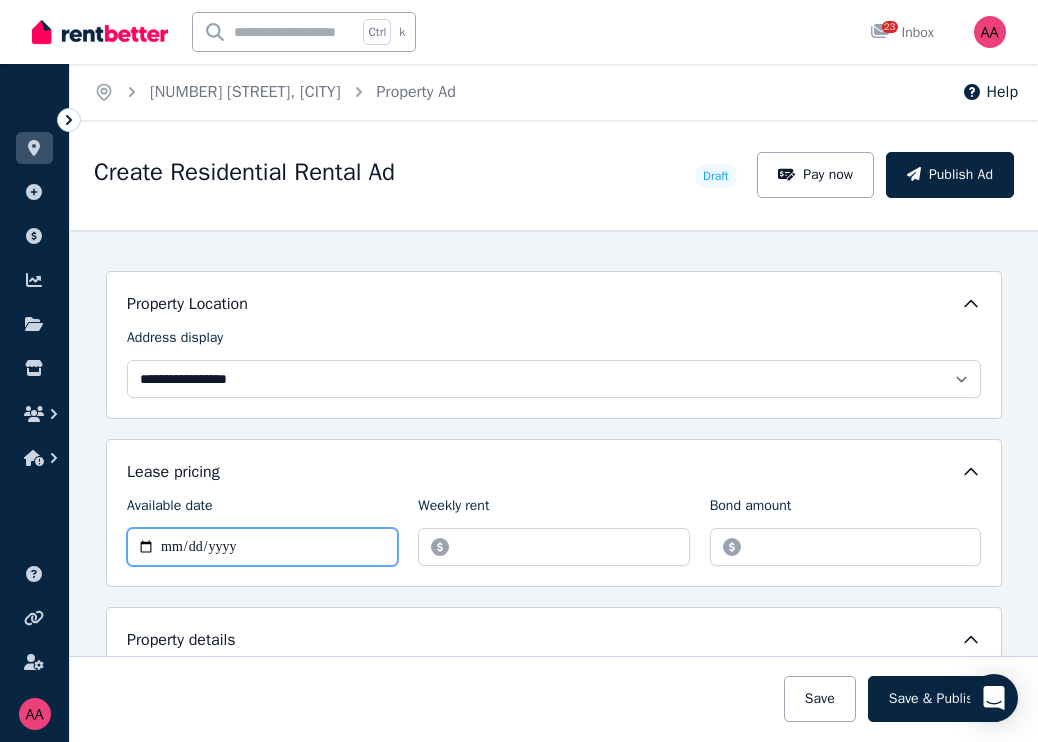 click on "Available date" at bounding box center [262, 547] 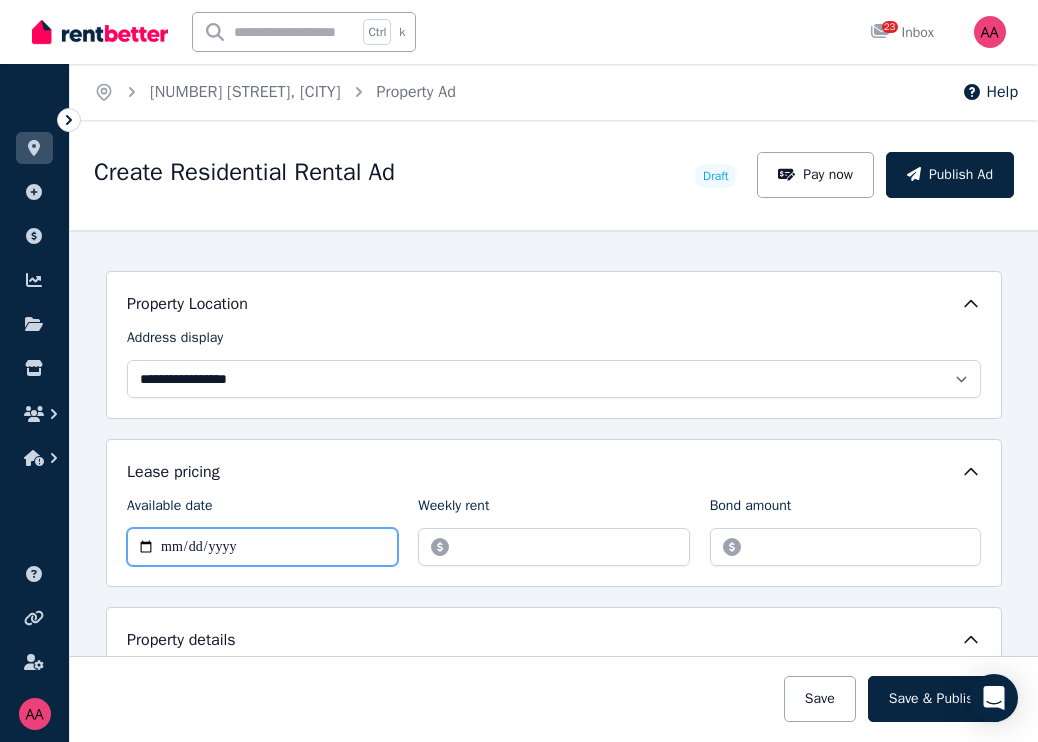 type on "**********" 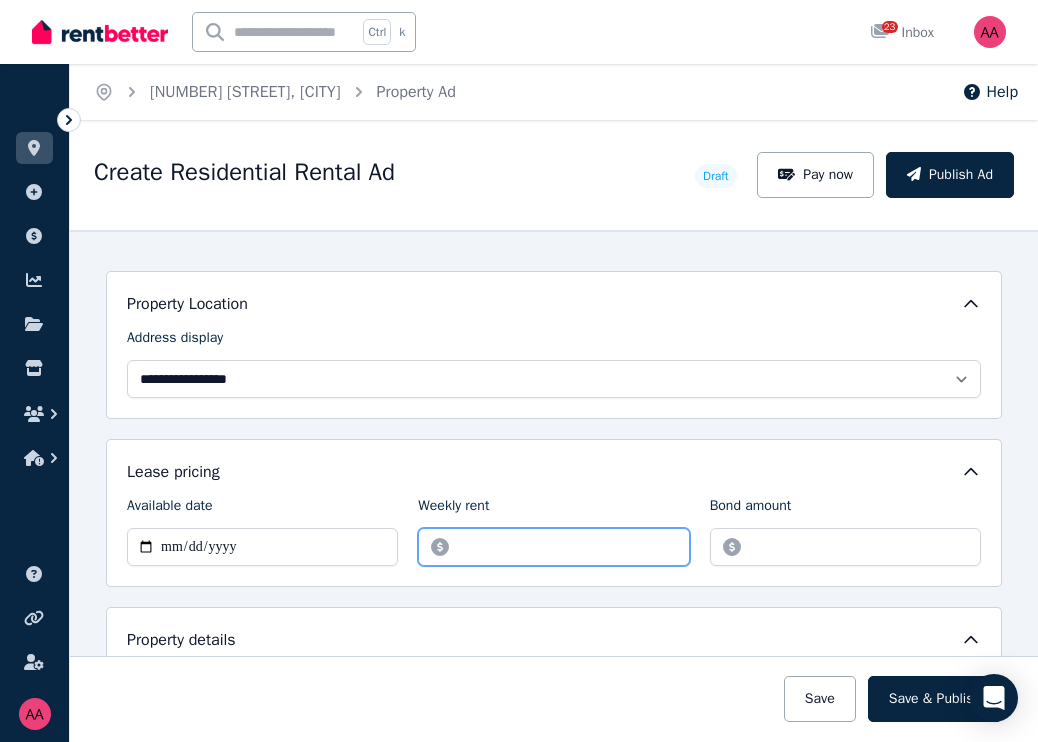 click on "Weekly rent" at bounding box center [553, 547] 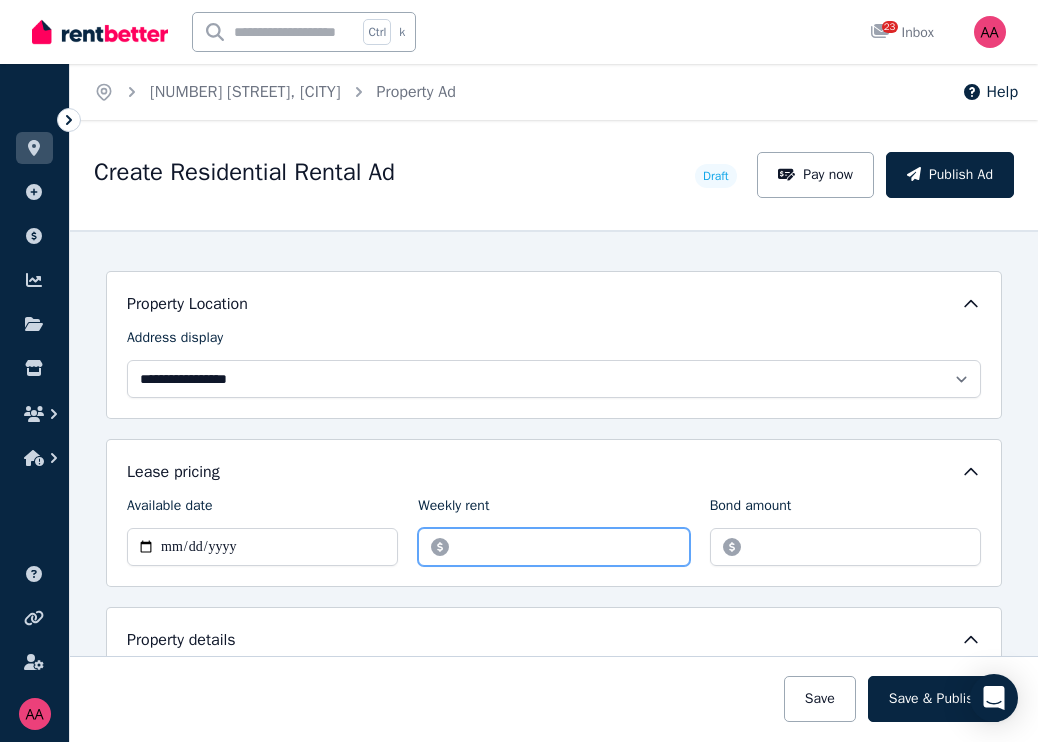 type on "****" 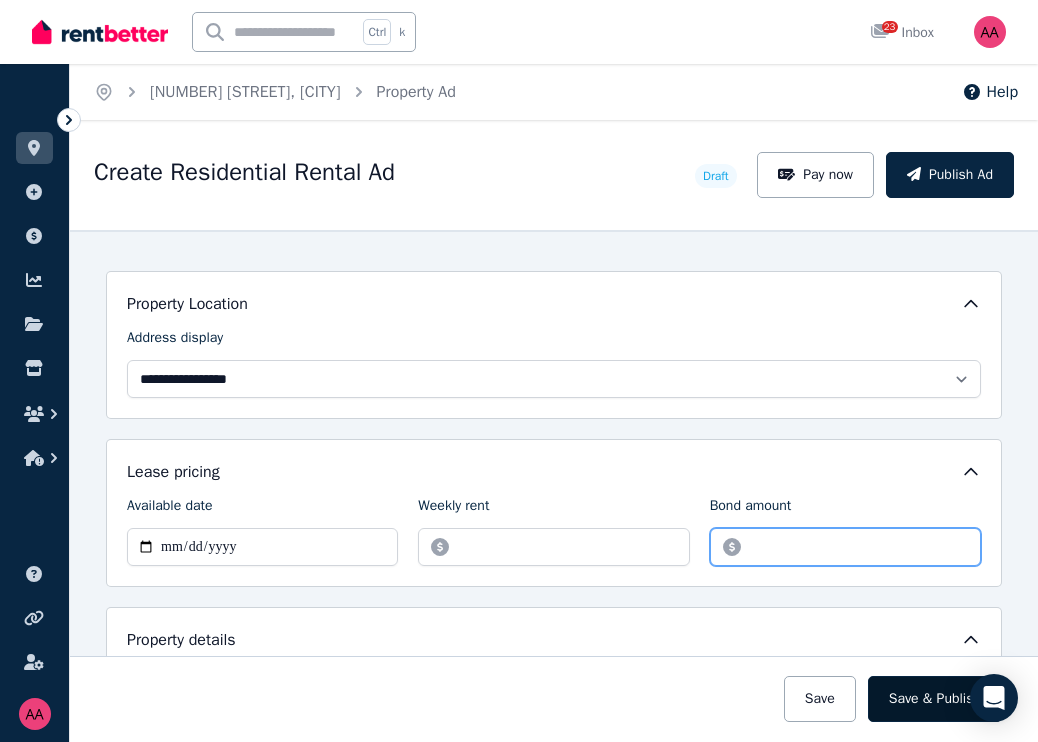 type on "****" 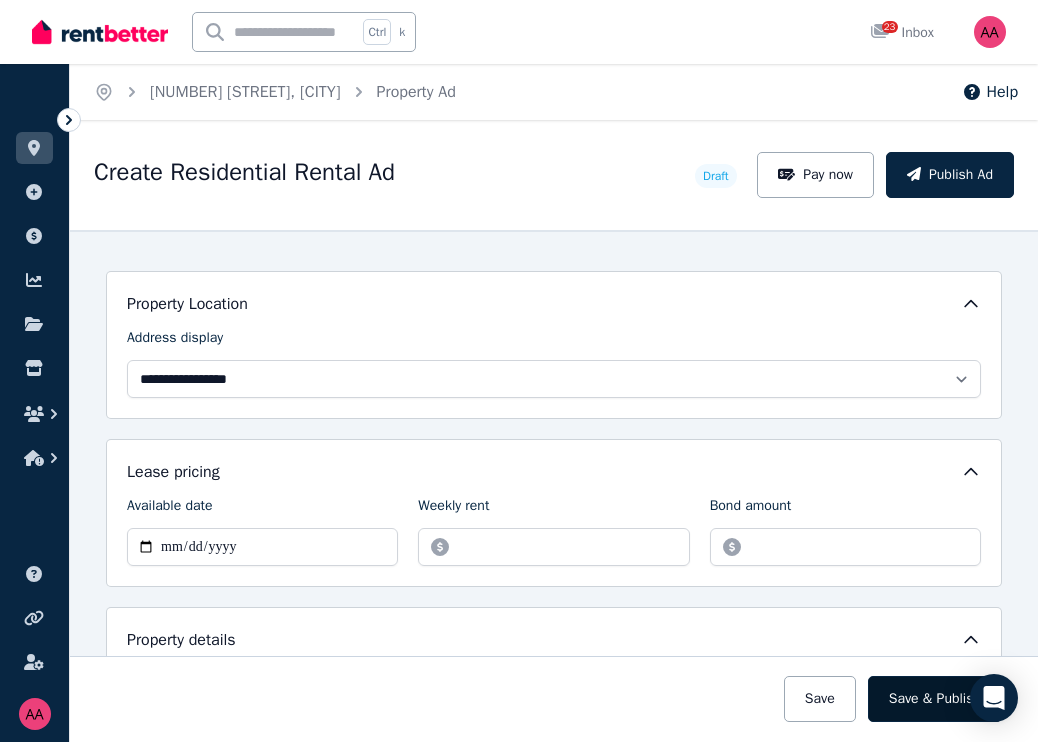 click on "Save & Publish" at bounding box center (935, 699) 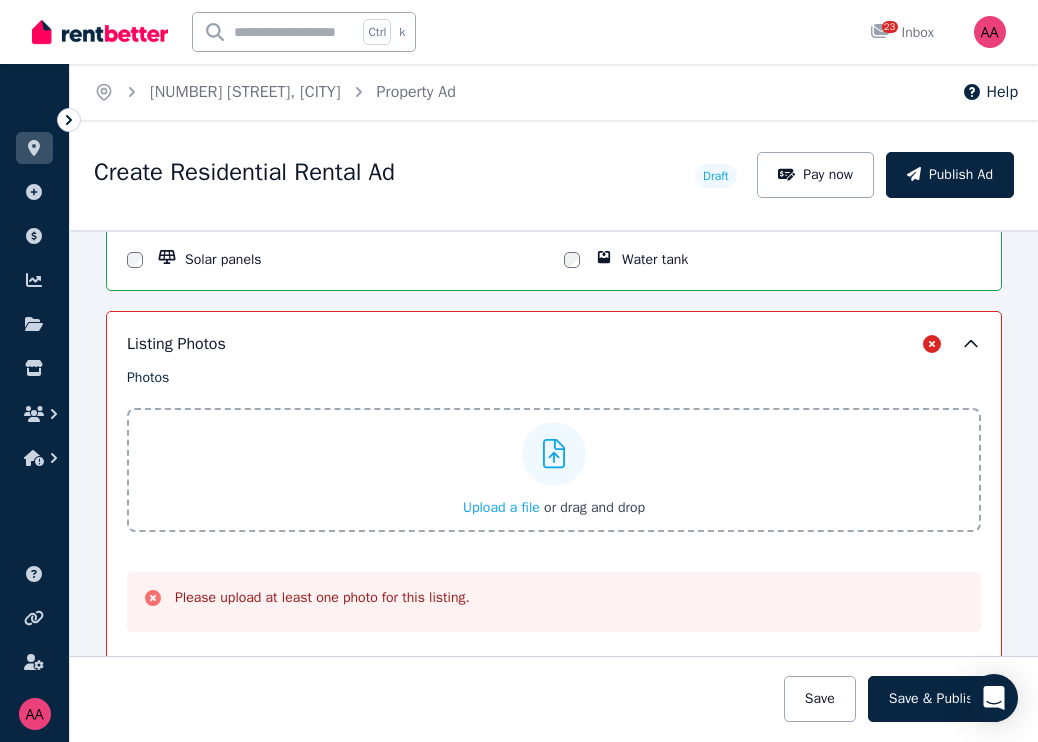 scroll, scrollTop: 2476, scrollLeft: 0, axis: vertical 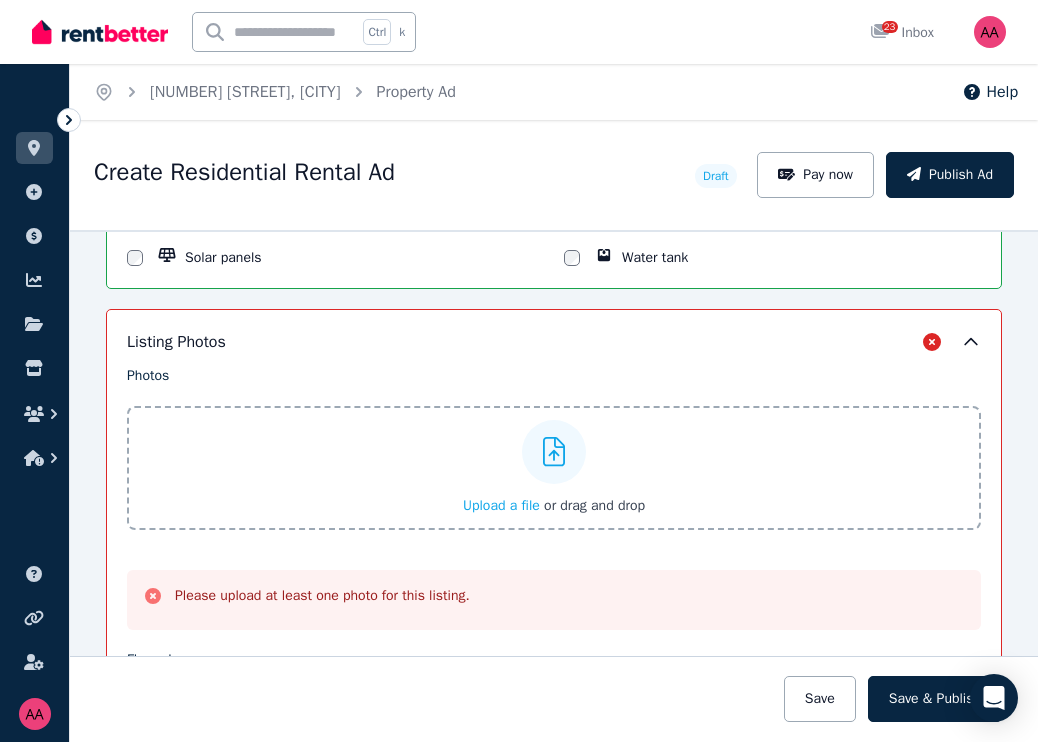 click 